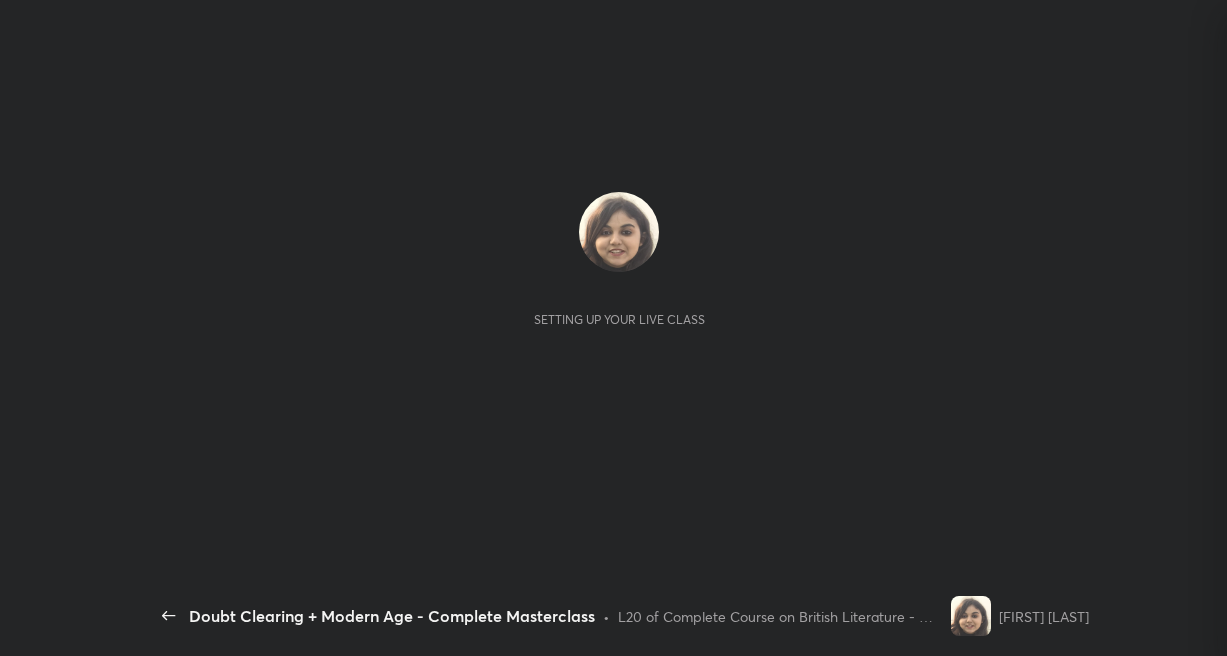 scroll, scrollTop: 0, scrollLeft: 0, axis: both 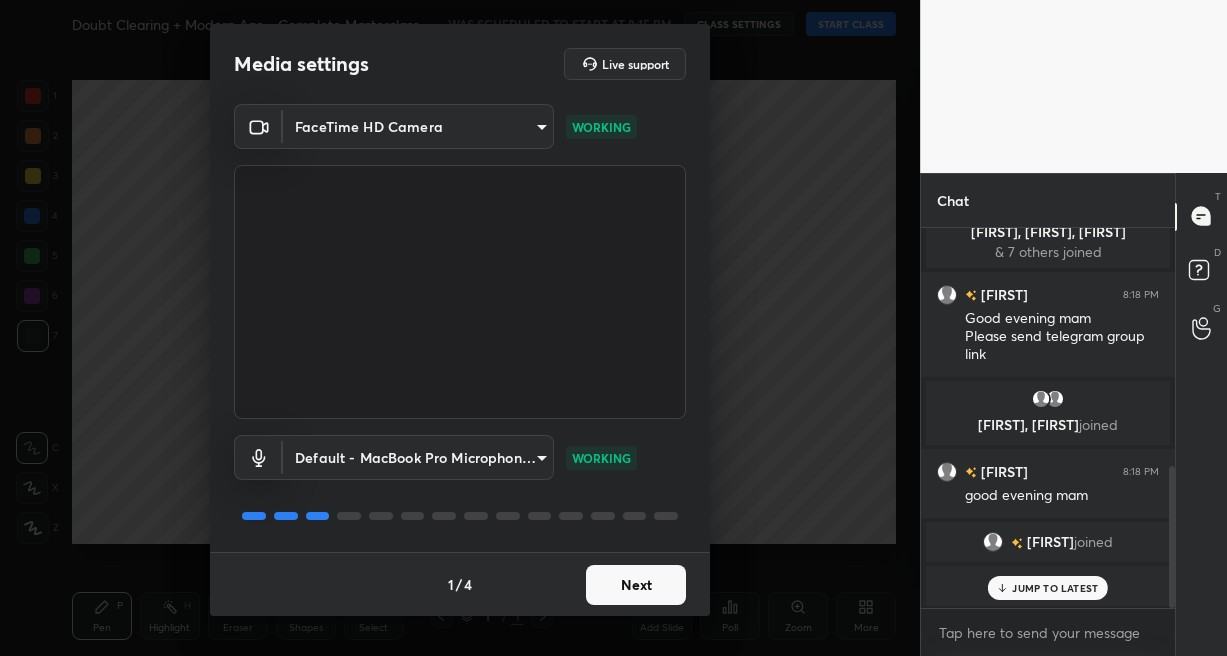 click on "Next" at bounding box center [636, 585] 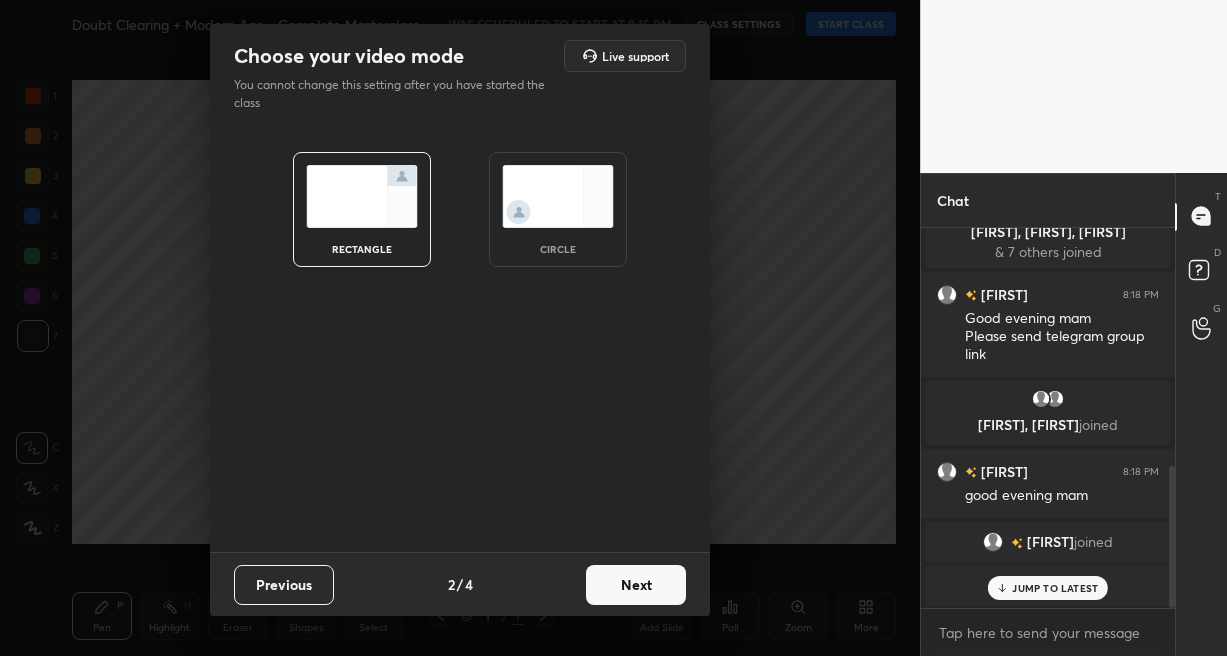 click on "Next" at bounding box center (636, 585) 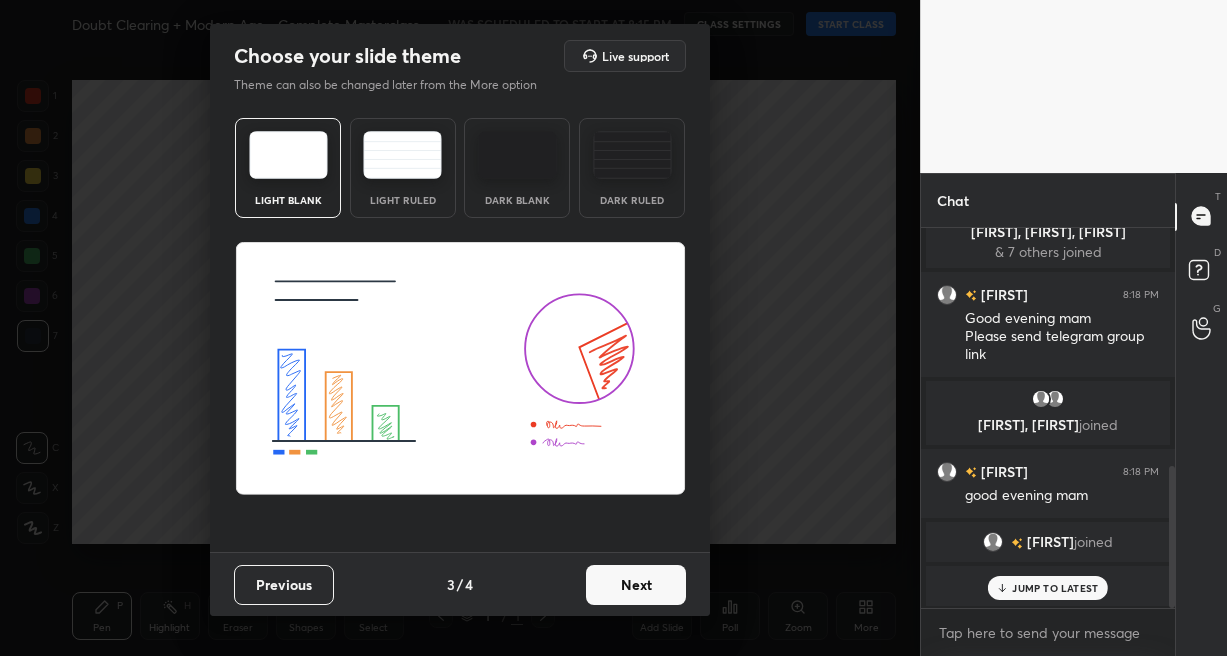 click on "Next" at bounding box center [636, 585] 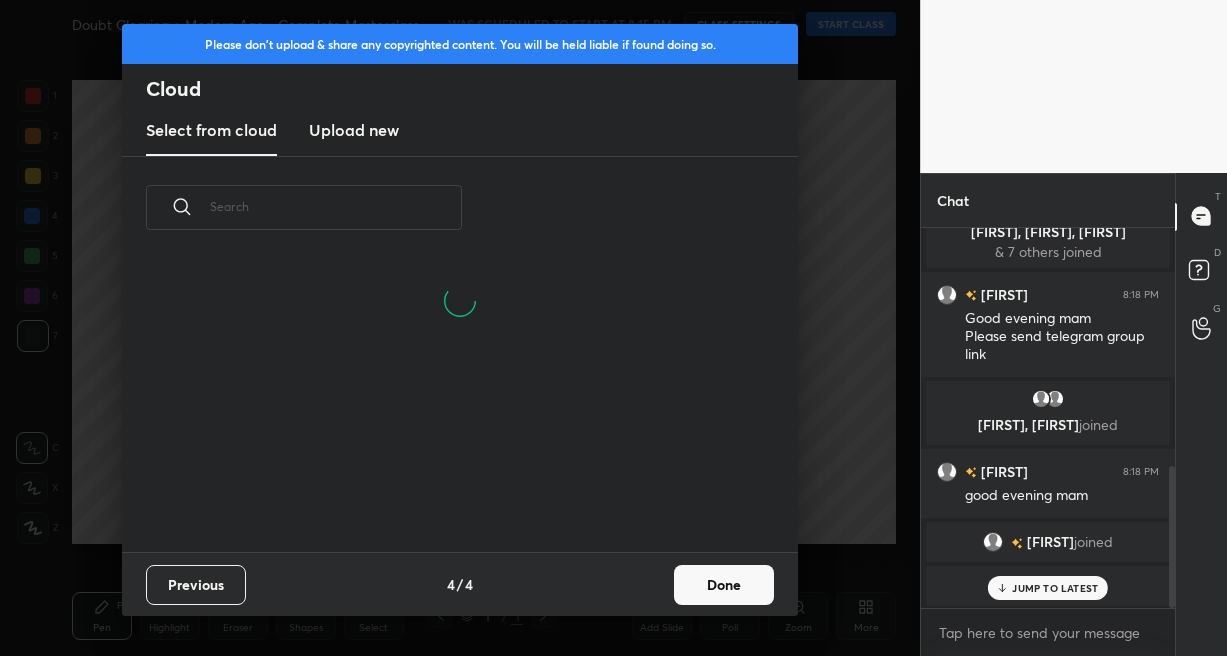 click on "Done" at bounding box center [724, 585] 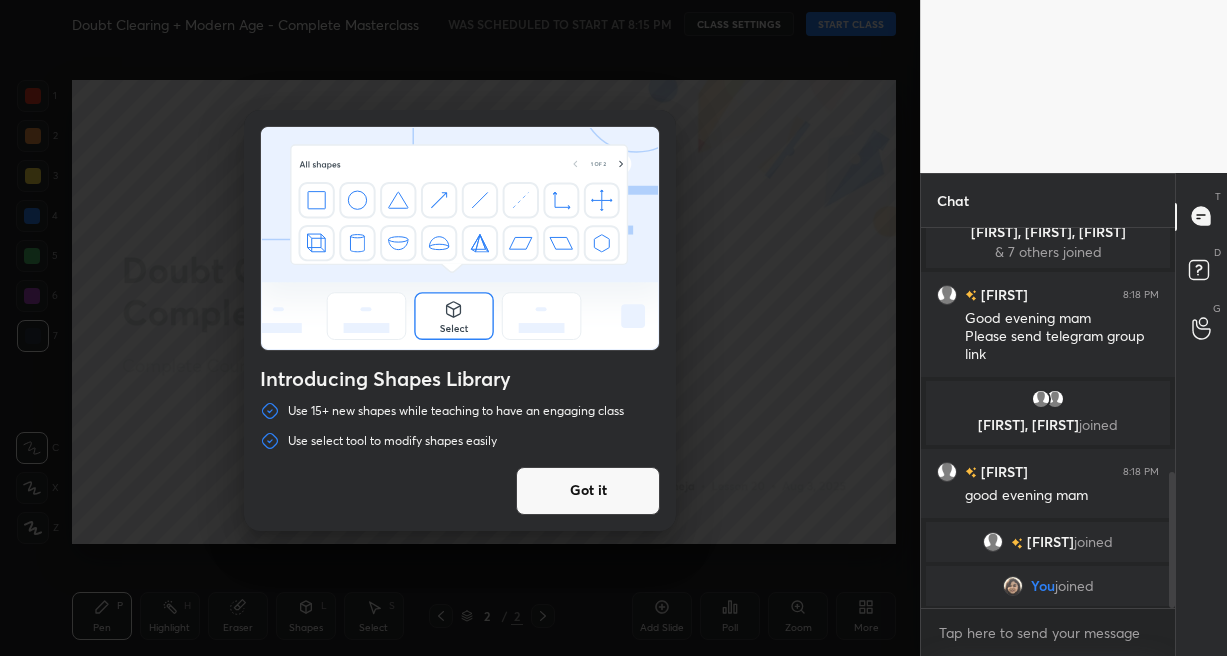 scroll, scrollTop: 685, scrollLeft: 0, axis: vertical 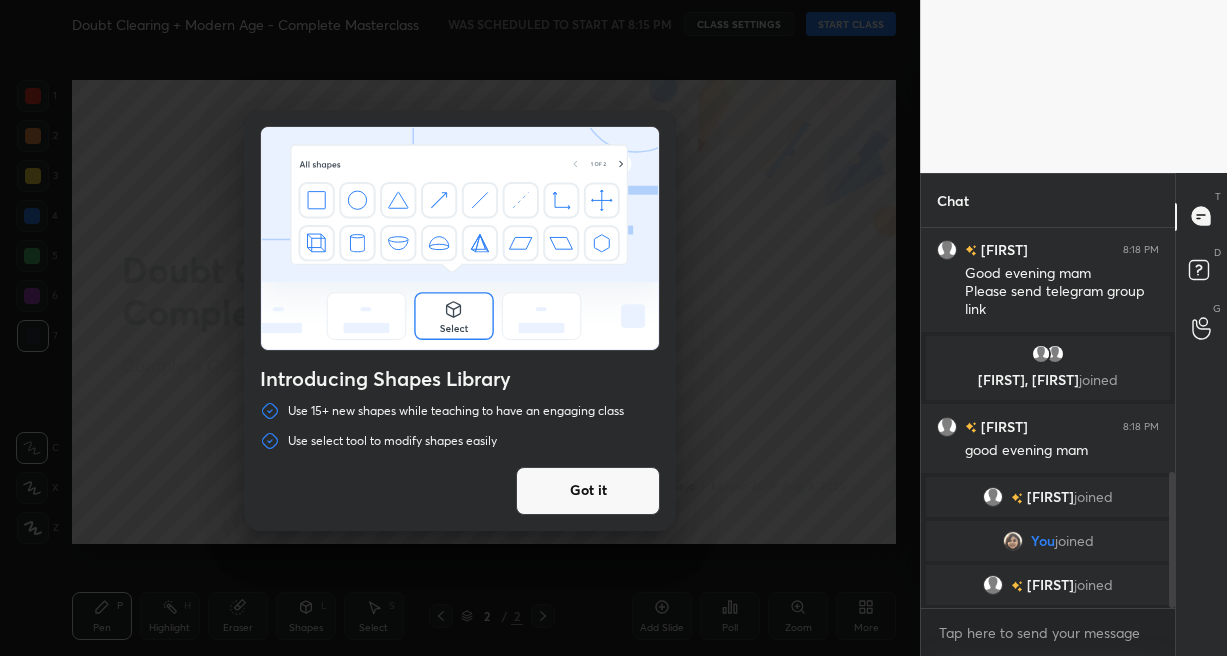 click on "Got it" at bounding box center [588, 491] 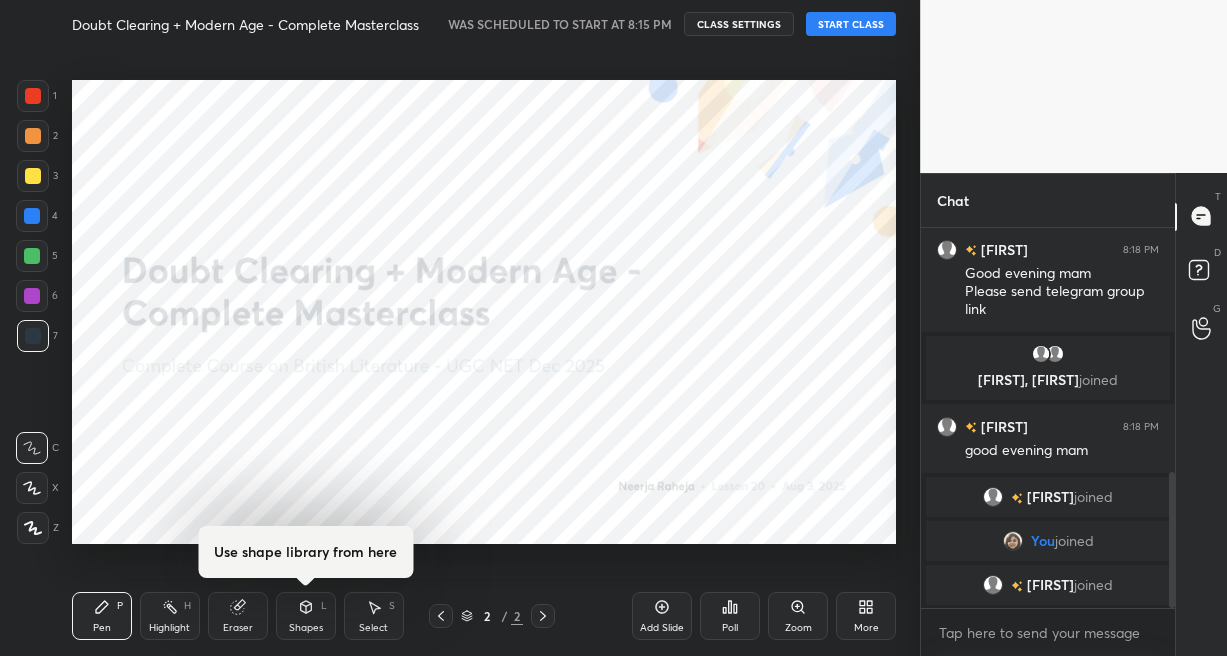 click on "START CLASS" at bounding box center (851, 24) 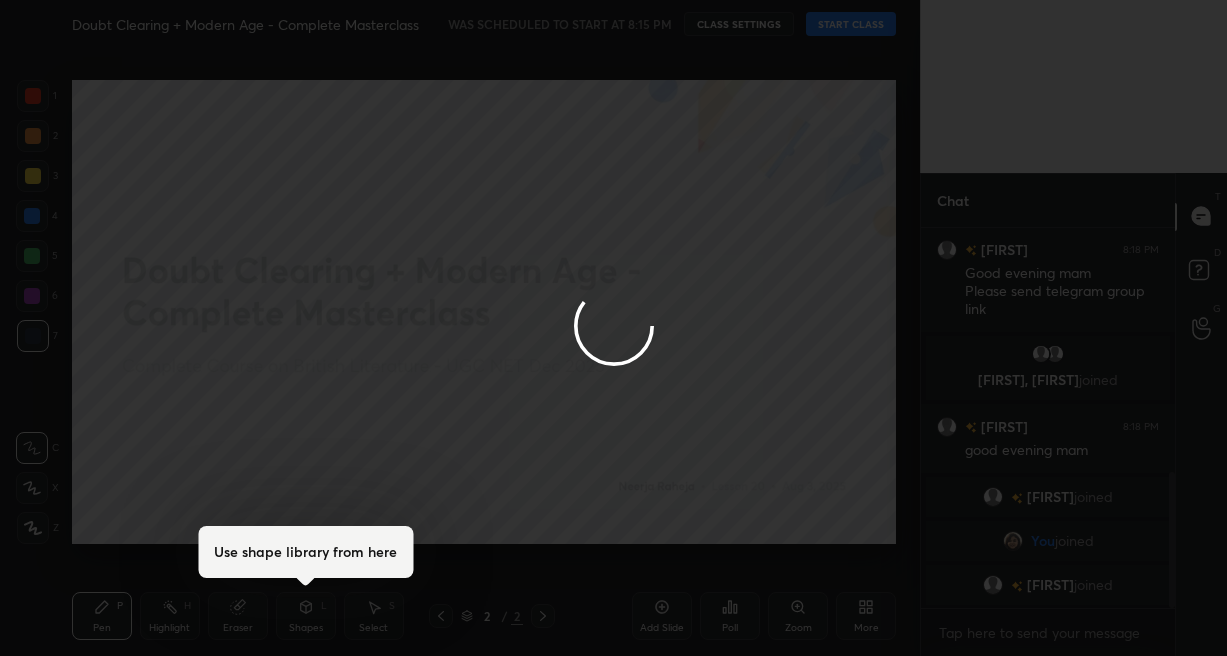 type on "x" 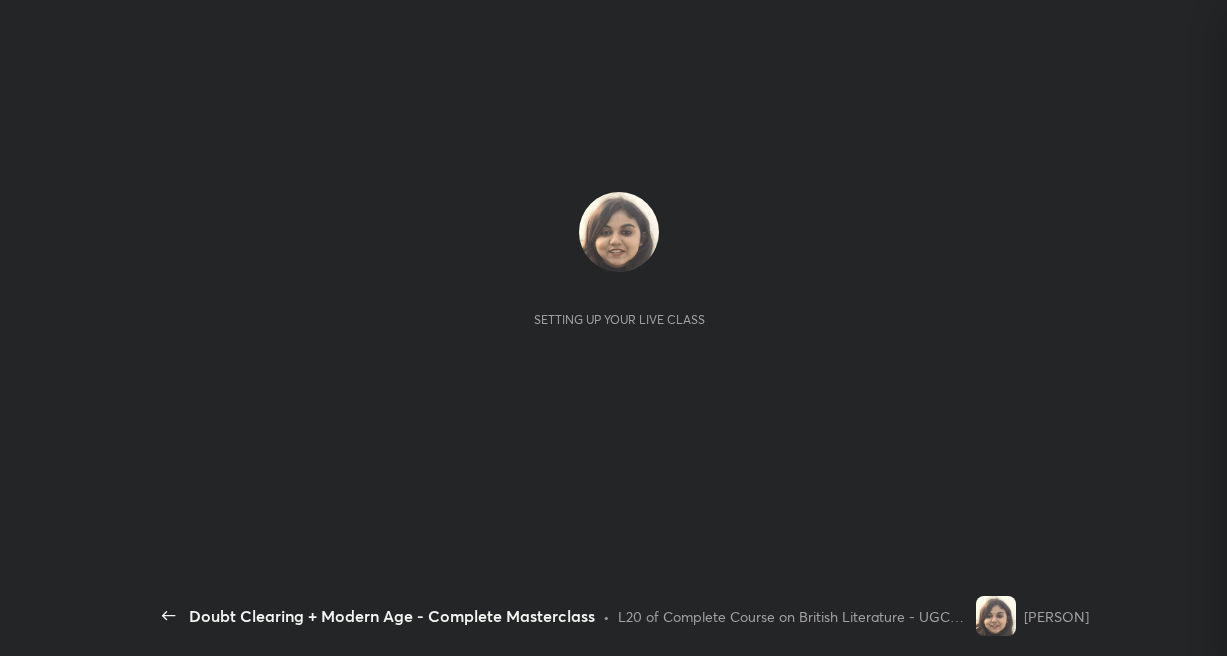 scroll, scrollTop: 0, scrollLeft: 0, axis: both 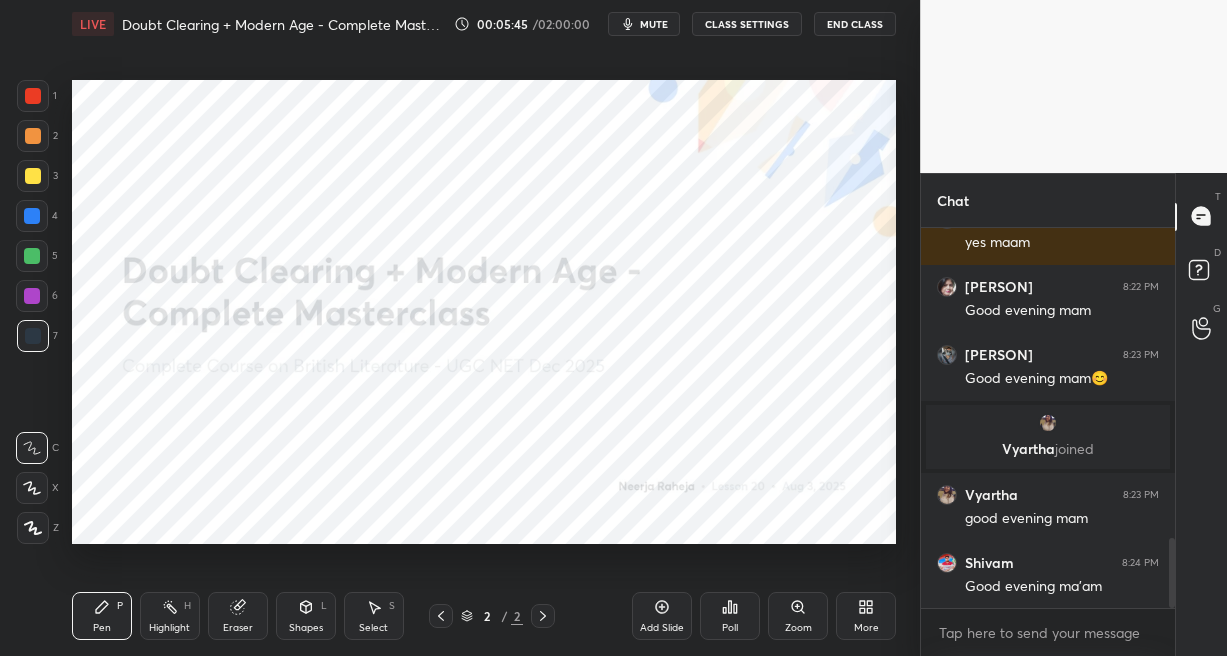 click on "Add Slide" at bounding box center (662, 616) 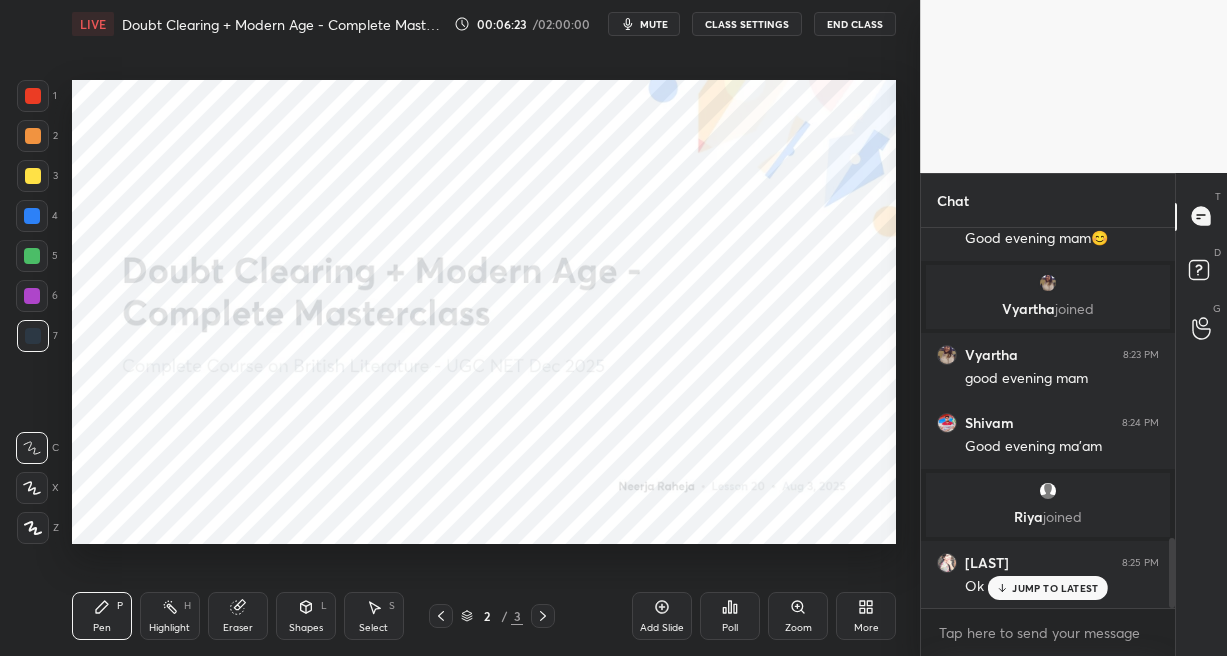 scroll, scrollTop: 1686, scrollLeft: 0, axis: vertical 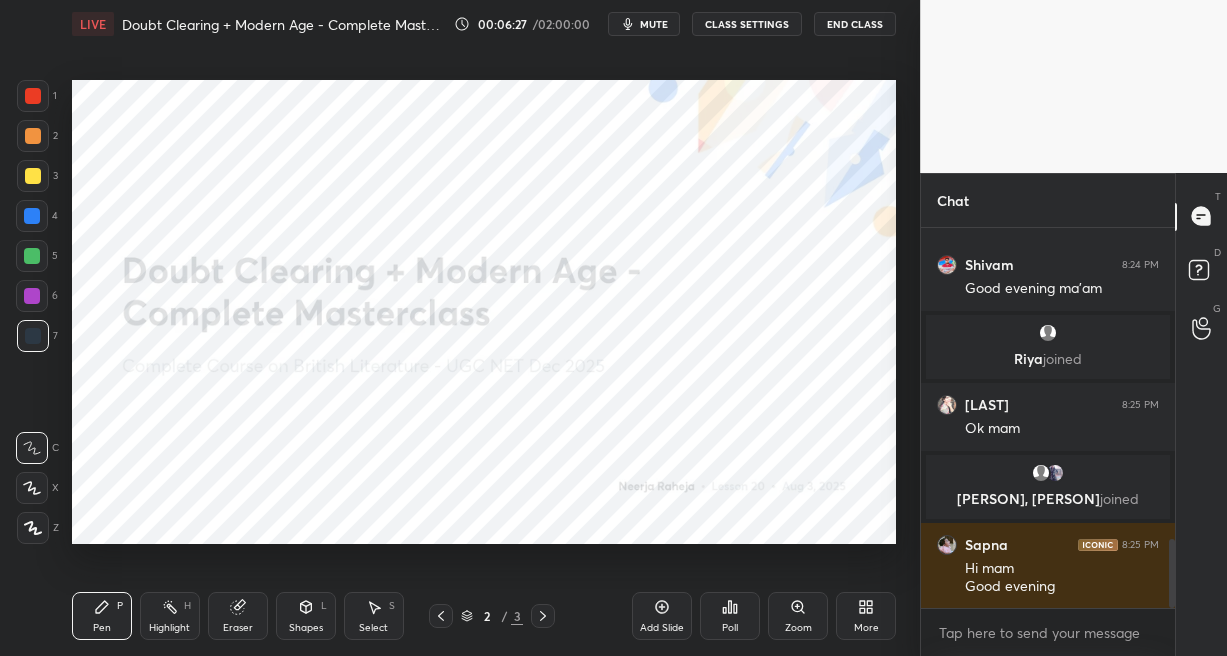 click 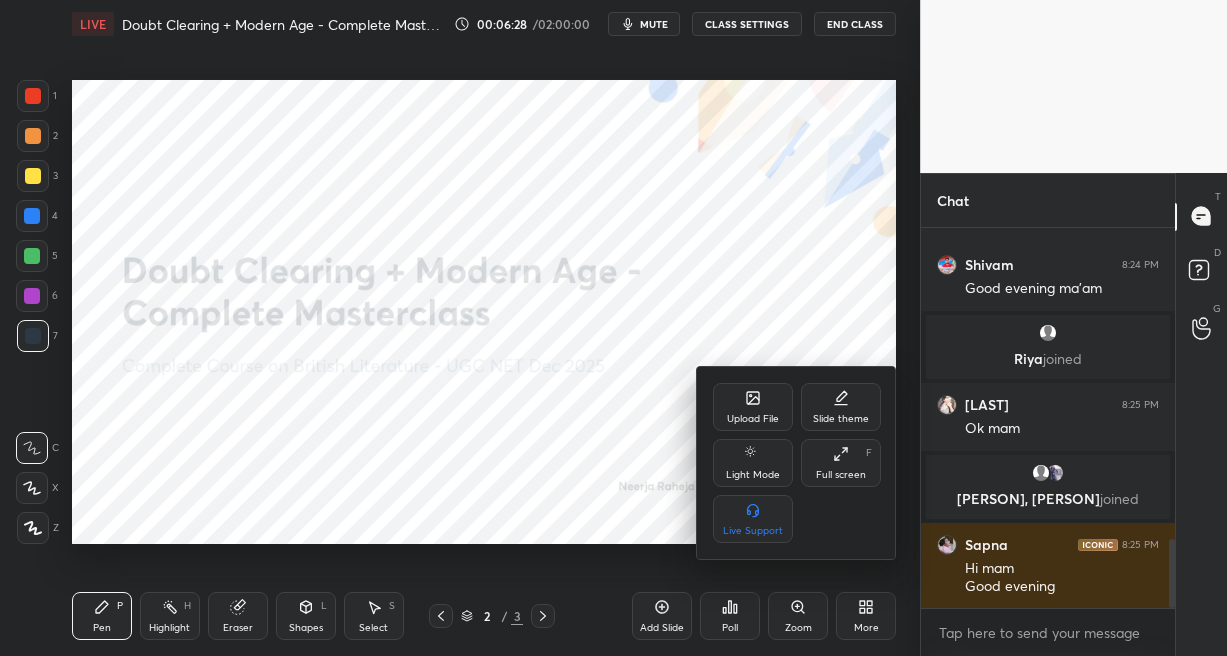 click on "Upload File" at bounding box center (753, 407) 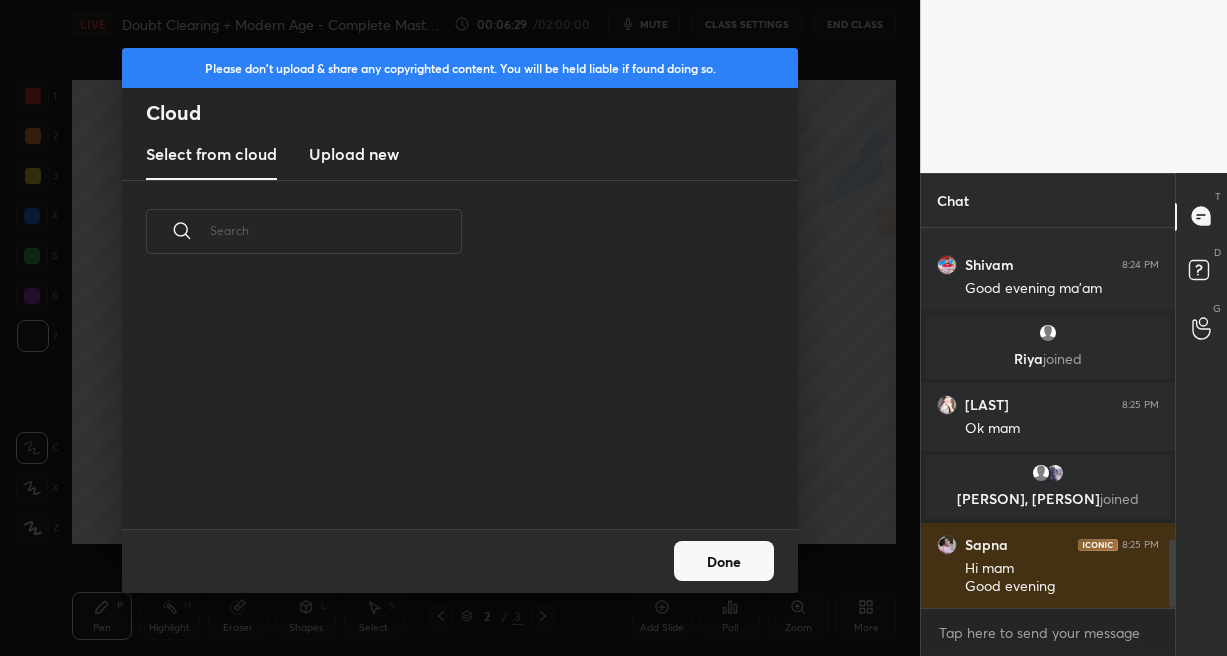 scroll, scrollTop: 6, scrollLeft: 11, axis: both 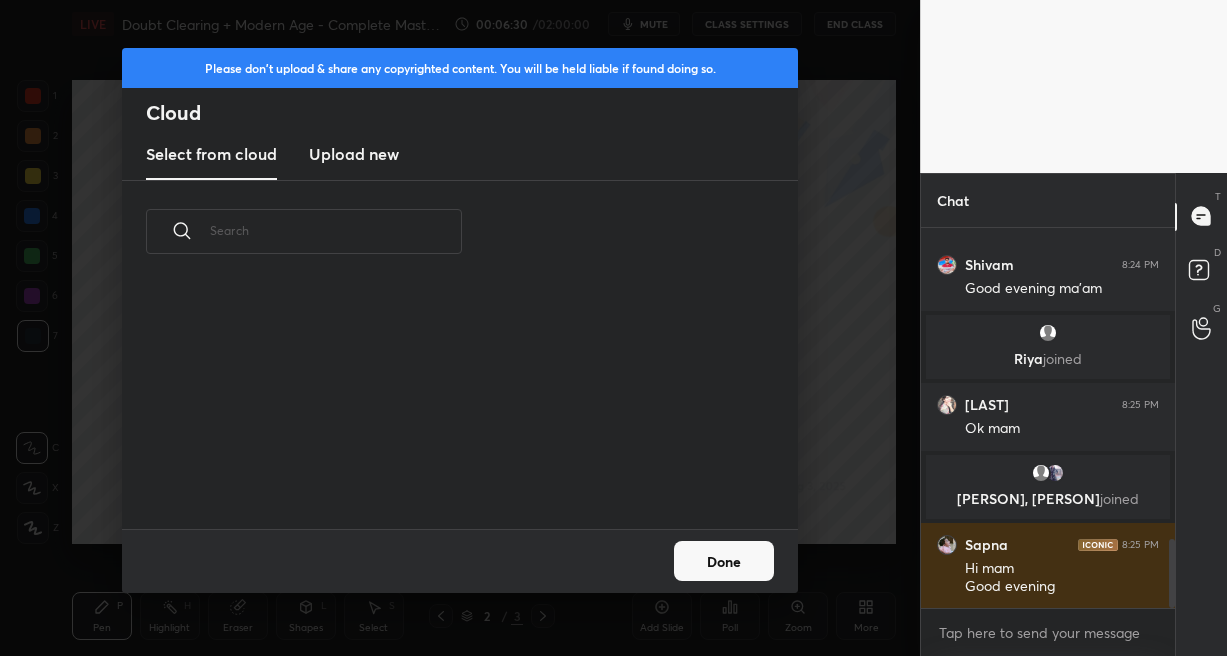 click on "Upload new" at bounding box center [354, 154] 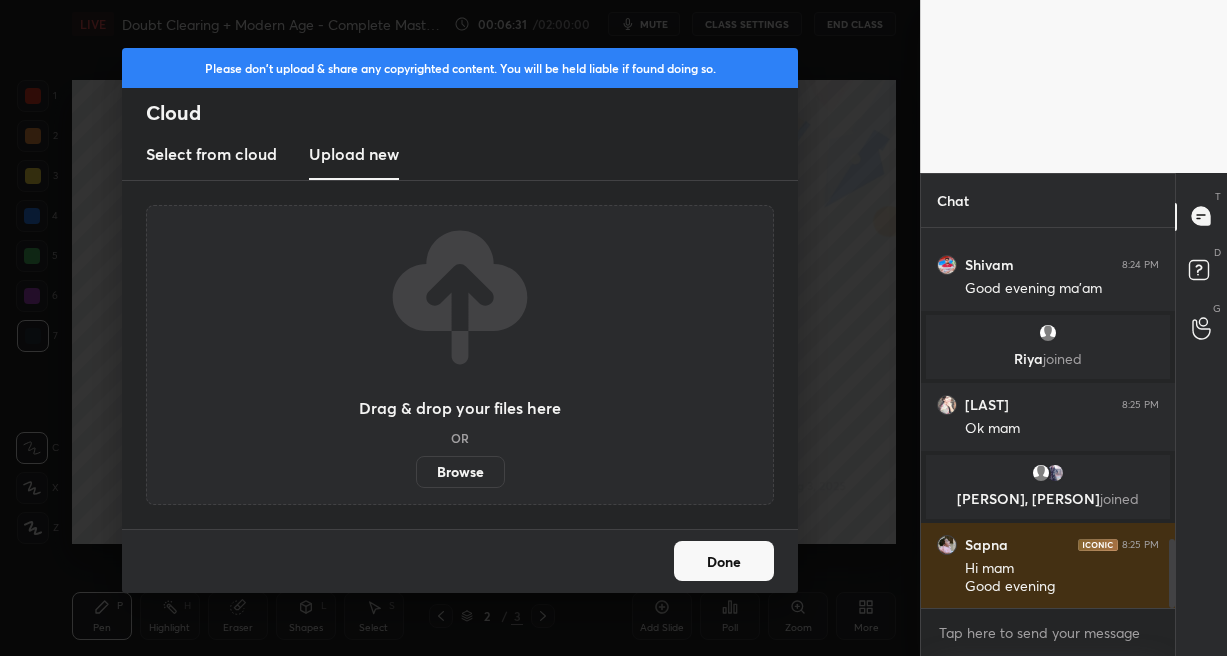 click on "Browse" at bounding box center (460, 472) 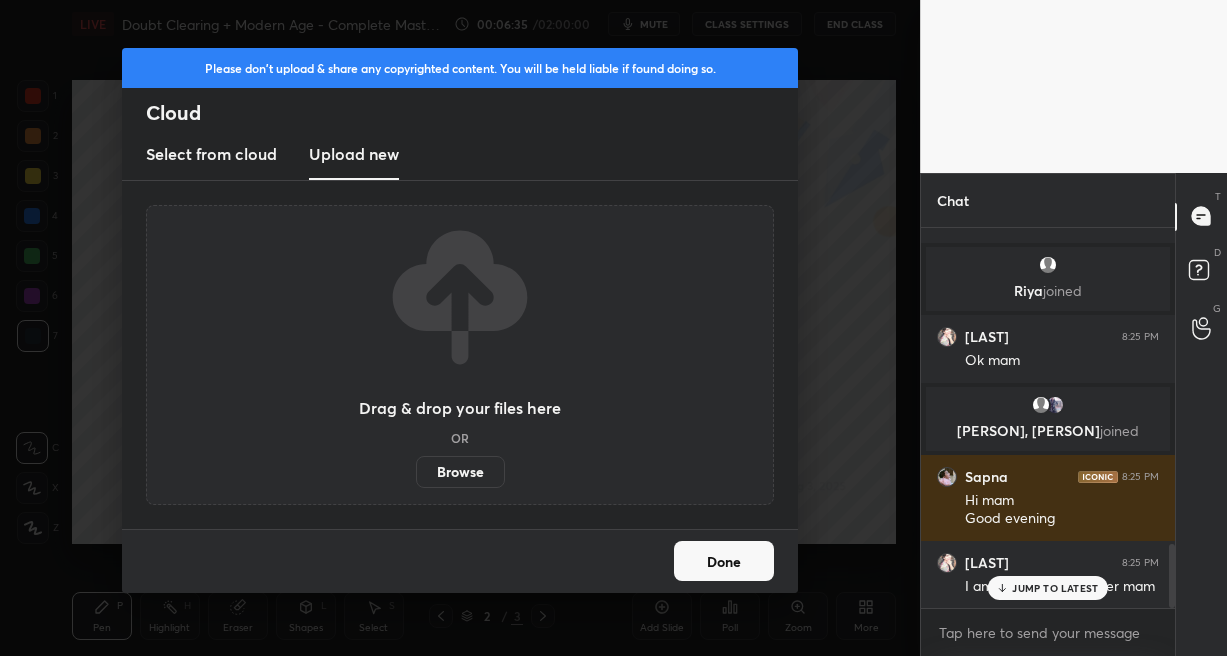 scroll, scrollTop: 1870, scrollLeft: 0, axis: vertical 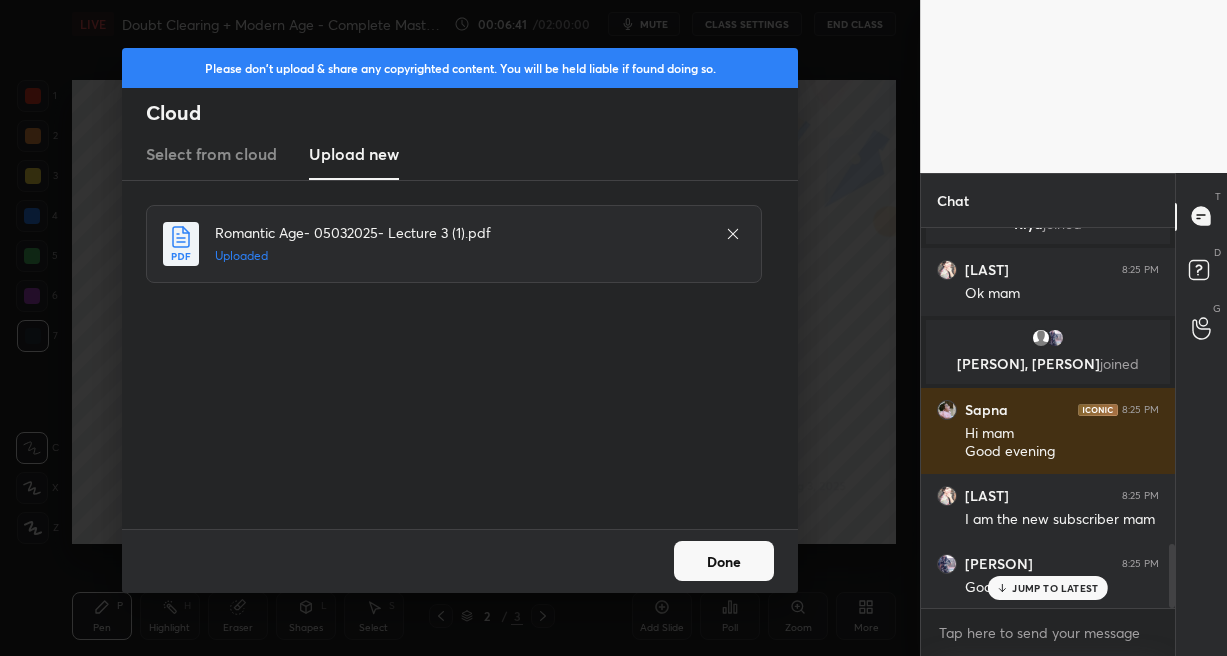 click on "Done" at bounding box center (724, 561) 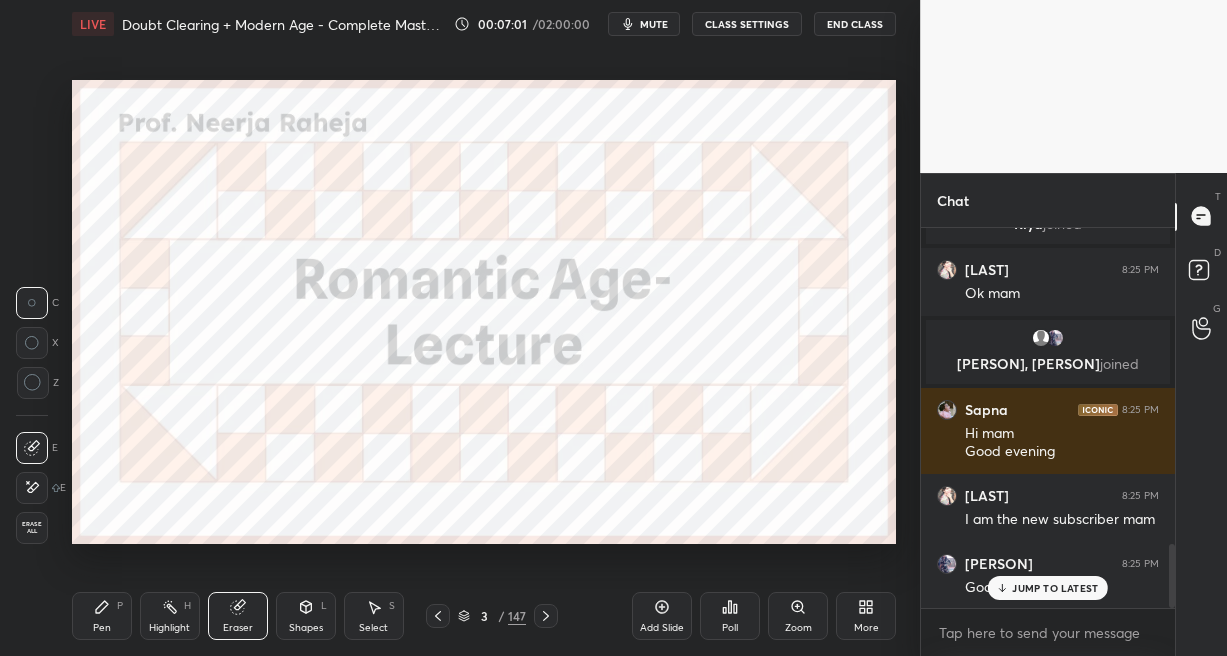 drag, startPoint x: 99, startPoint y: 607, endPoint x: 109, endPoint y: 552, distance: 55.9017 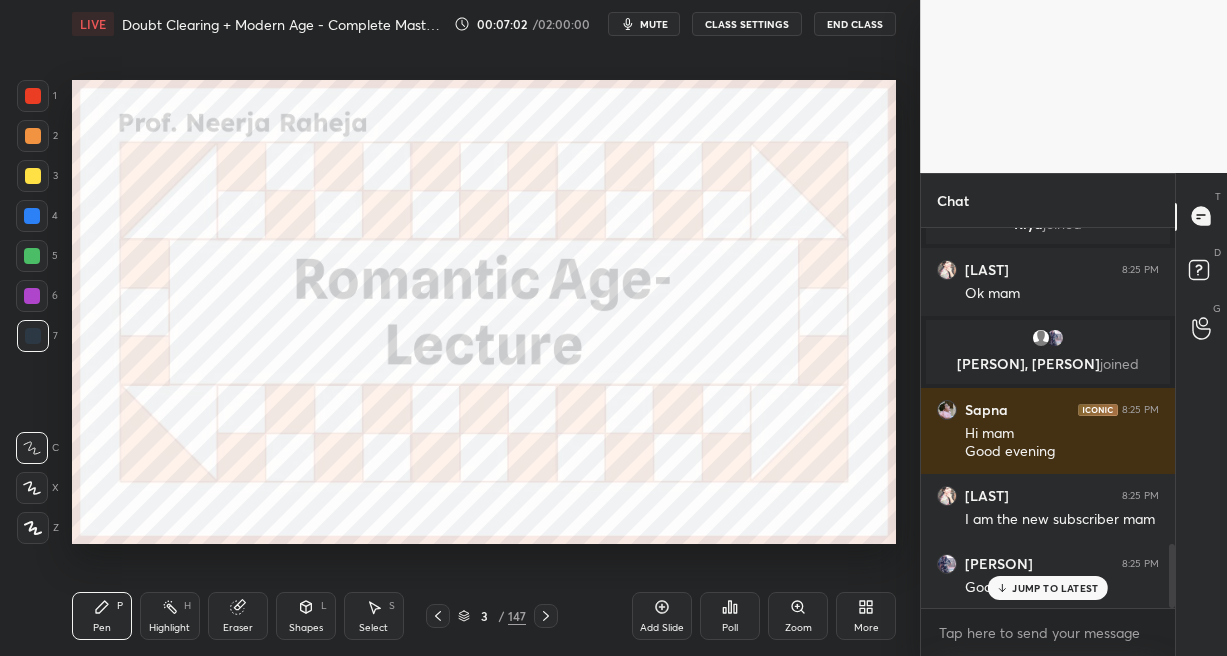 click at bounding box center (33, 528) 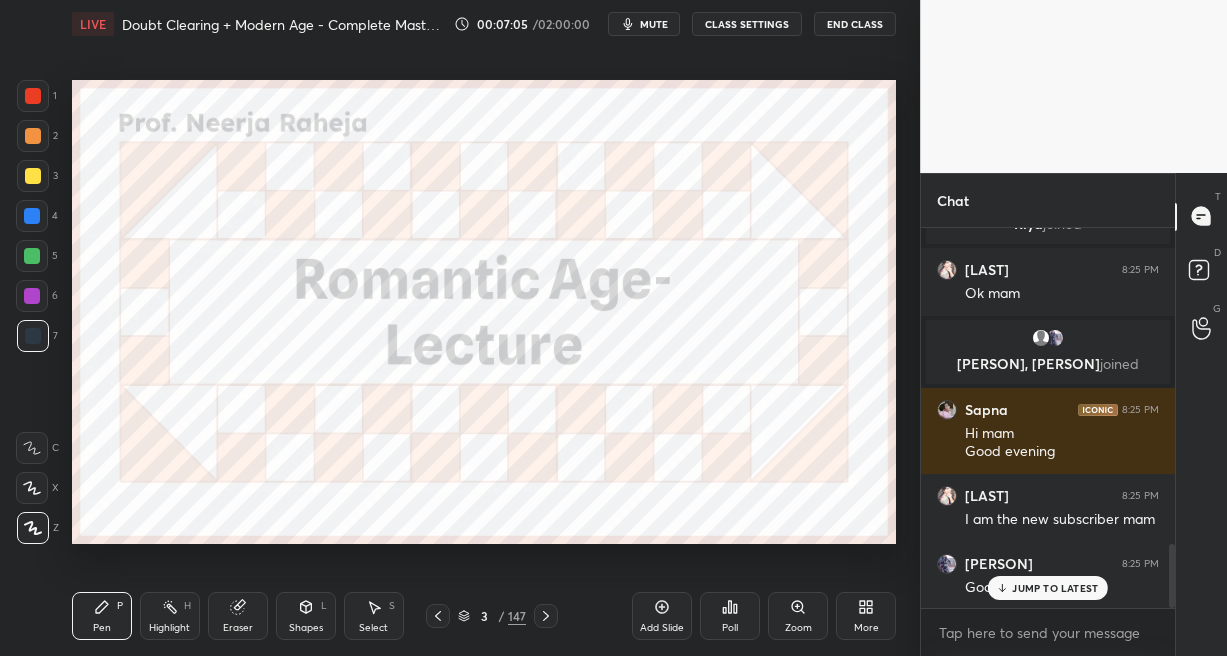 scroll, scrollTop: 1939, scrollLeft: 0, axis: vertical 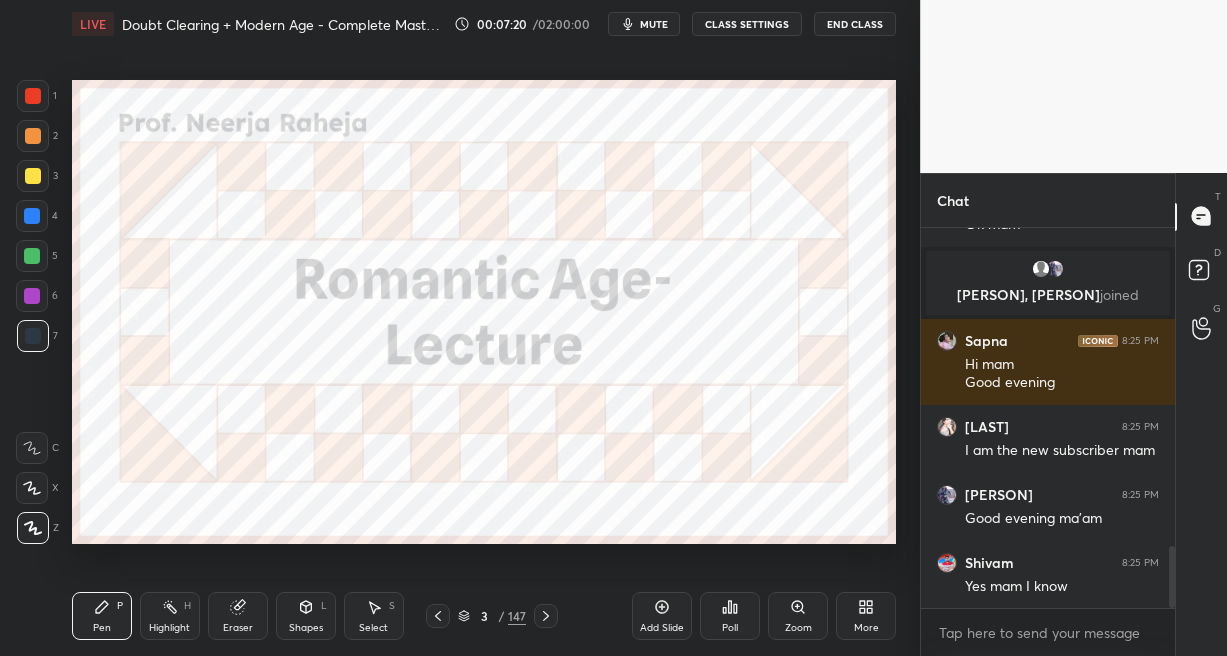 click 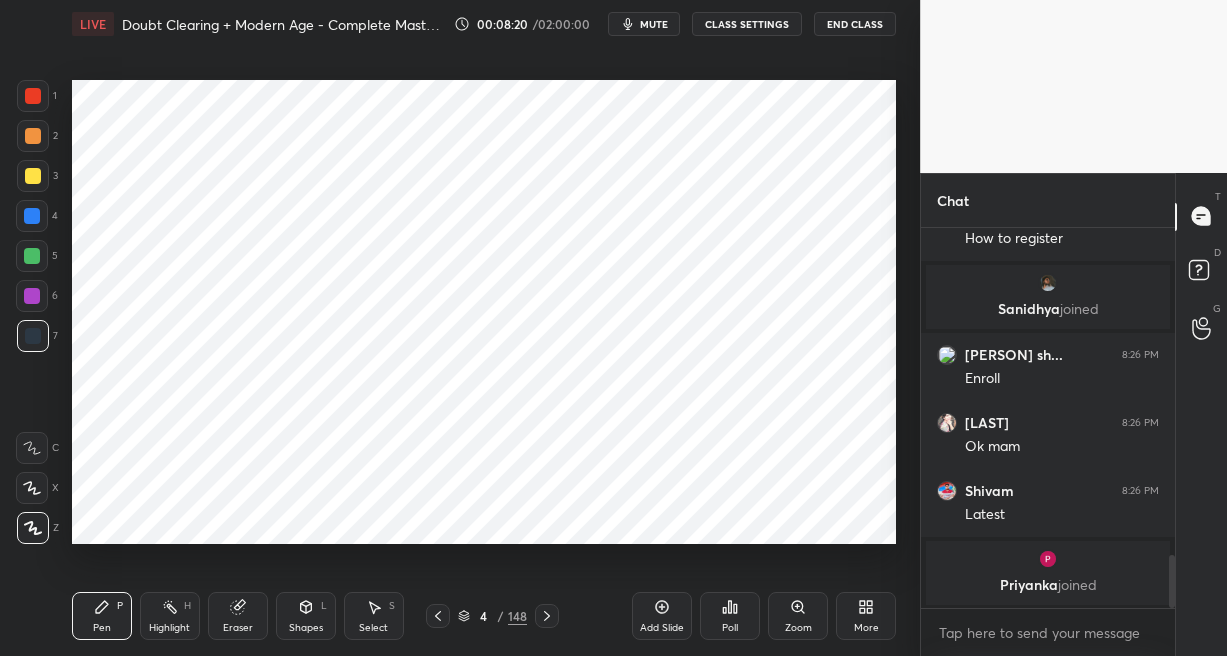 scroll, scrollTop: 2439, scrollLeft: 0, axis: vertical 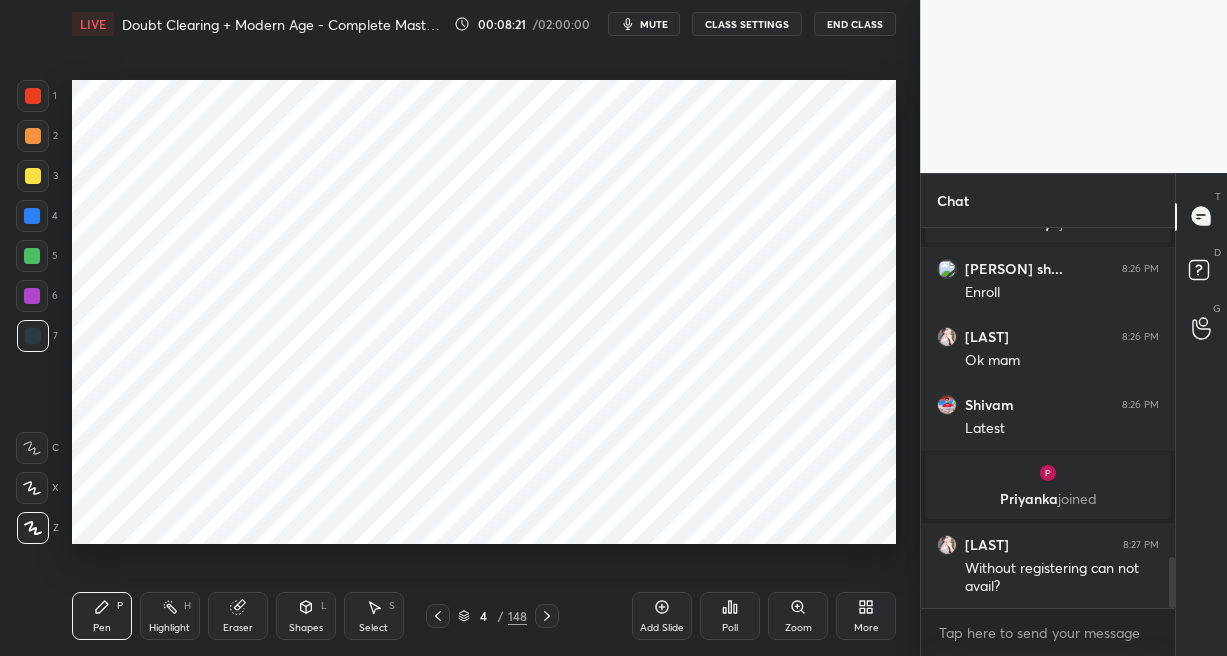 click 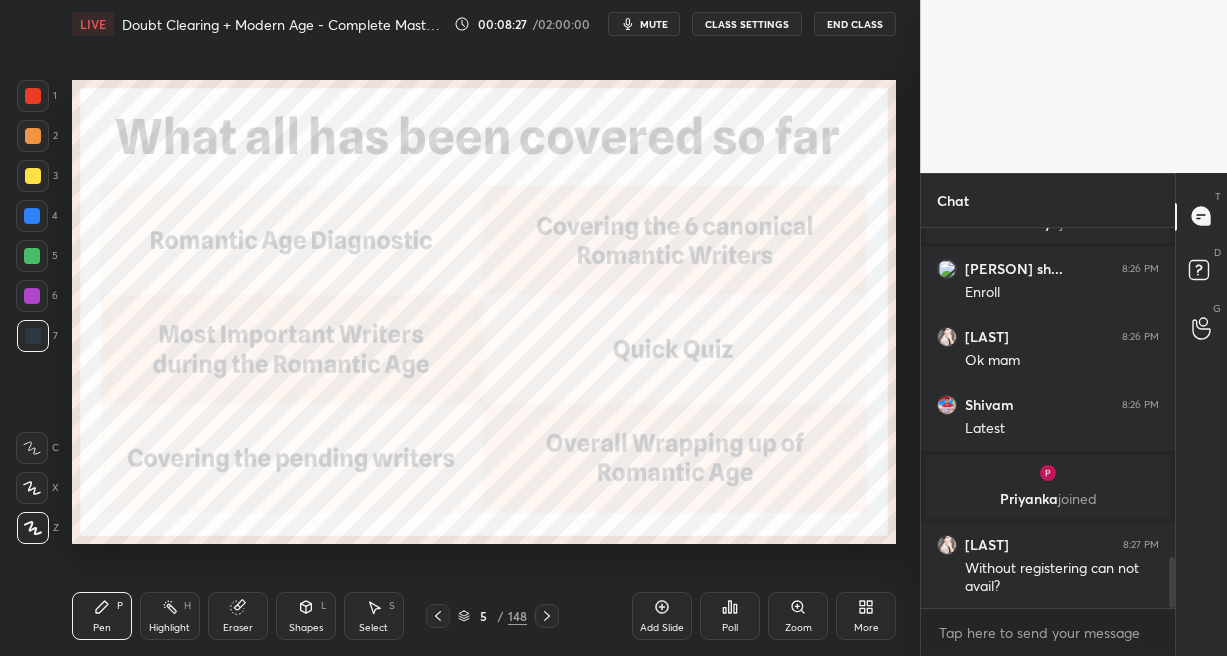 click 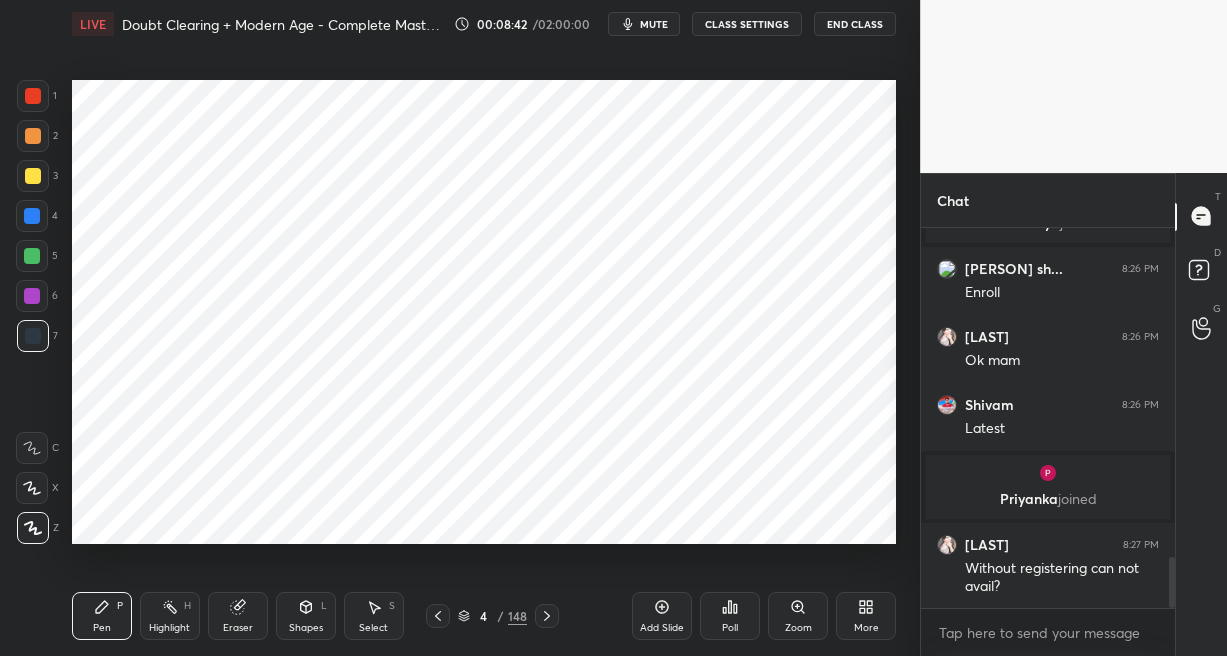 scroll, scrollTop: 2506, scrollLeft: 0, axis: vertical 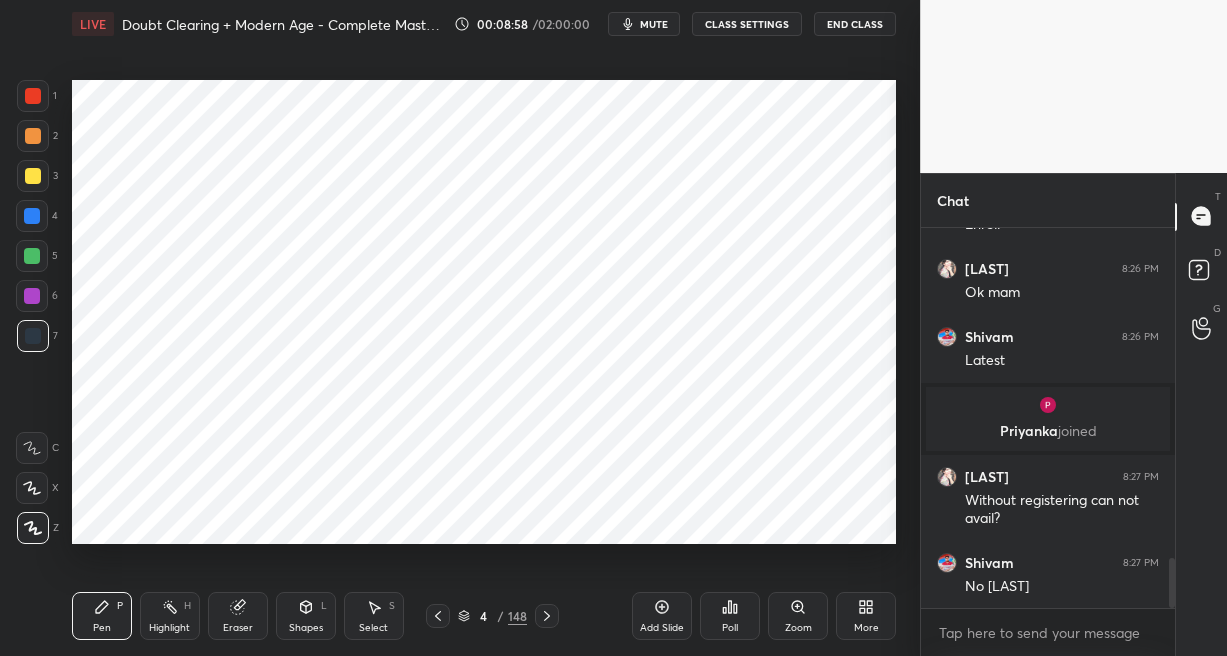 click on "148" at bounding box center (517, 616) 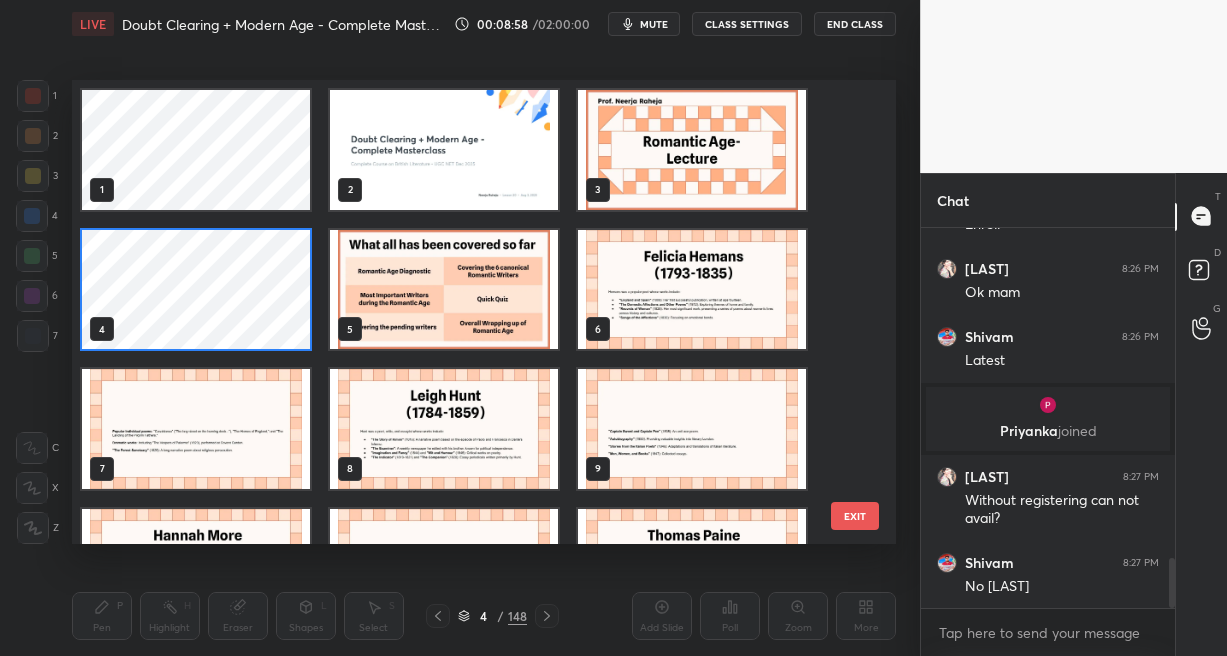 scroll, scrollTop: 7, scrollLeft: 10, axis: both 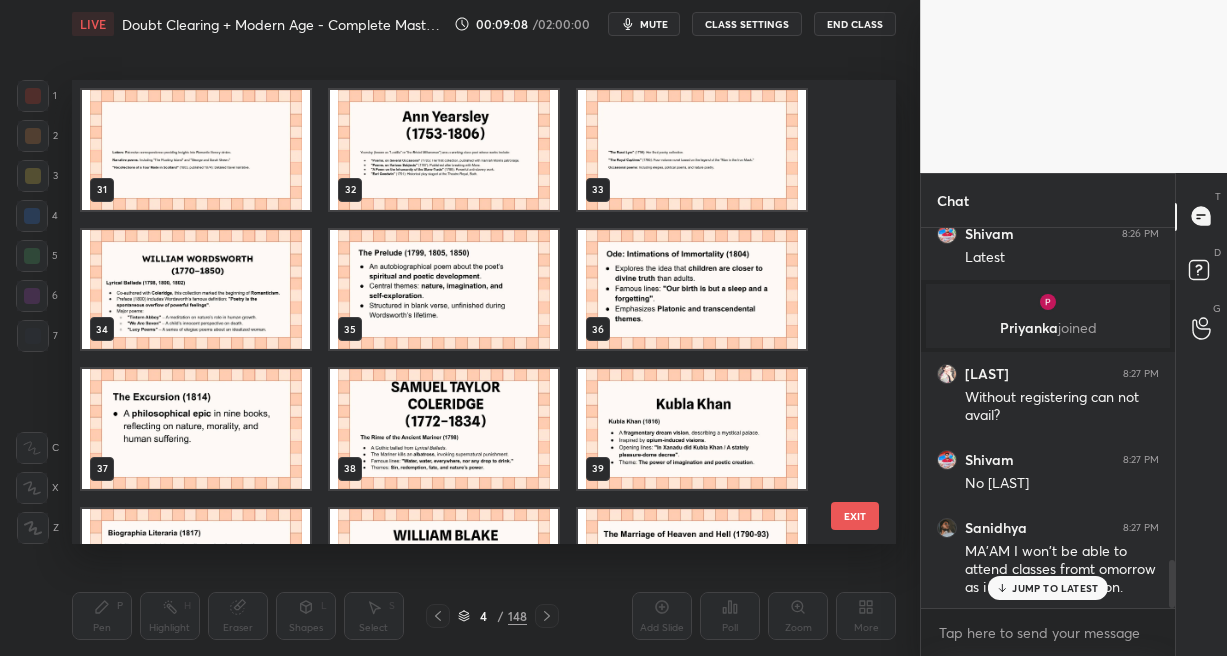 click at bounding box center [196, 290] 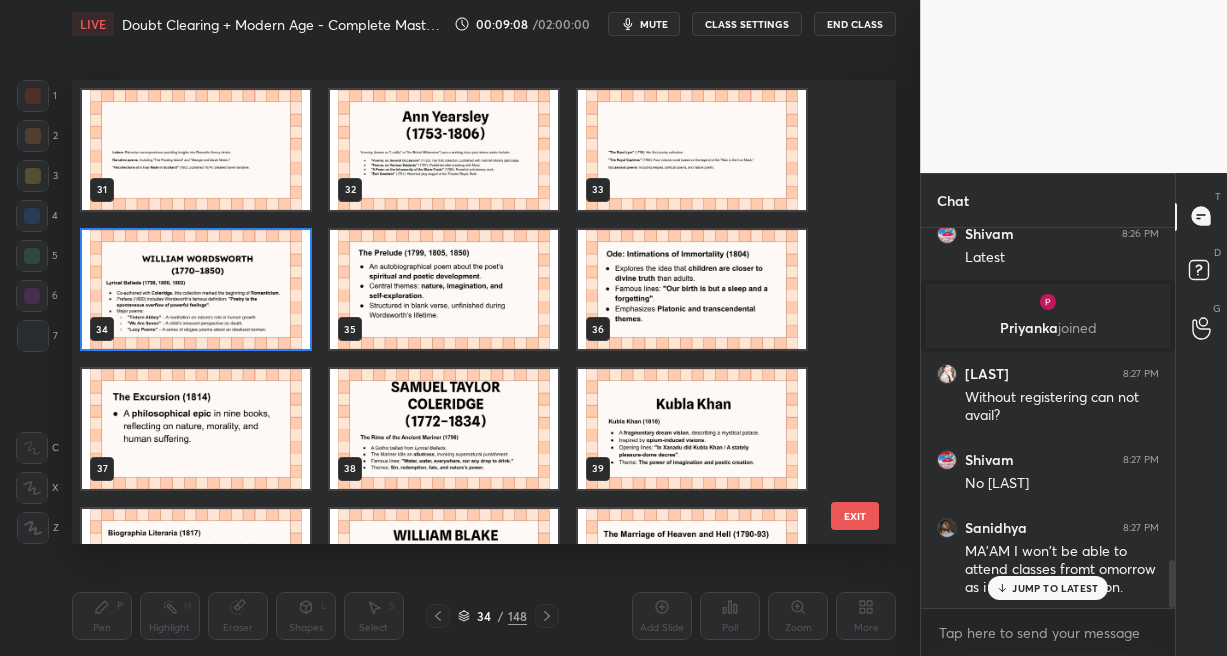 click at bounding box center (196, 290) 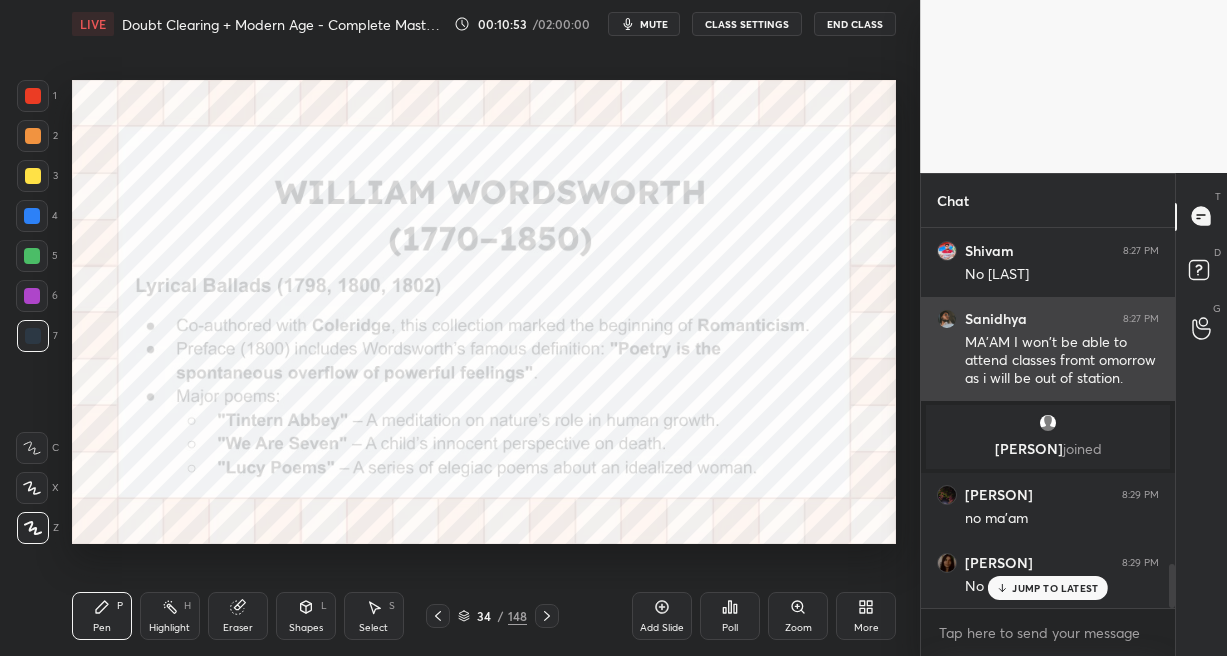 scroll, scrollTop: 2886, scrollLeft: 0, axis: vertical 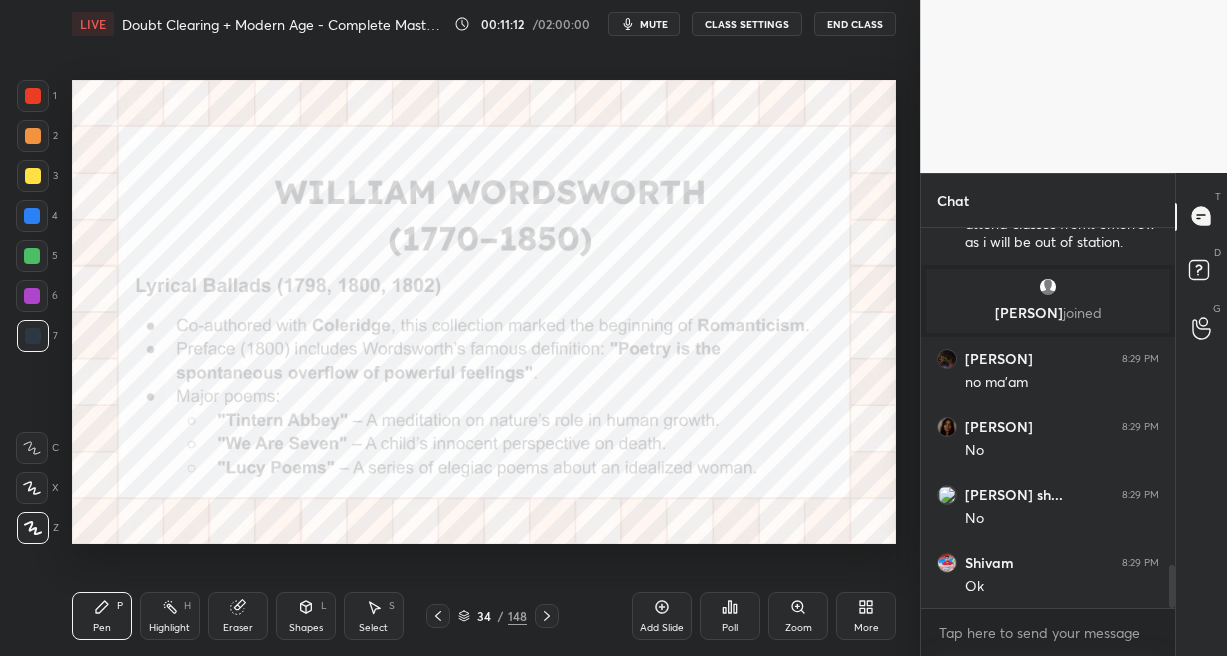 click at bounding box center [32, 216] 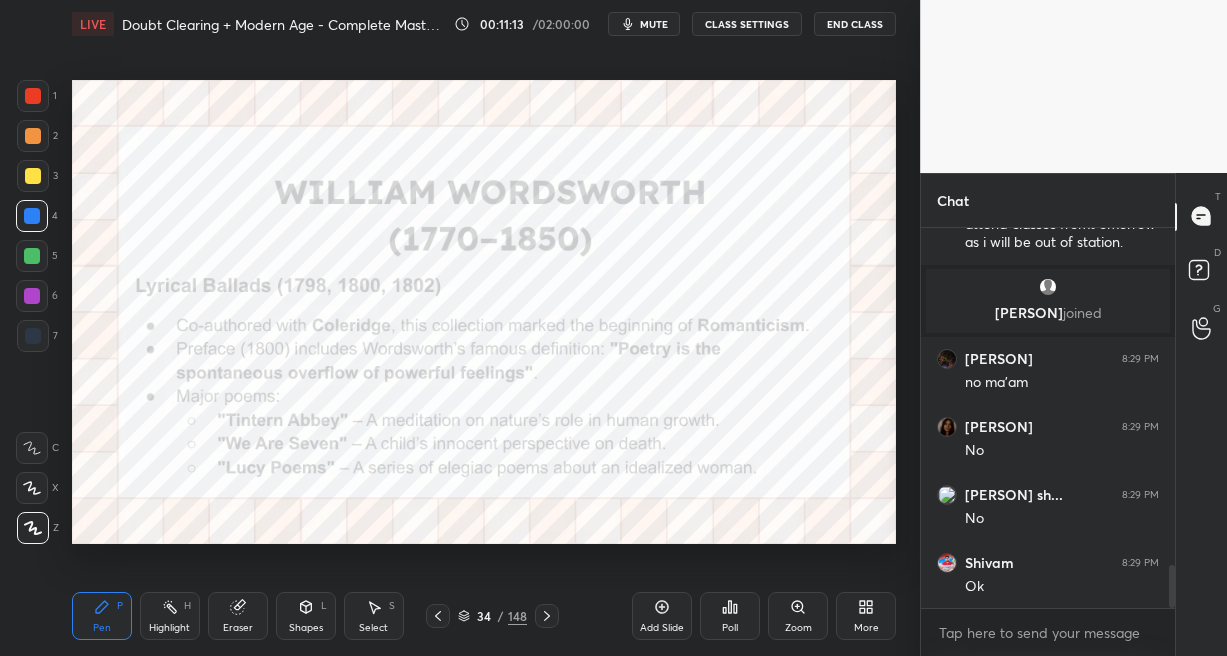 scroll, scrollTop: 3026, scrollLeft: 0, axis: vertical 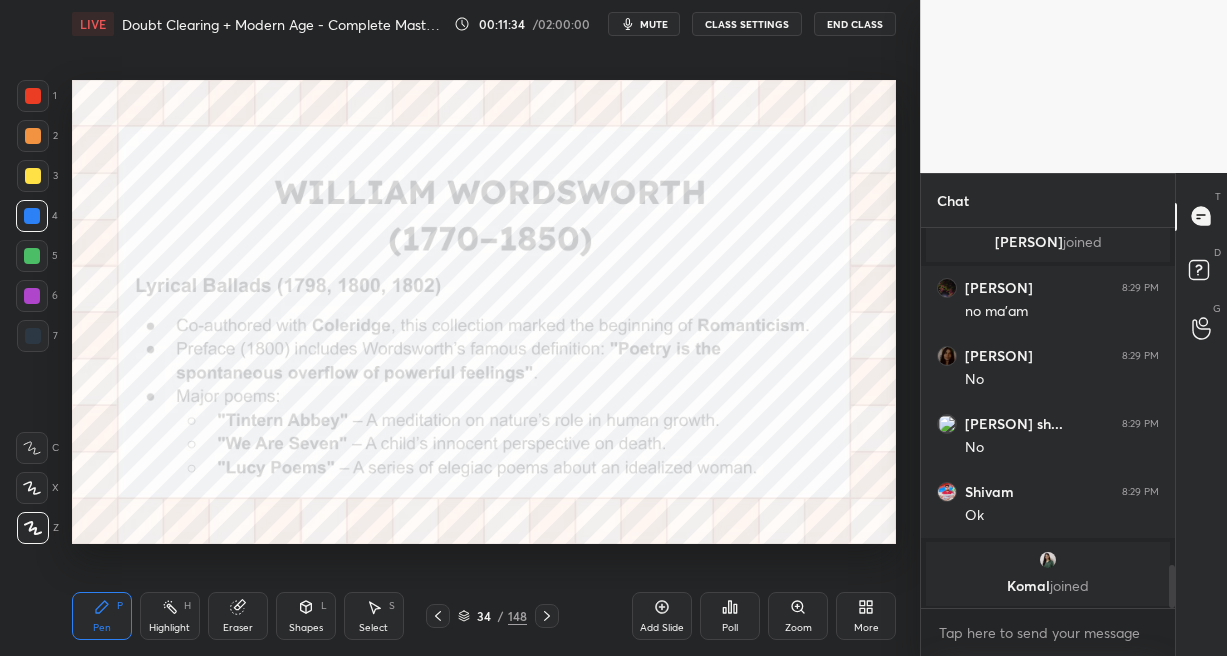 drag, startPoint x: 665, startPoint y: 603, endPoint x: 669, endPoint y: 556, distance: 47.169907 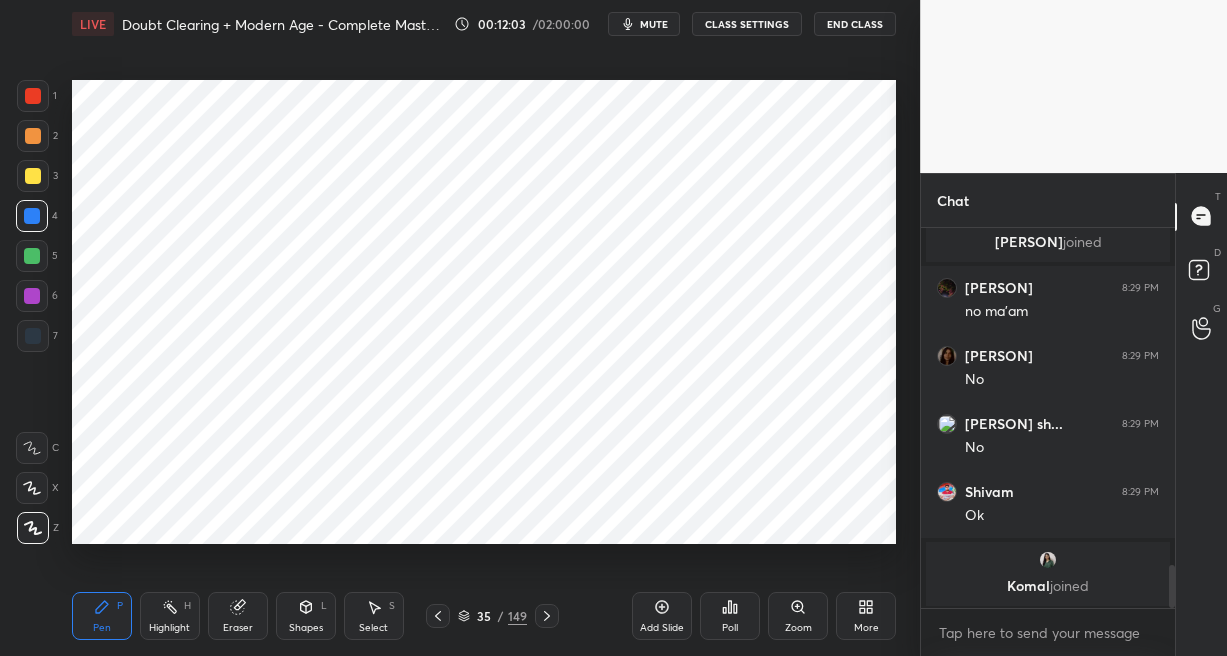 click at bounding box center (32, 296) 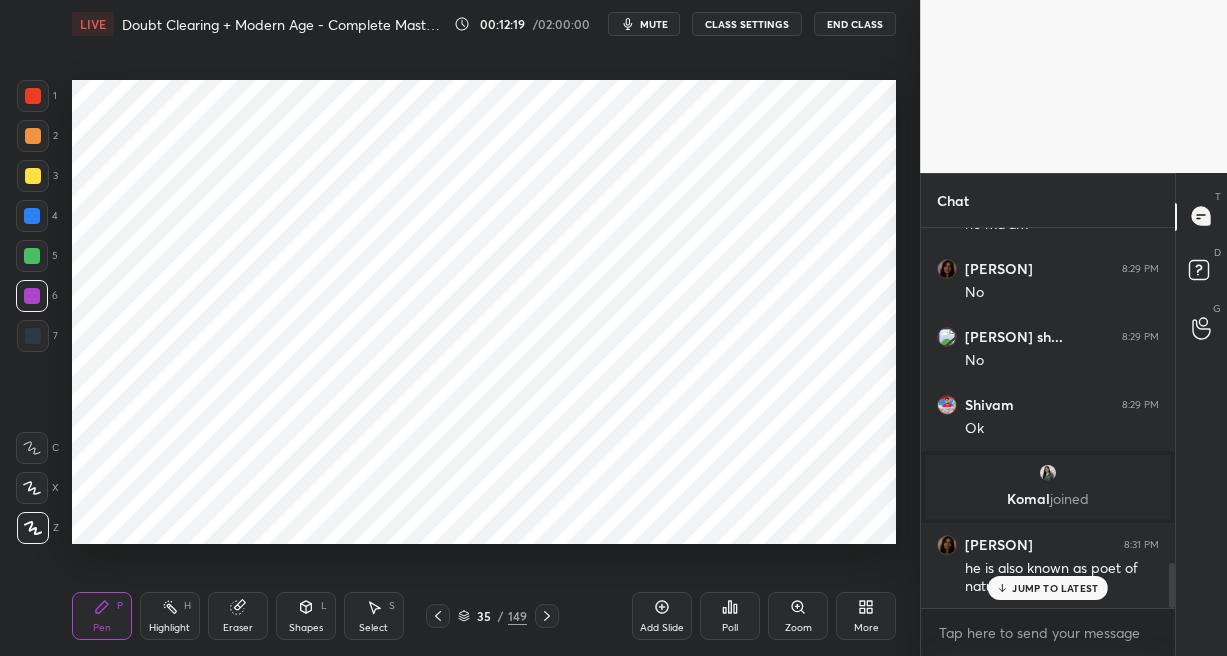 scroll, scrollTop: 2866, scrollLeft: 0, axis: vertical 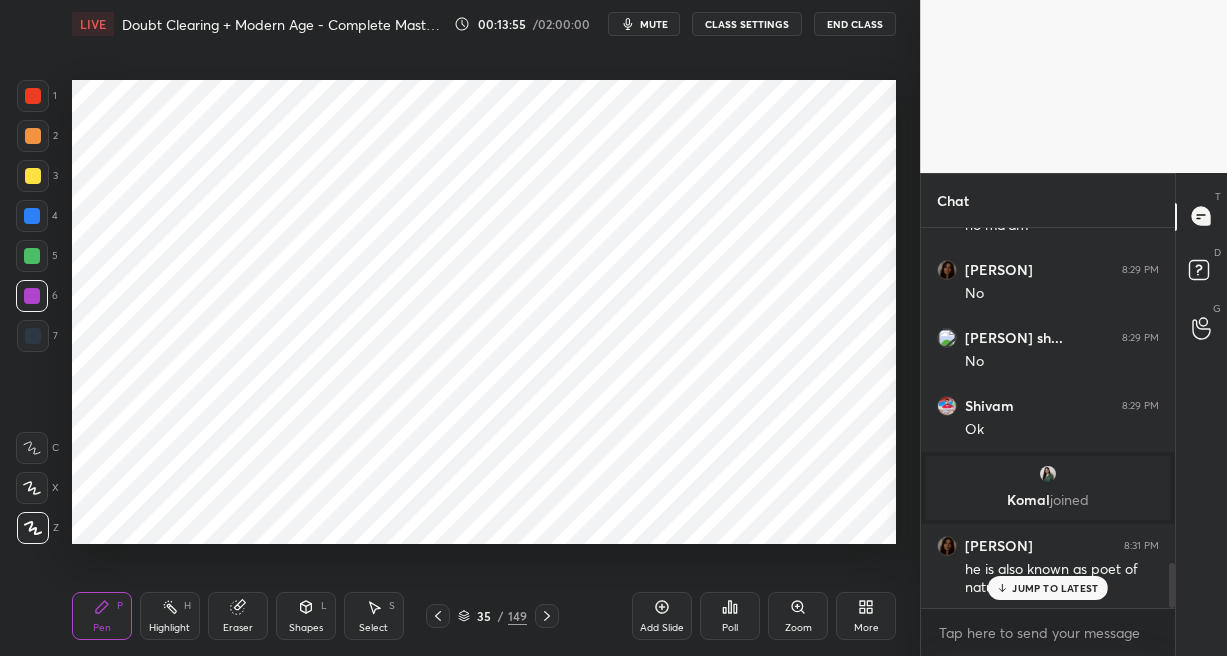 click at bounding box center (33, 96) 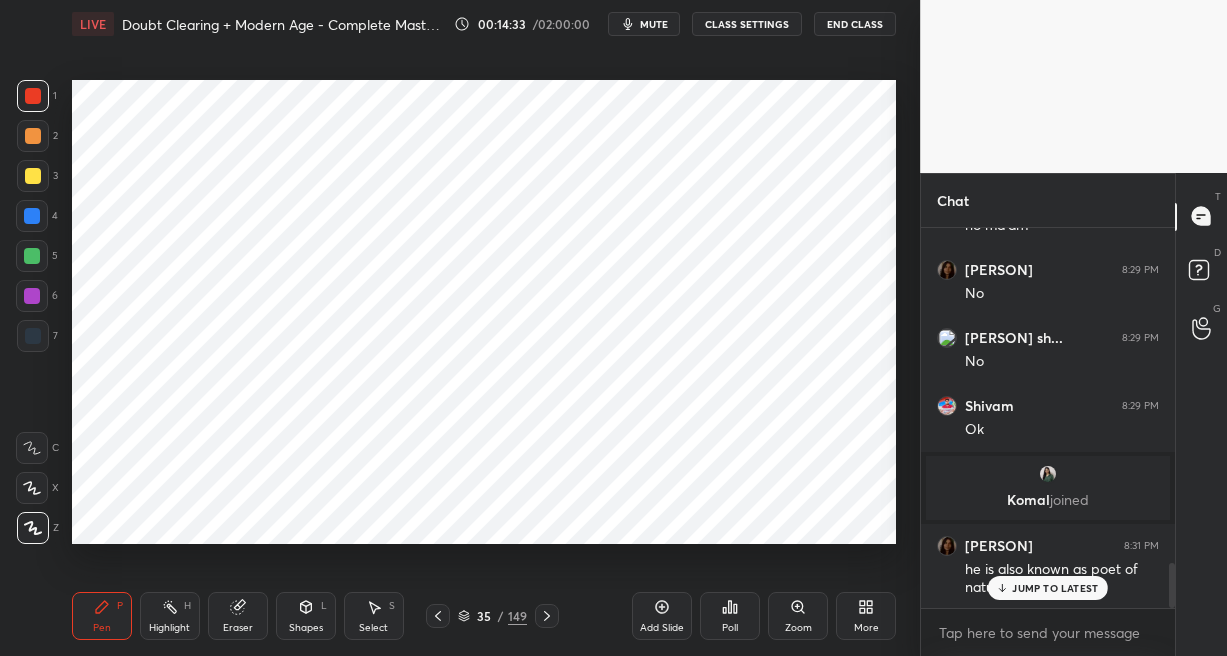click 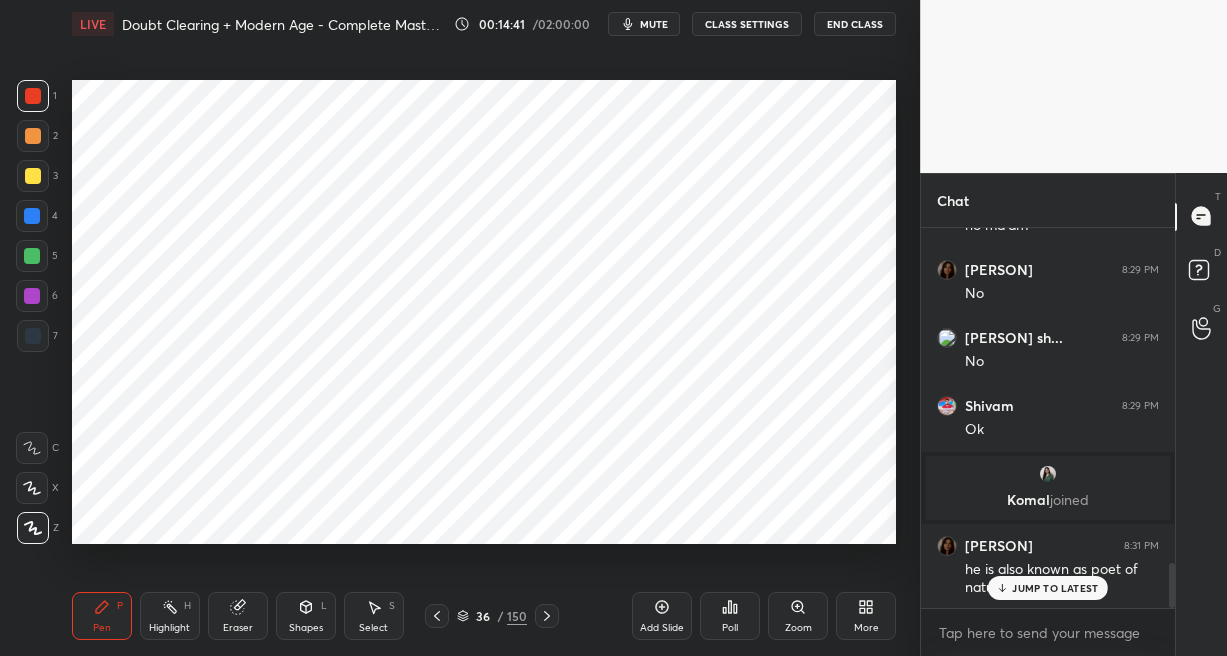 click at bounding box center (33, 336) 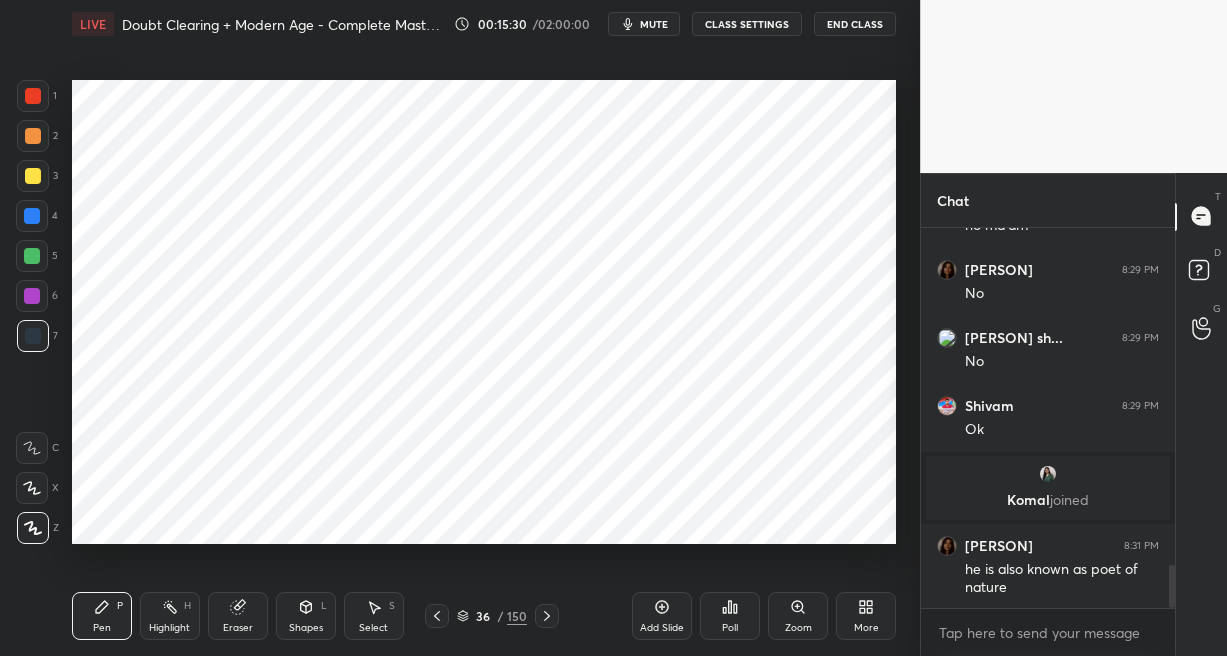 scroll, scrollTop: 2953, scrollLeft: 0, axis: vertical 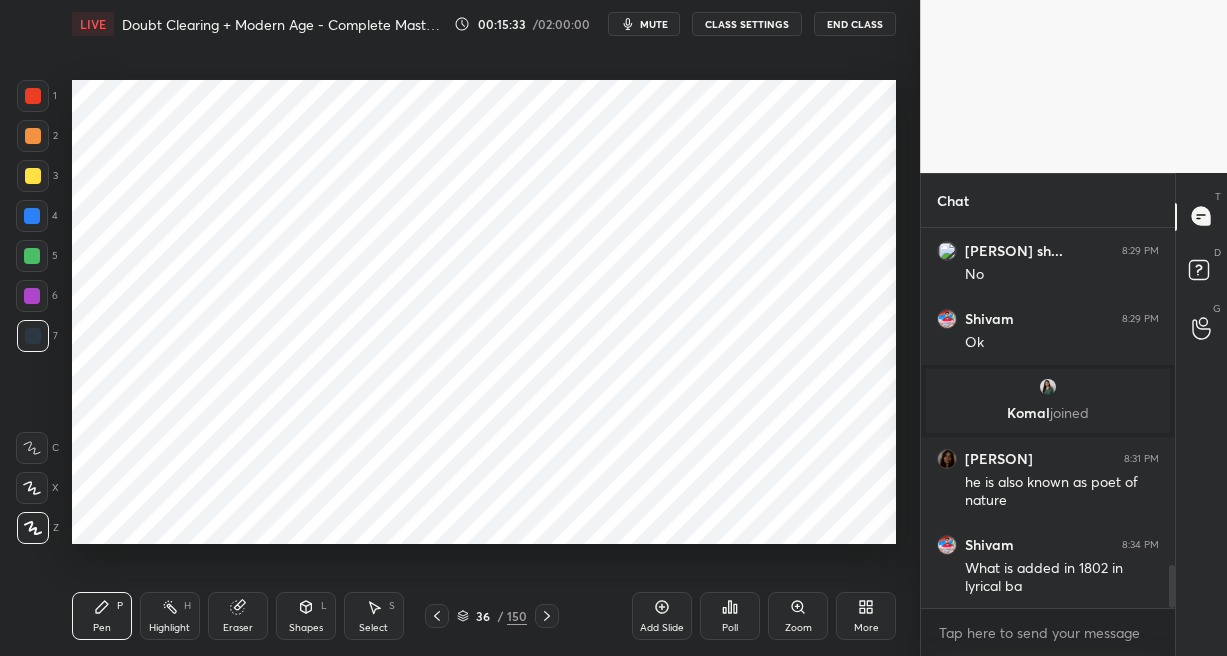 click 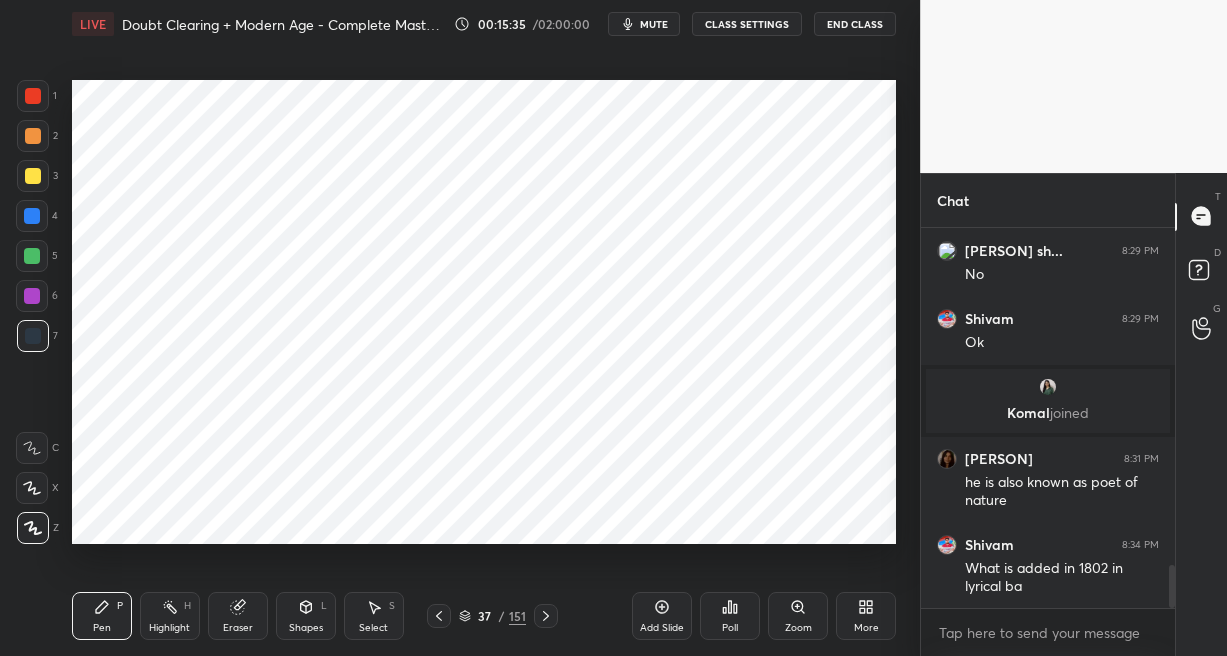 click 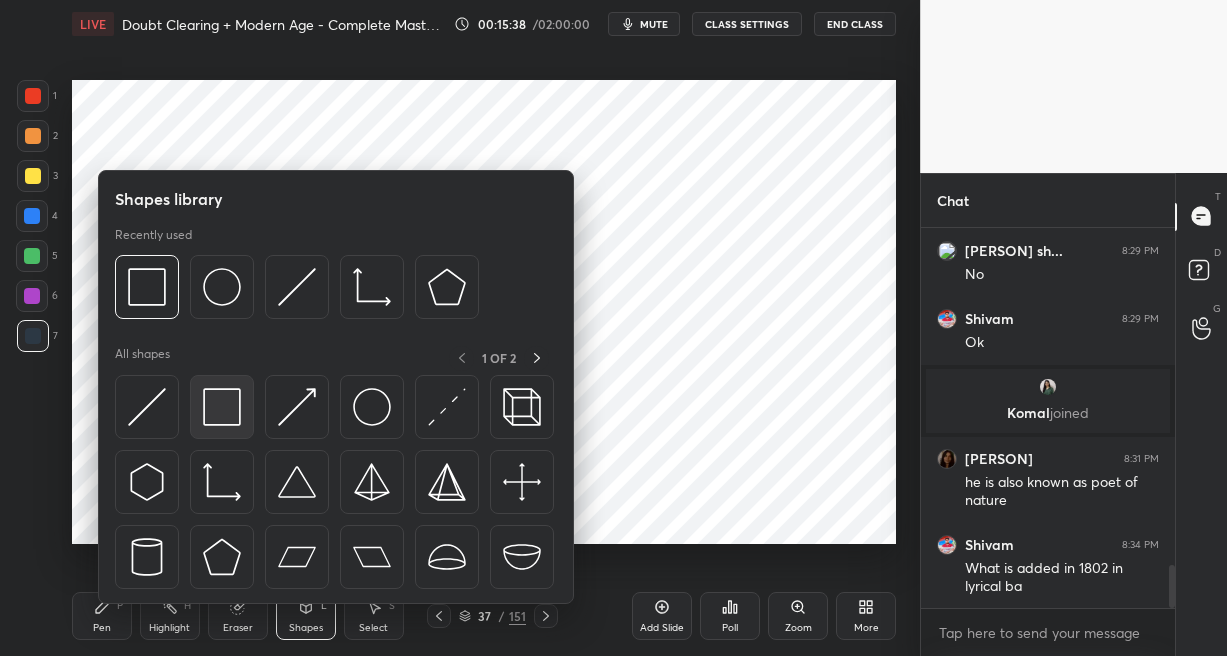 click at bounding box center [222, 407] 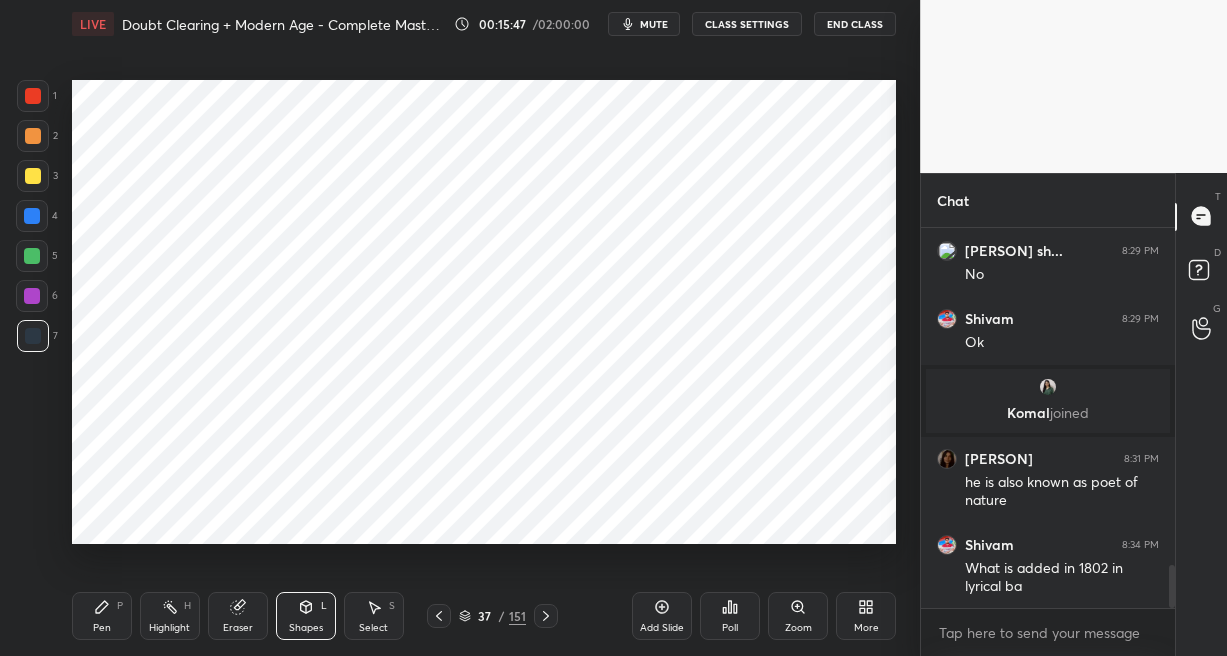 click 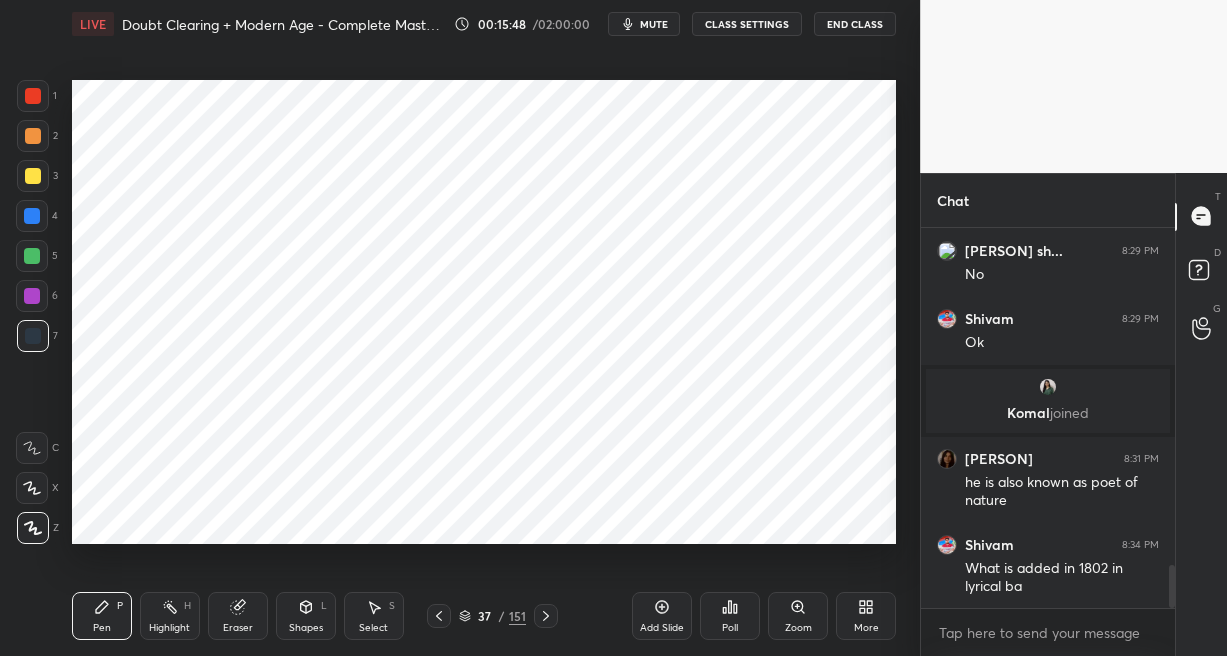 click at bounding box center (32, 216) 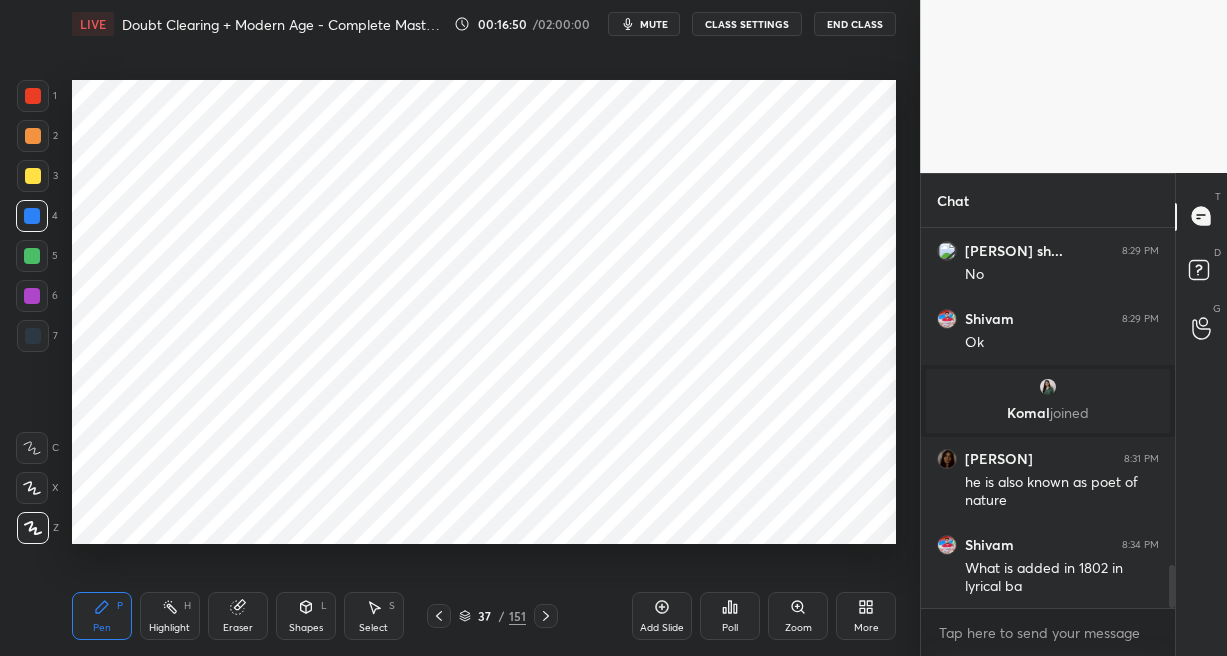 click at bounding box center (32, 296) 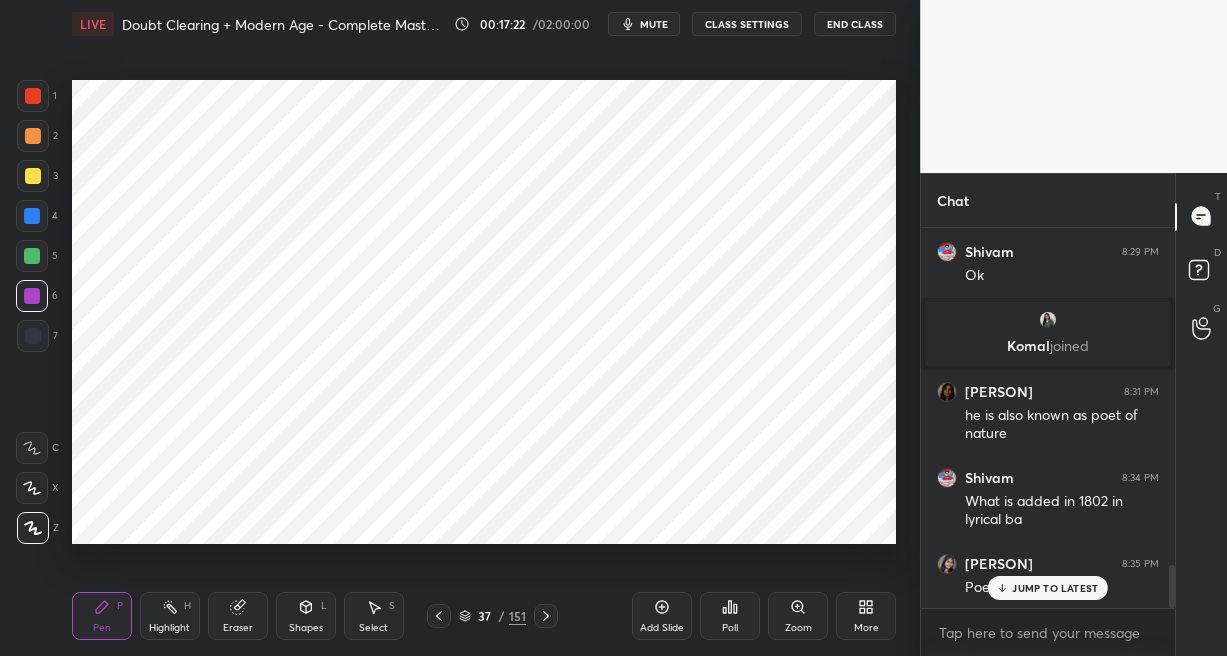 scroll, scrollTop: 3093, scrollLeft: 0, axis: vertical 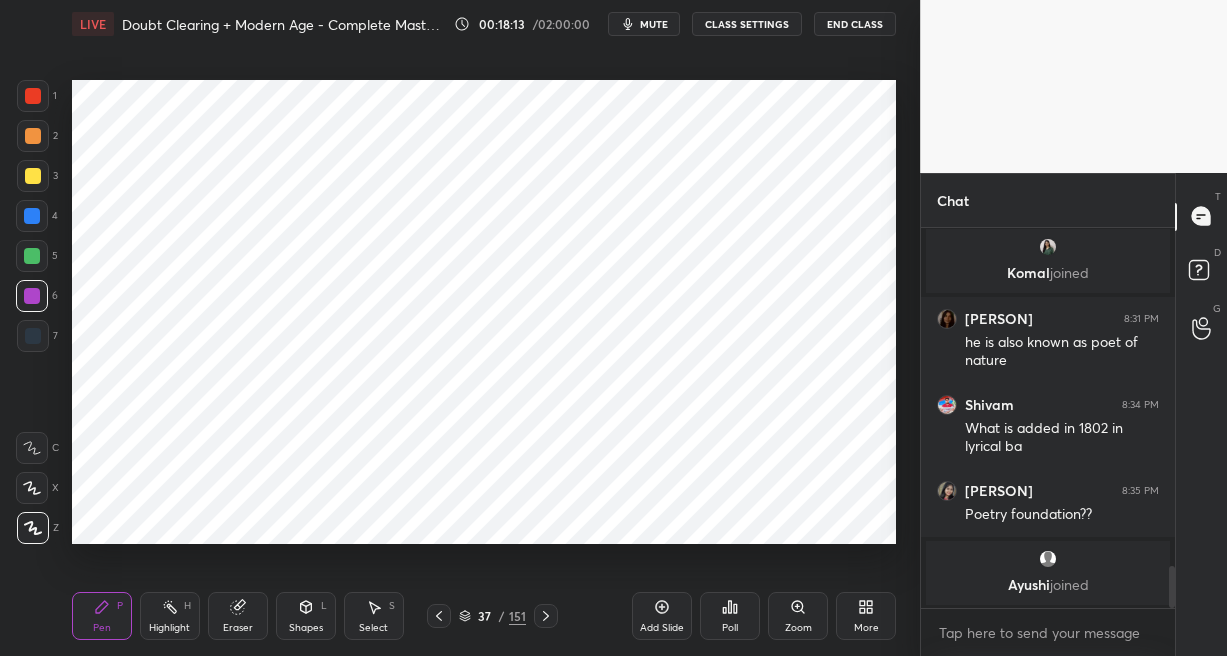 click 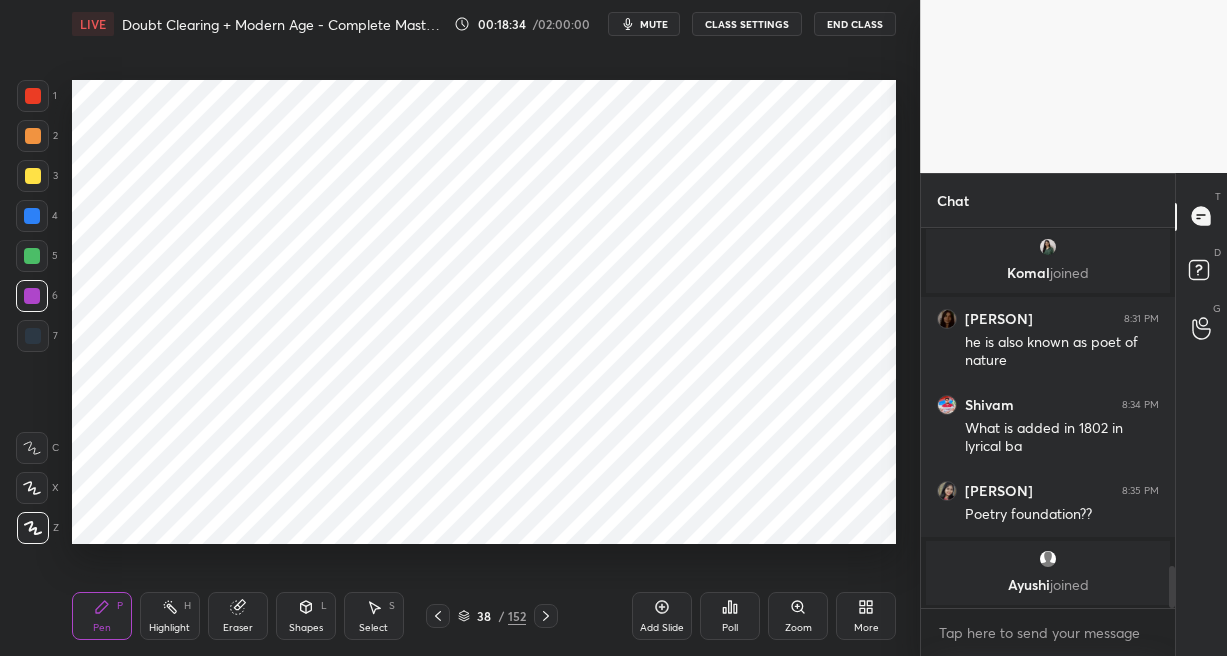 click at bounding box center [33, 96] 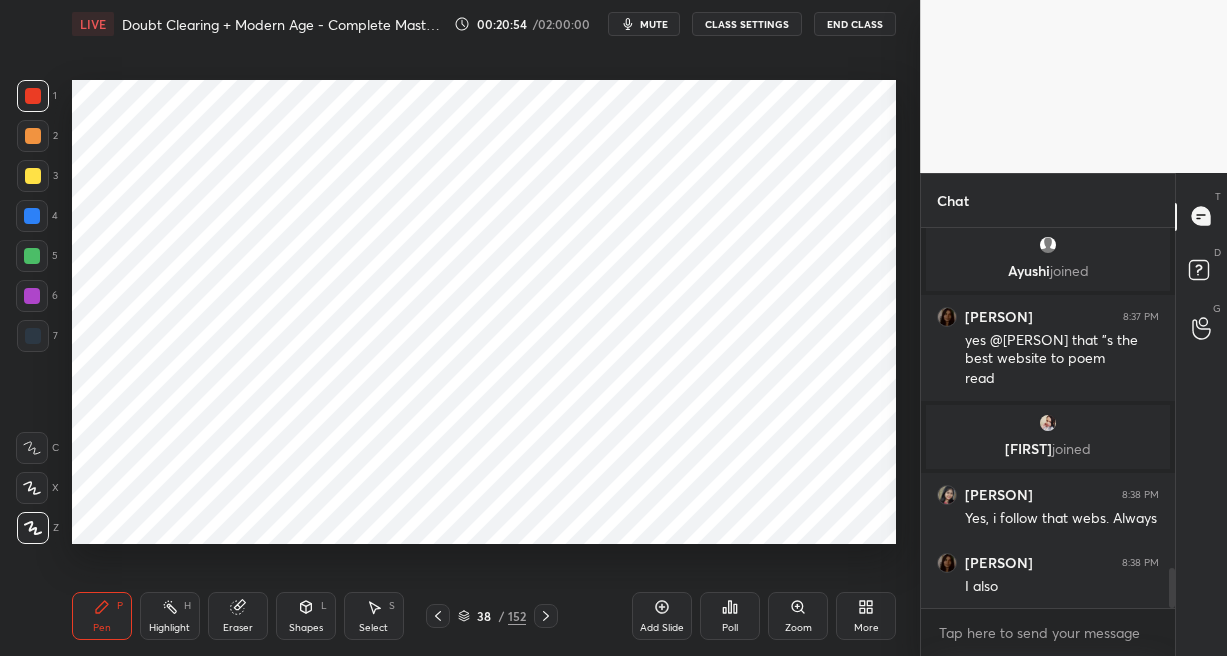 scroll, scrollTop: 3290, scrollLeft: 0, axis: vertical 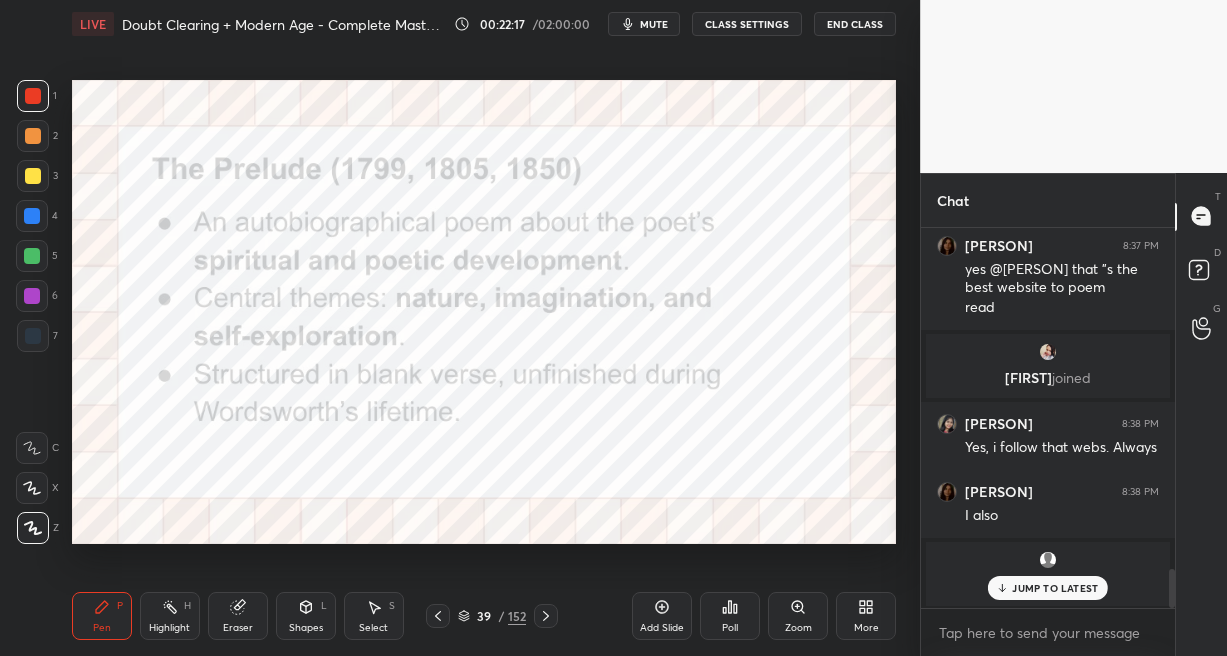 click on "Add Slide" at bounding box center [662, 616] 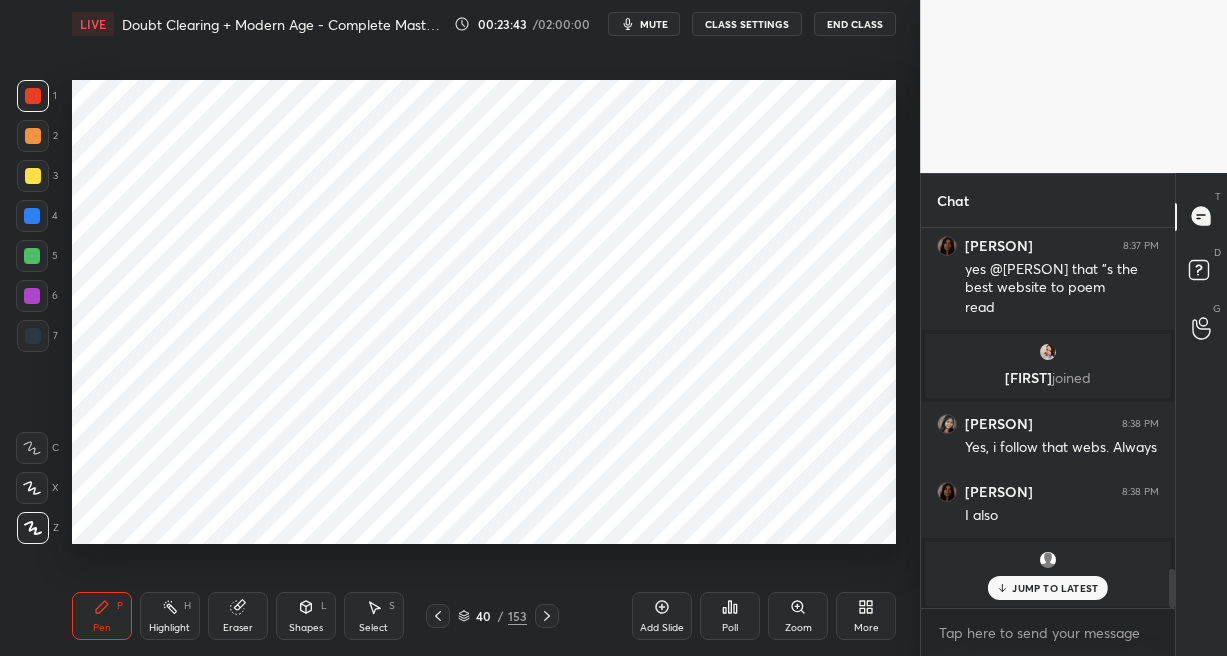 click 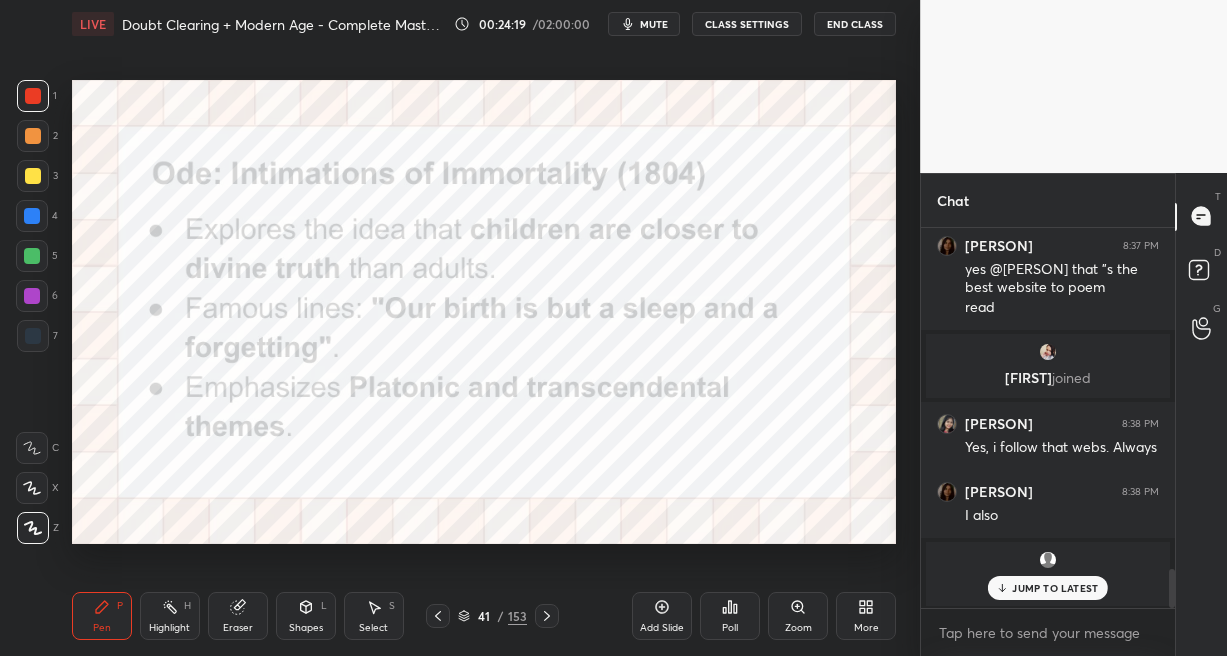 scroll, scrollTop: 3183, scrollLeft: 0, axis: vertical 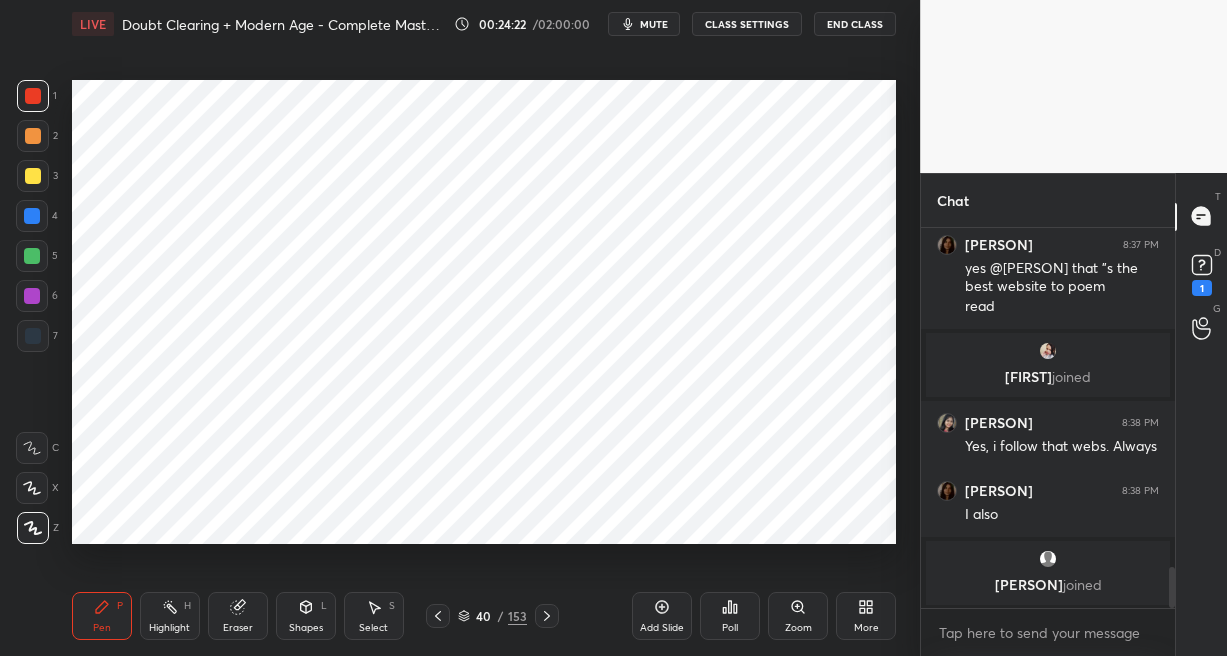 click on "4" at bounding box center (37, 220) 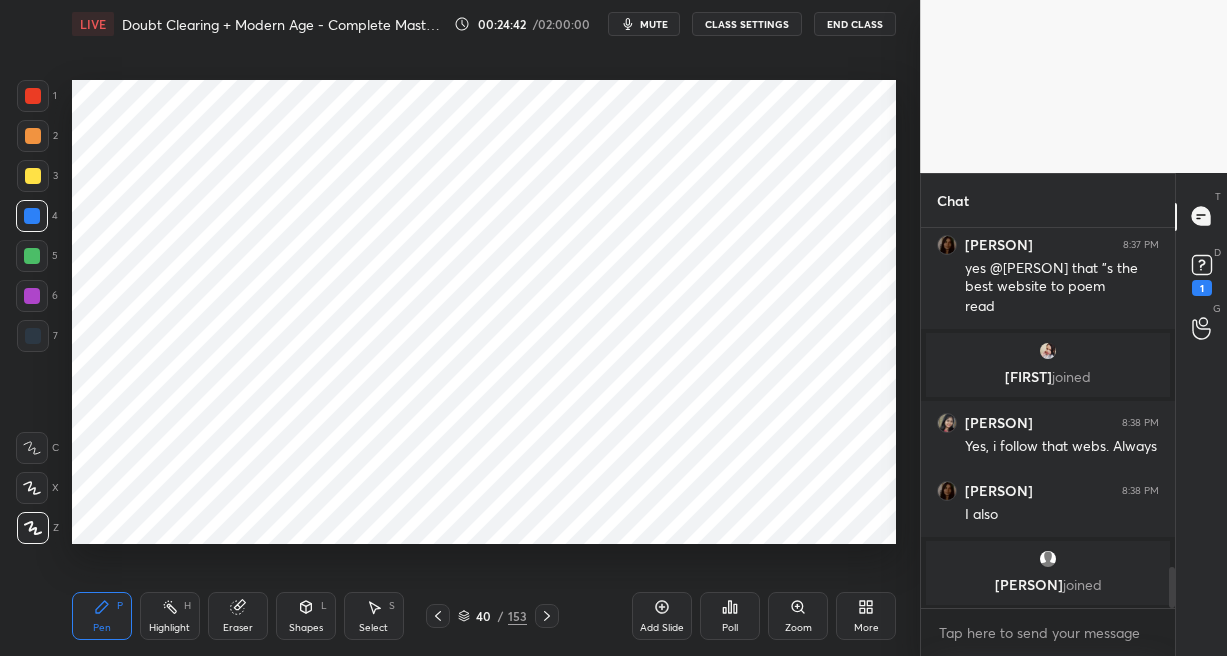 click 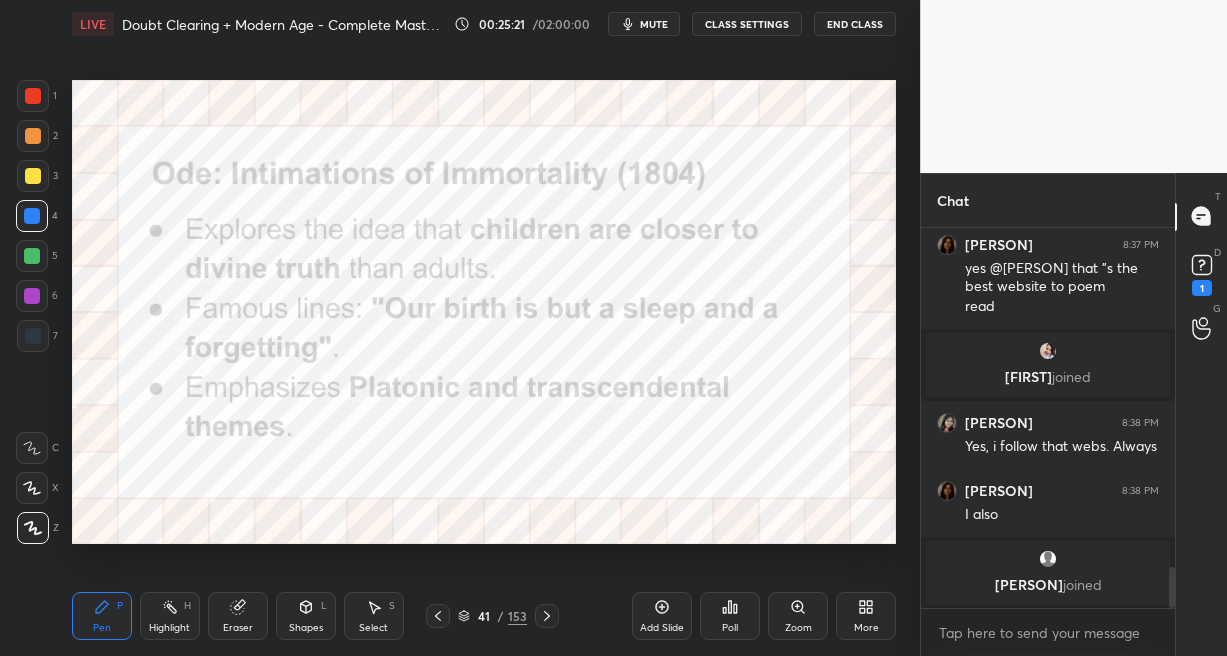 scroll, scrollTop: 3250, scrollLeft: 0, axis: vertical 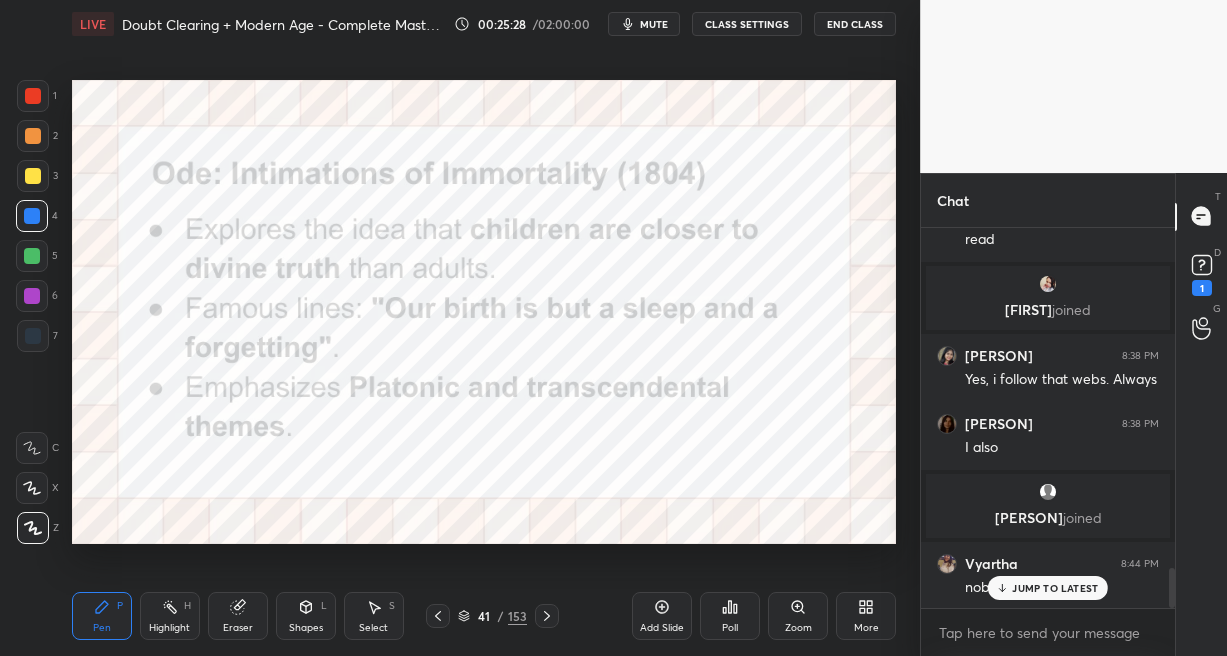 drag, startPoint x: 33, startPoint y: 332, endPoint x: 69, endPoint y: 285, distance: 59.20304 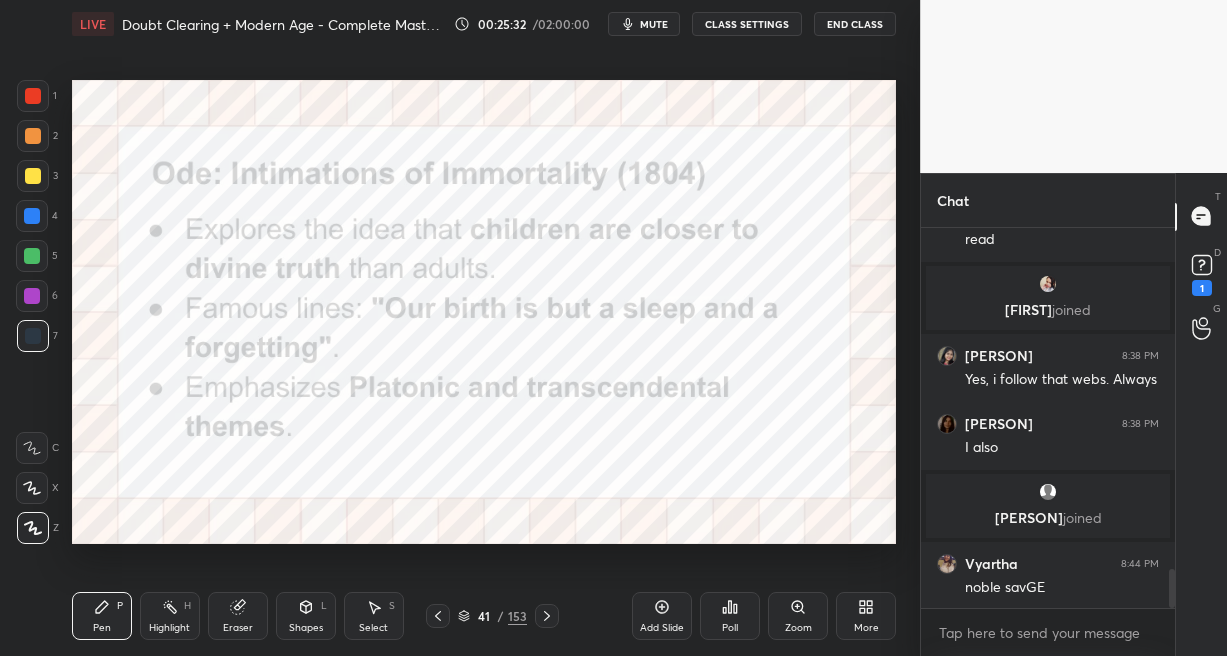 scroll, scrollTop: 3319, scrollLeft: 0, axis: vertical 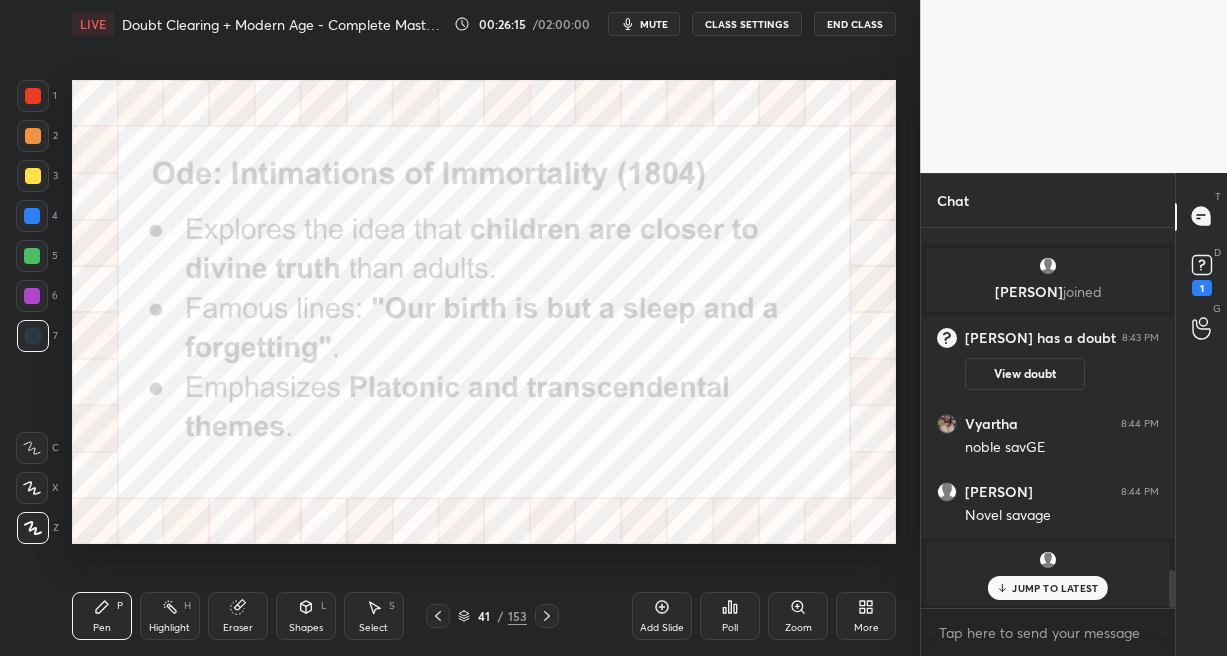 click at bounding box center (32, 296) 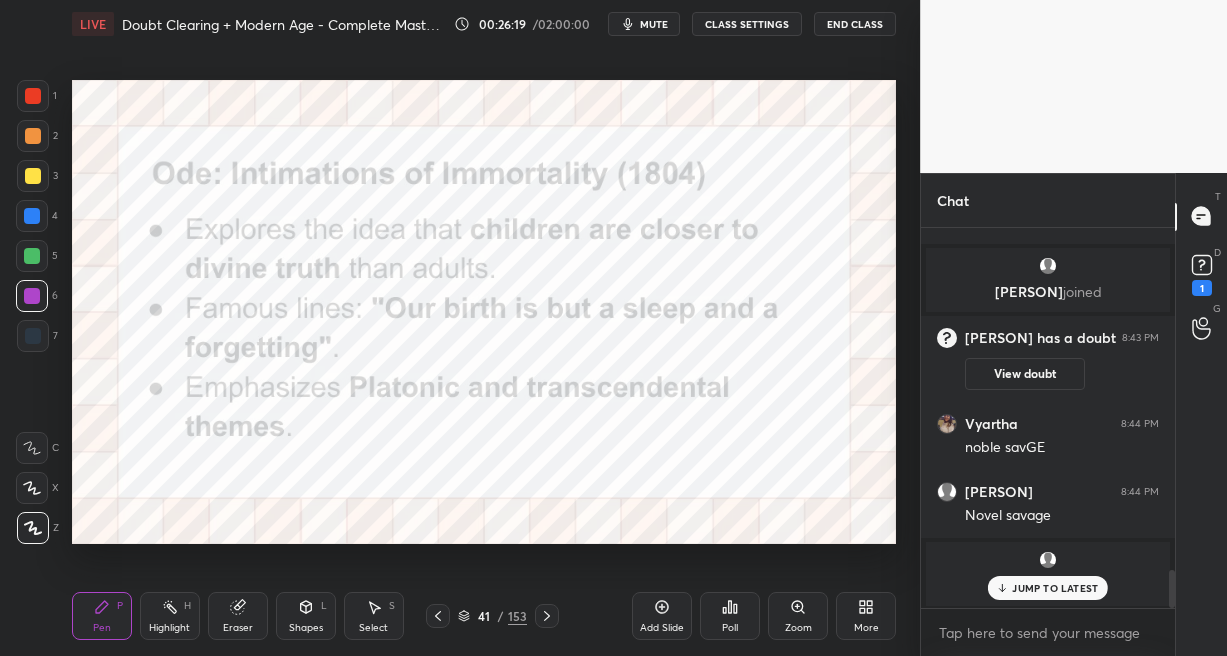 drag, startPoint x: 660, startPoint y: 603, endPoint x: 651, endPoint y: 546, distance: 57.706154 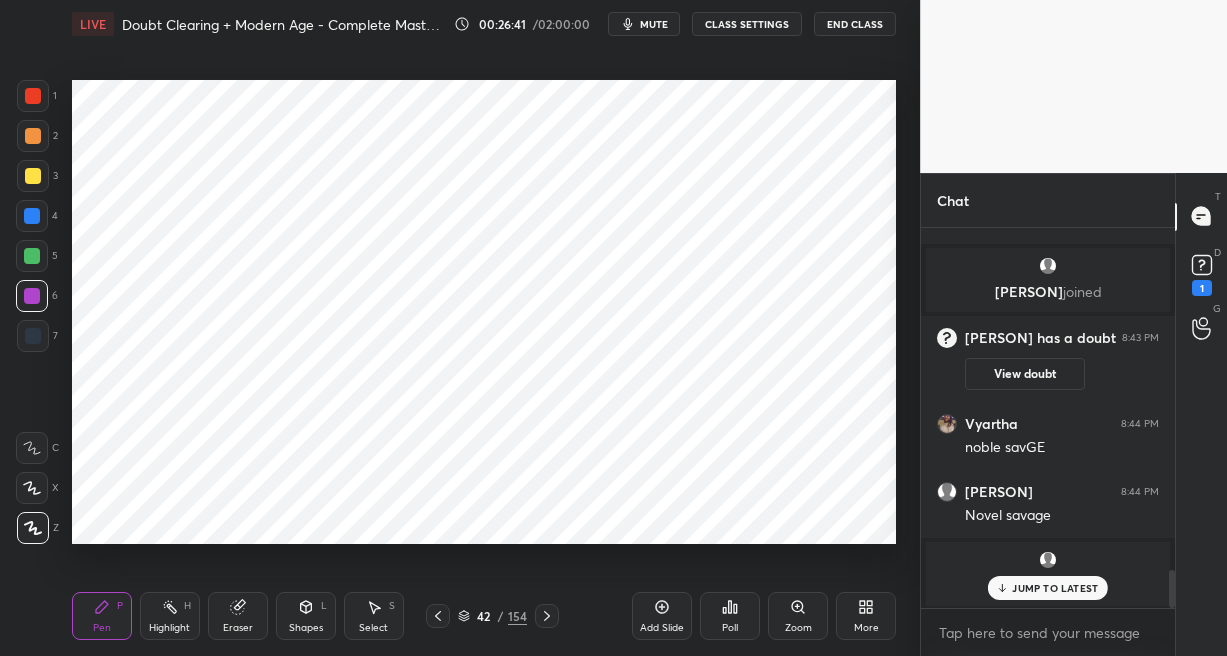 scroll, scrollTop: 3455, scrollLeft: 0, axis: vertical 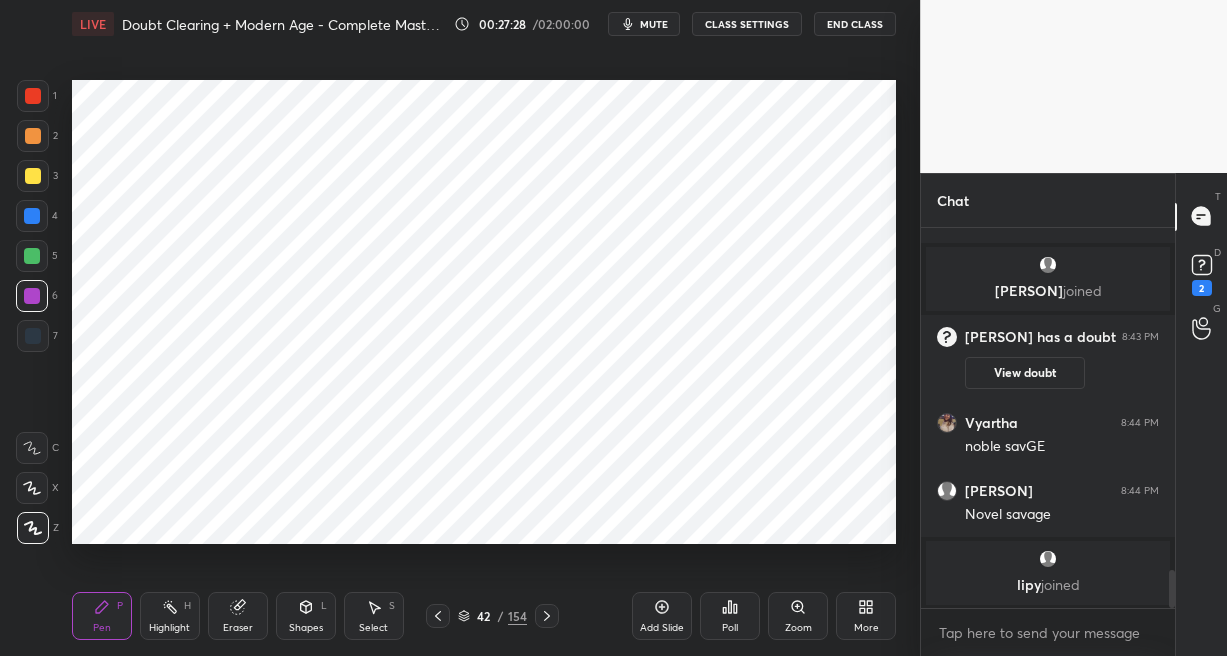 click 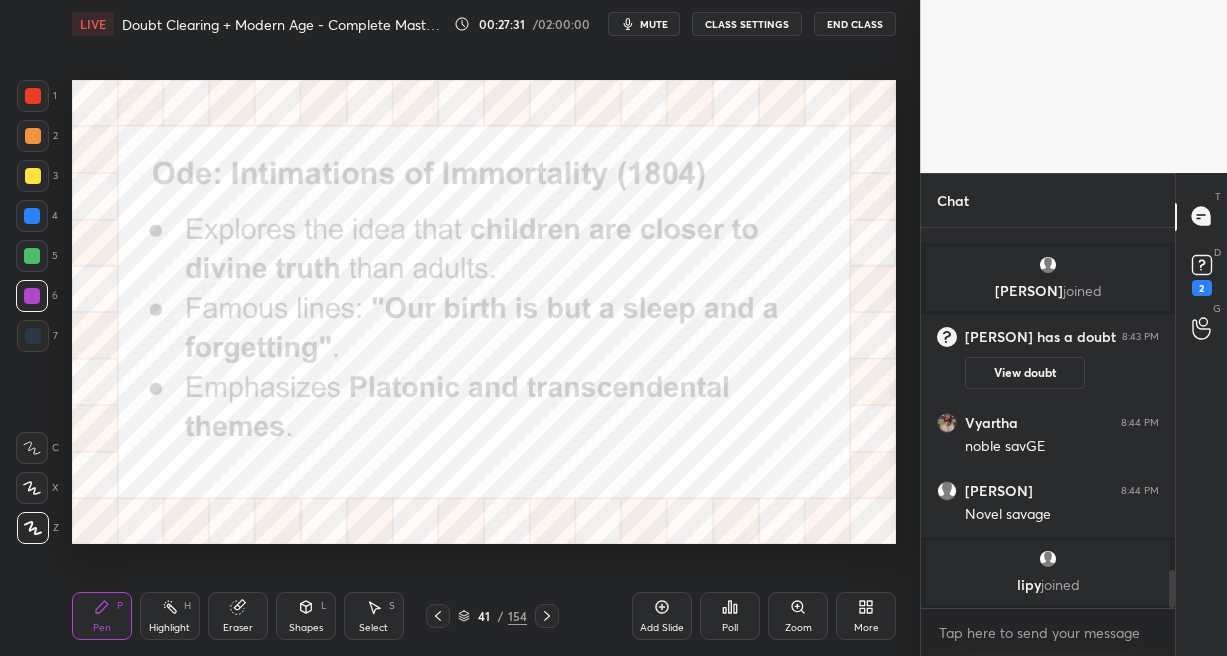 click 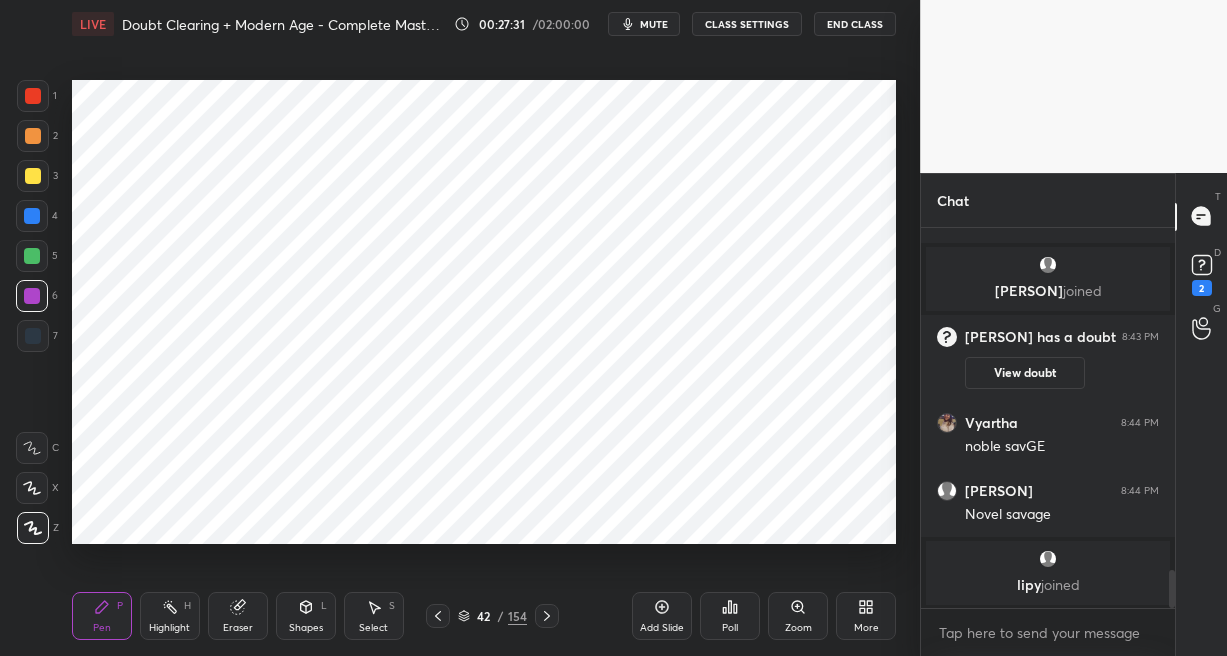 click 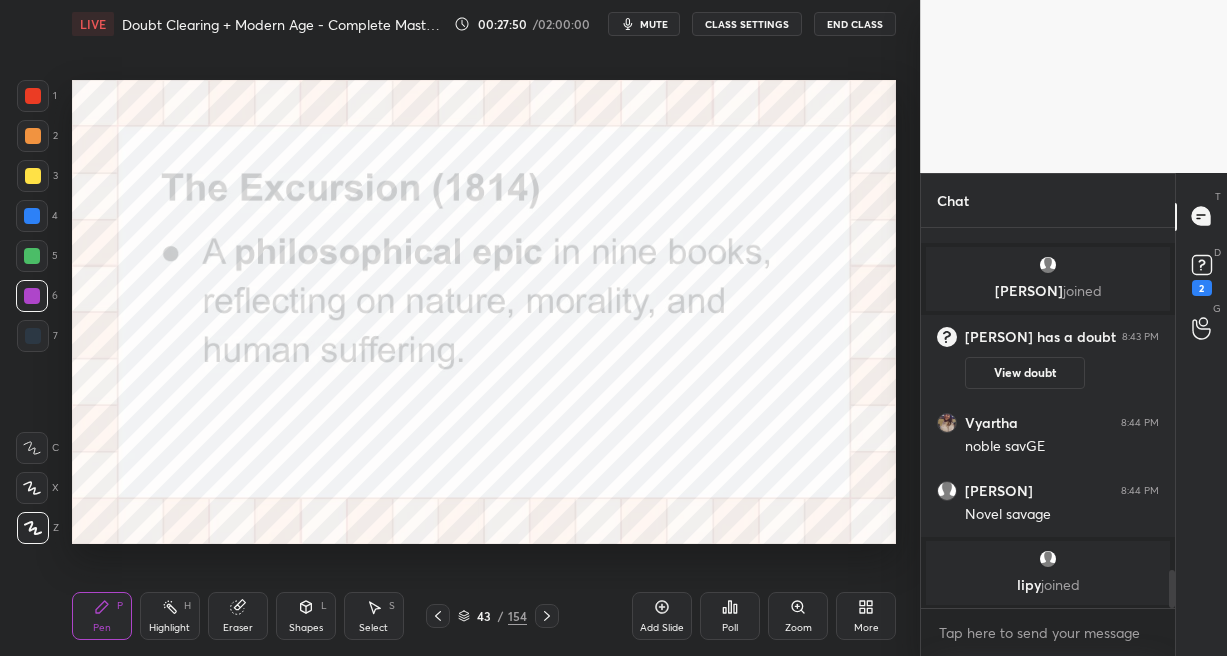 drag, startPoint x: 657, startPoint y: 603, endPoint x: 648, endPoint y: 561, distance: 42.953465 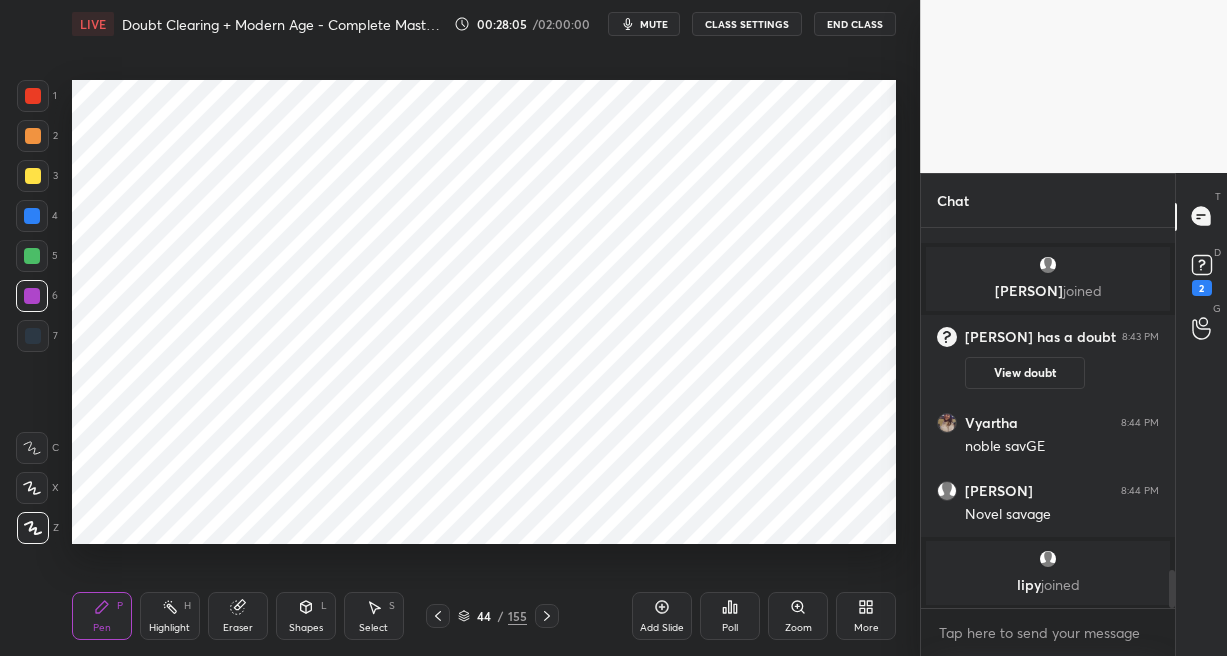 click at bounding box center (33, 96) 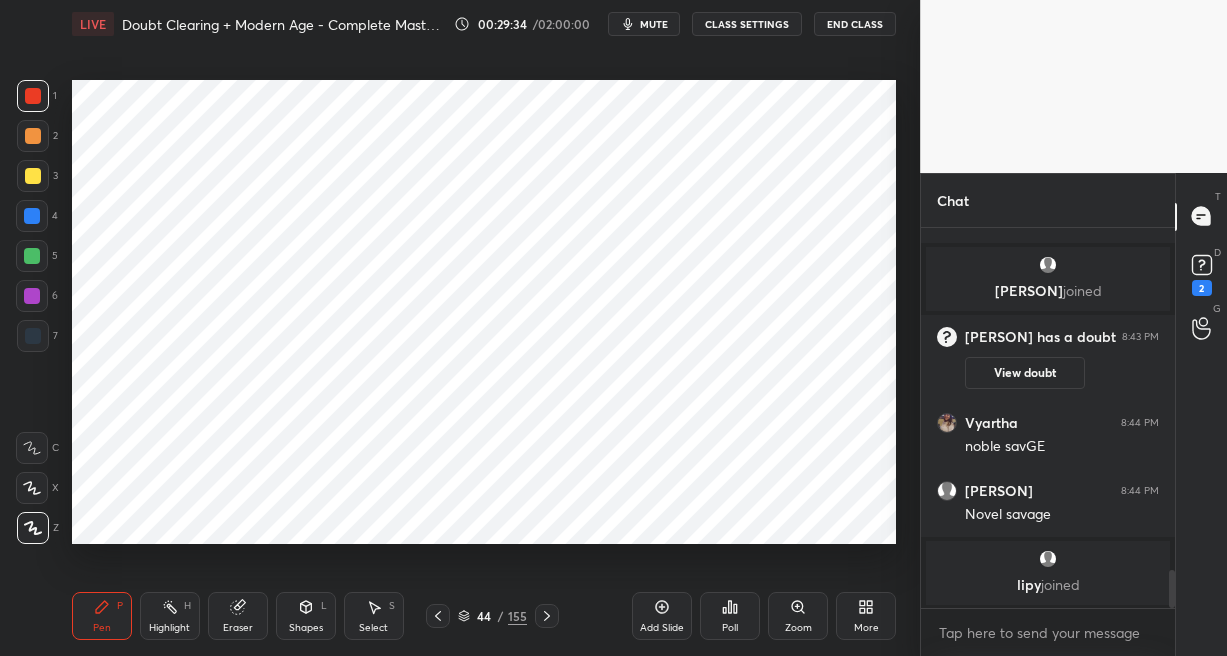 click on "155" at bounding box center (517, 616) 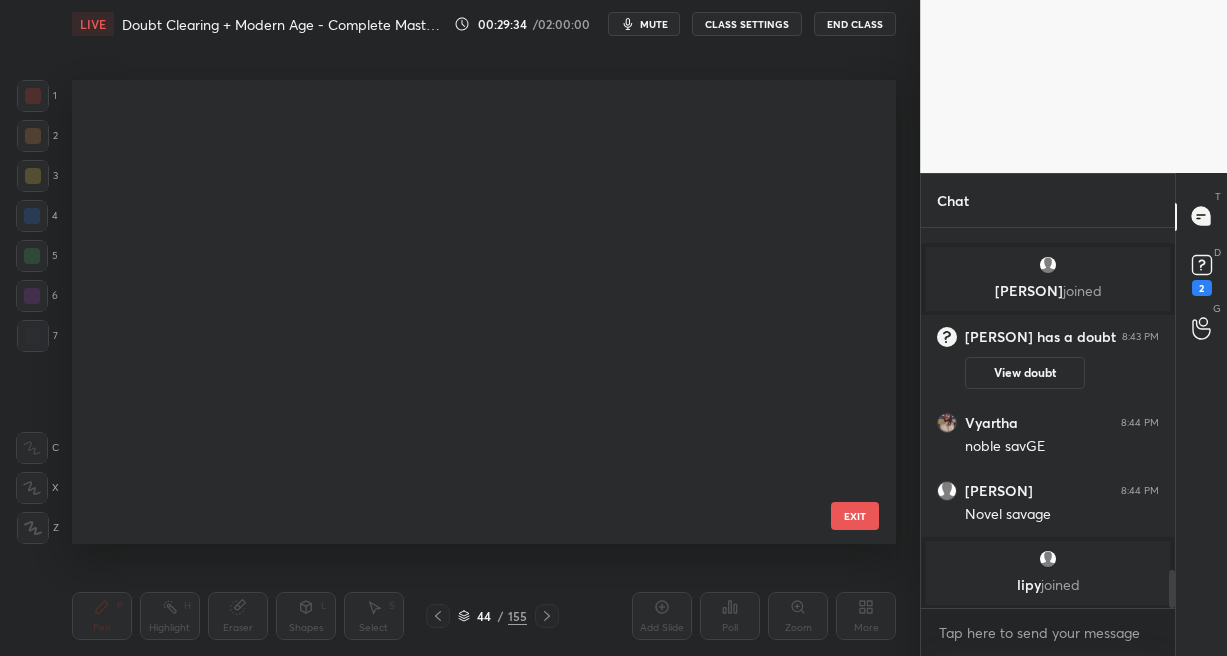 scroll, scrollTop: 1628, scrollLeft: 0, axis: vertical 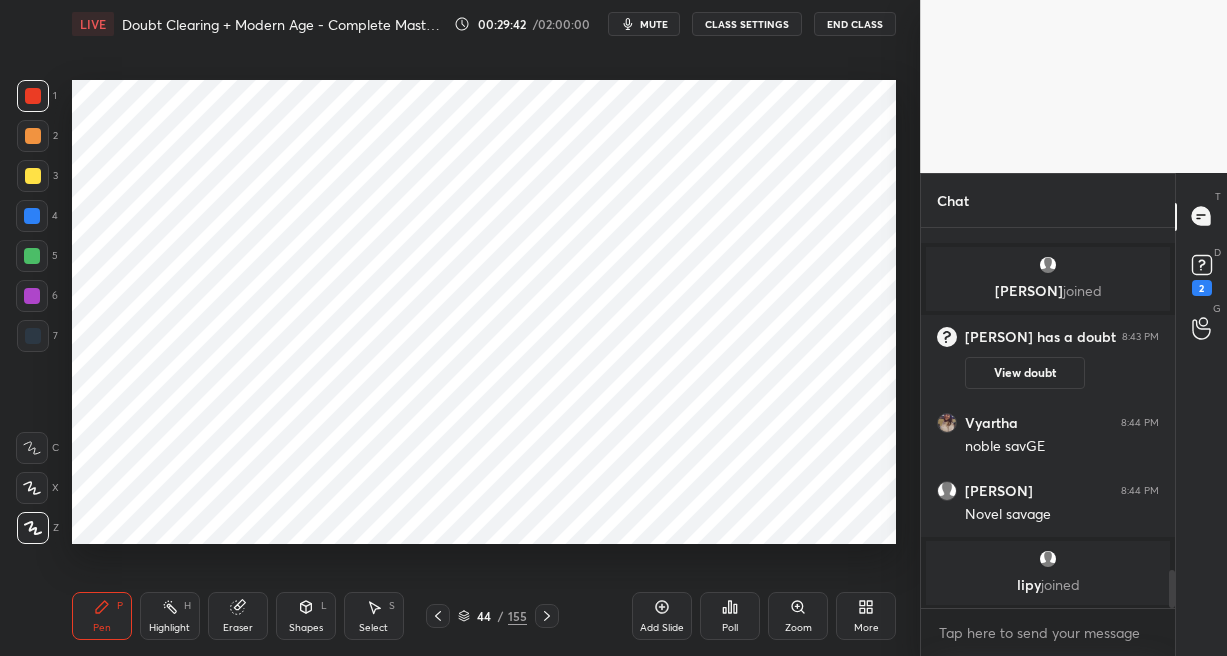 drag, startPoint x: 542, startPoint y: 610, endPoint x: 539, endPoint y: 557, distance: 53.08484 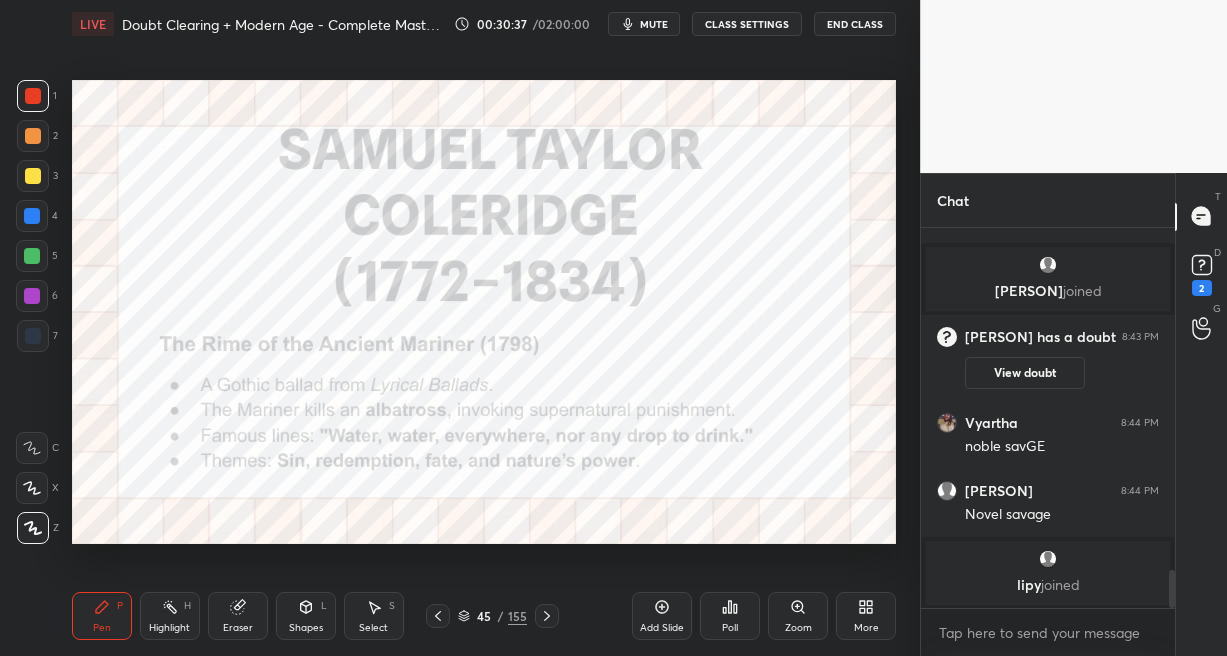 drag, startPoint x: 653, startPoint y: 600, endPoint x: 646, endPoint y: 546, distance: 54.451813 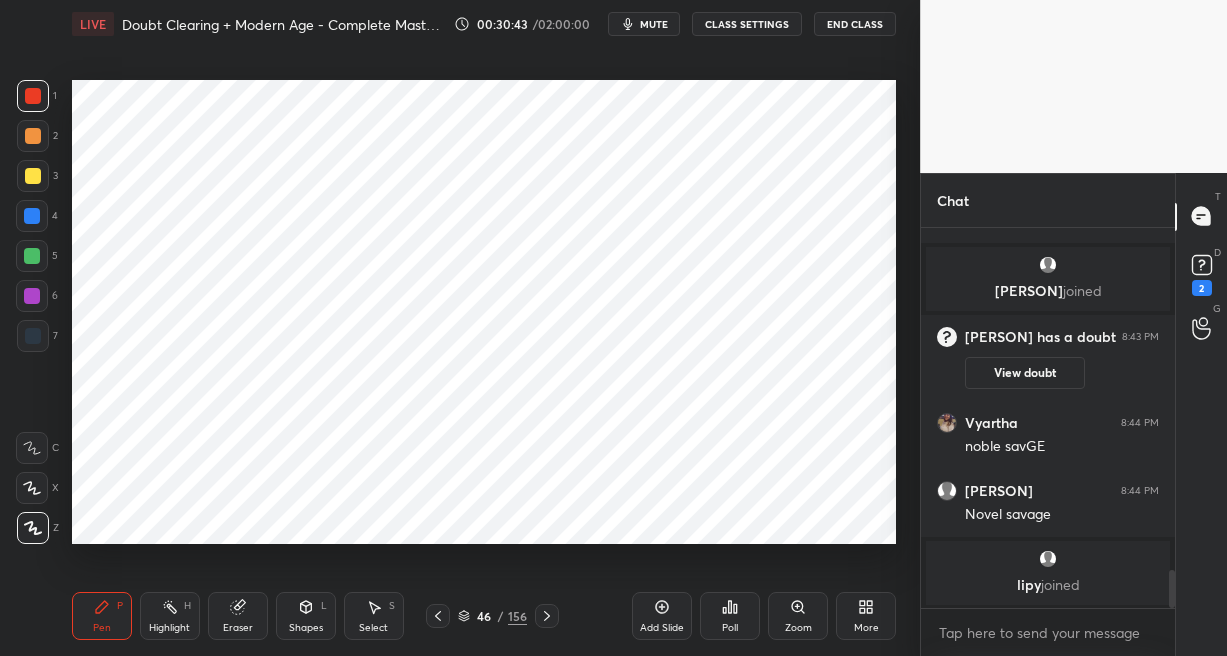 drag, startPoint x: 30, startPoint y: 335, endPoint x: 50, endPoint y: 320, distance: 25 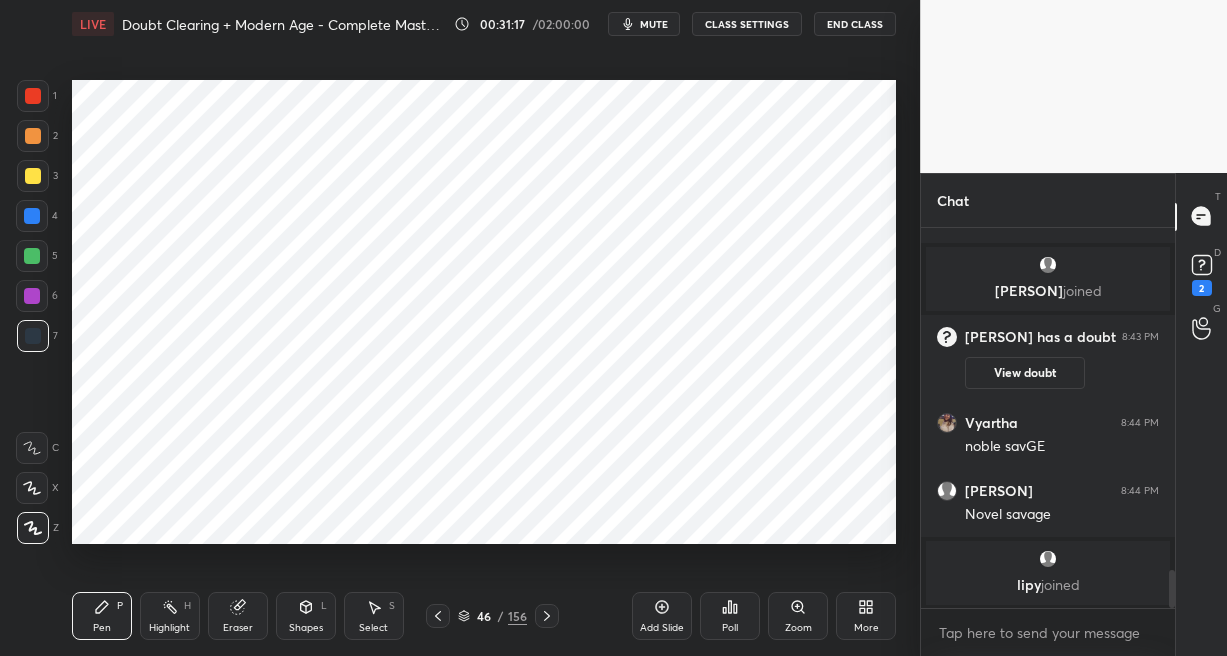 click 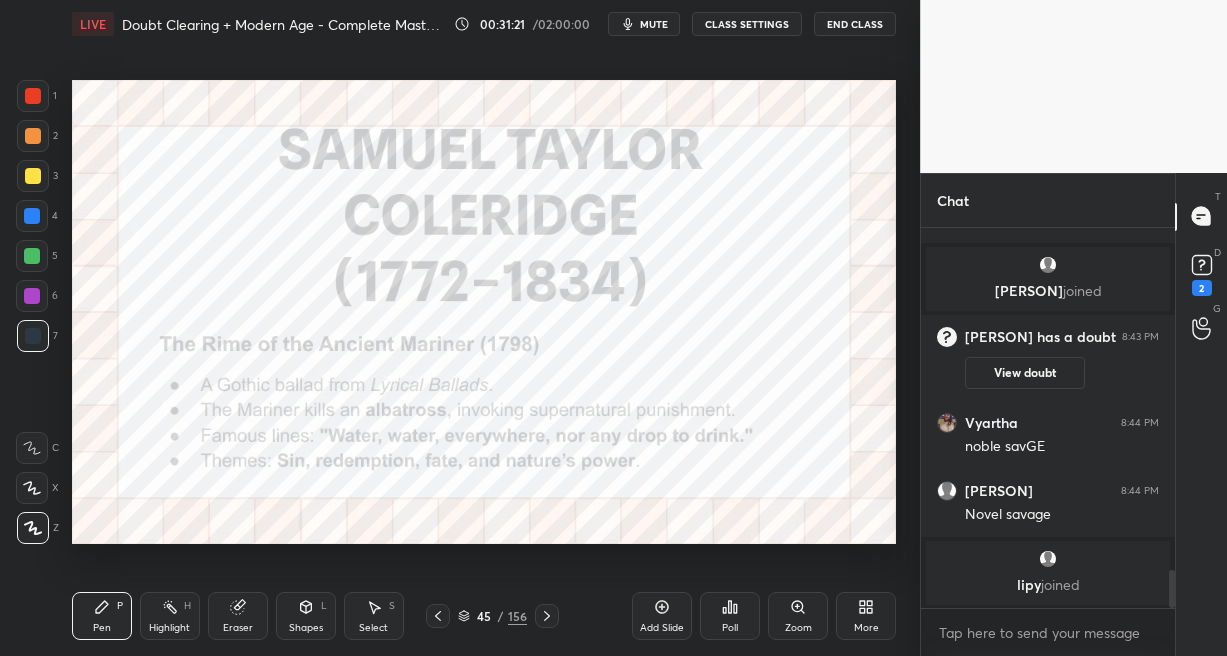 click at bounding box center [32, 216] 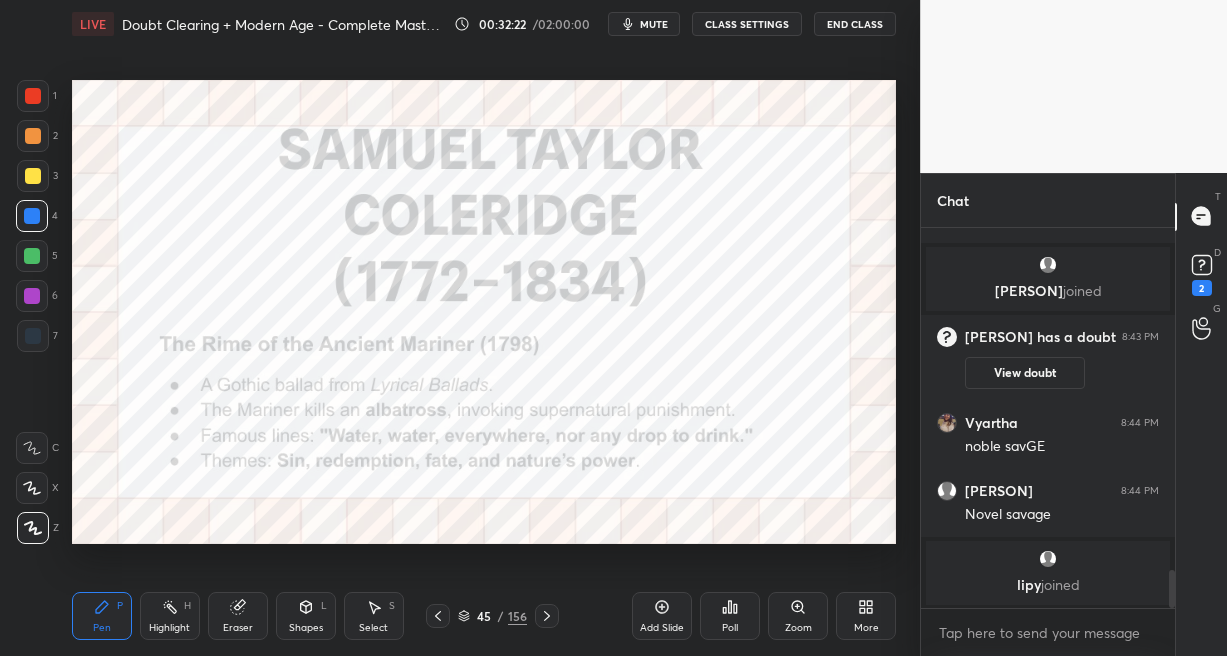 click 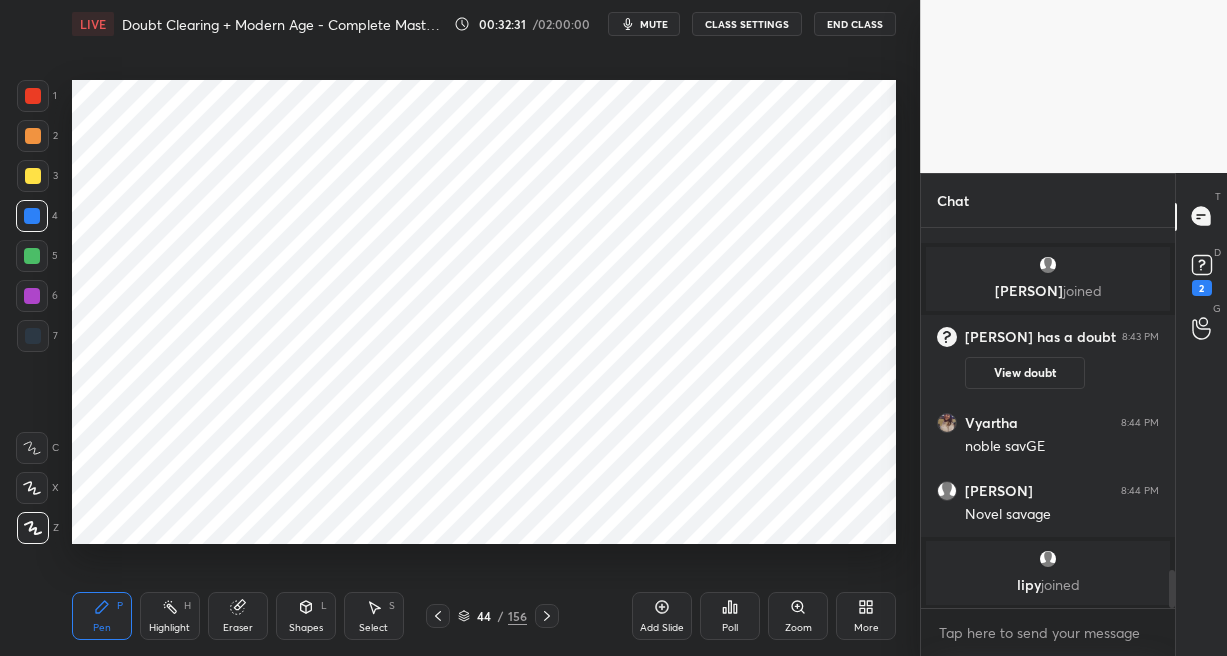 click 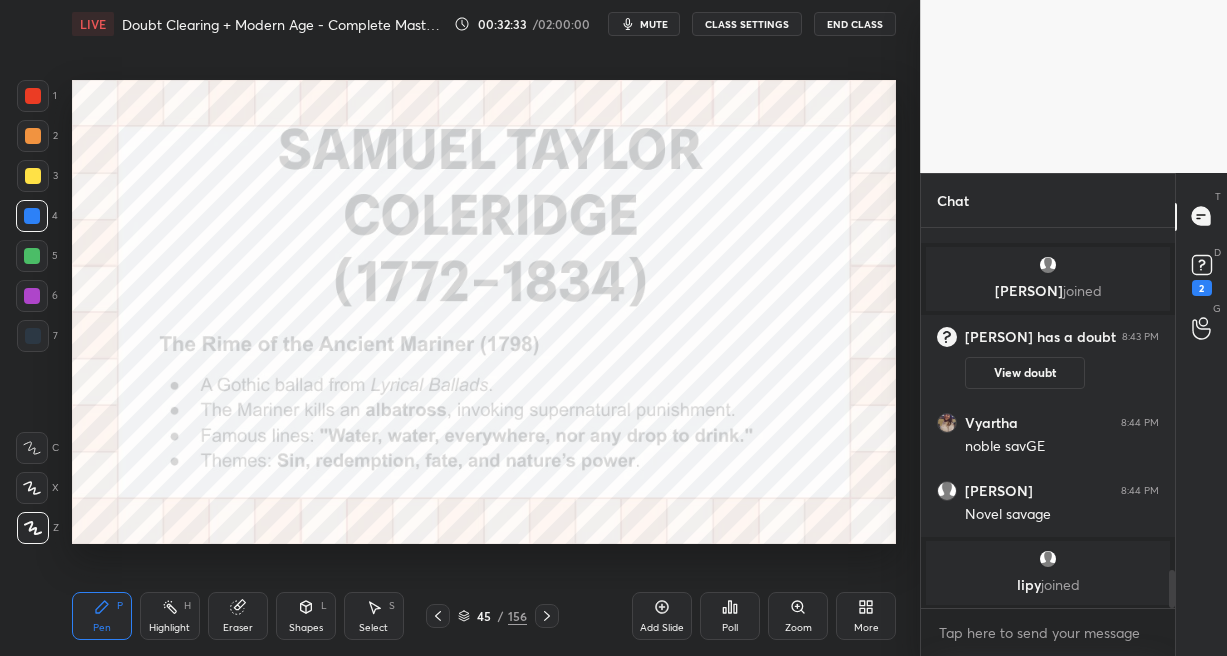click at bounding box center [32, 256] 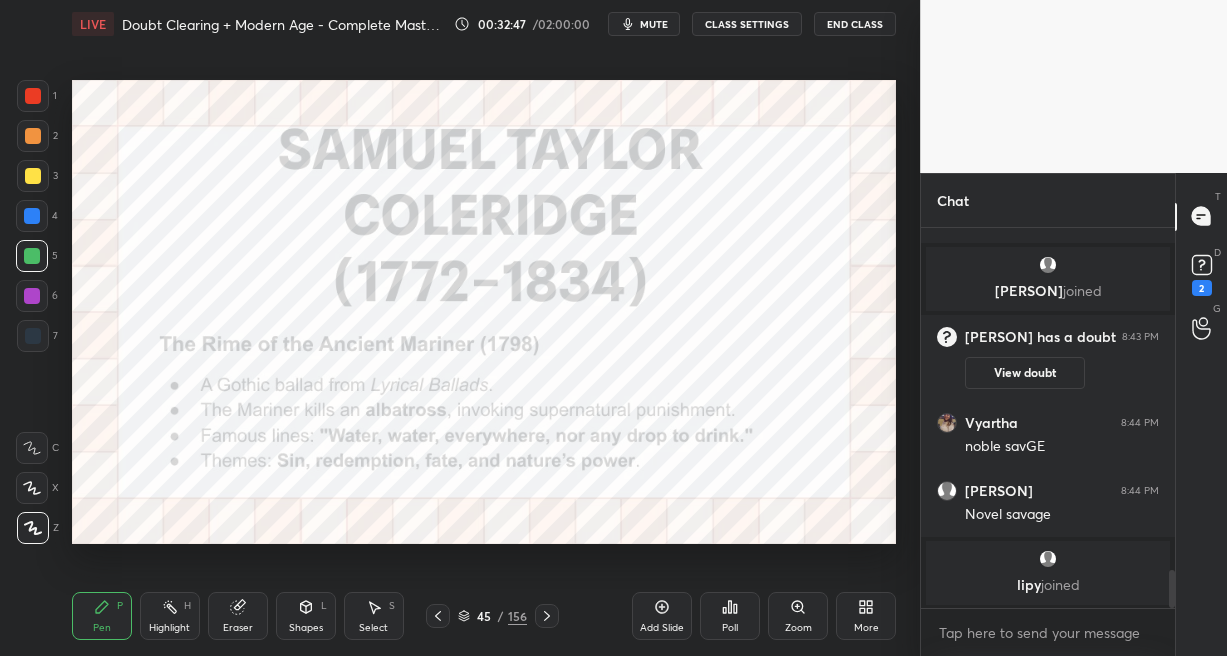 click 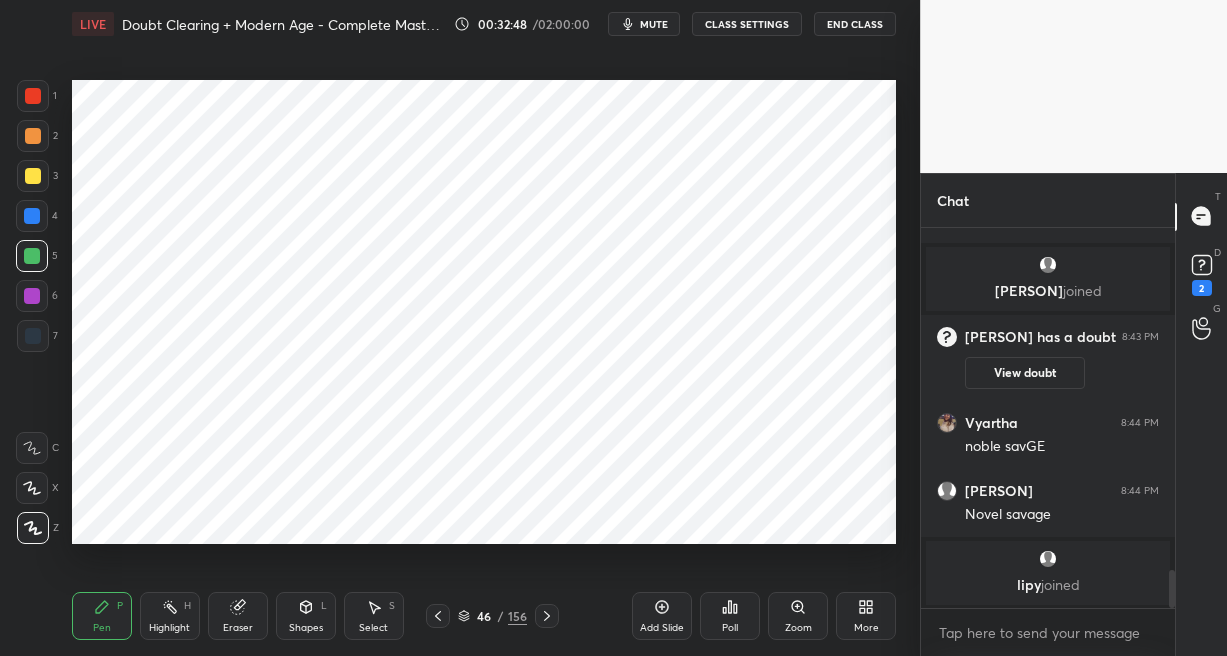 click at bounding box center (547, 616) 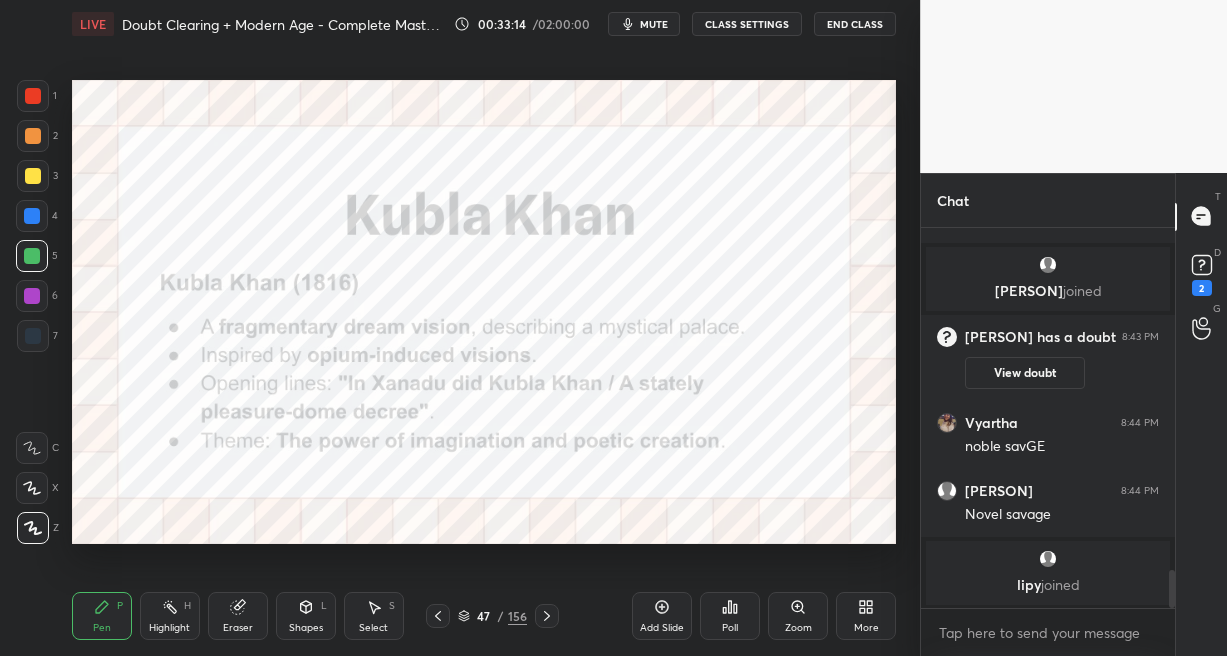 scroll, scrollTop: 334, scrollLeft: 247, axis: both 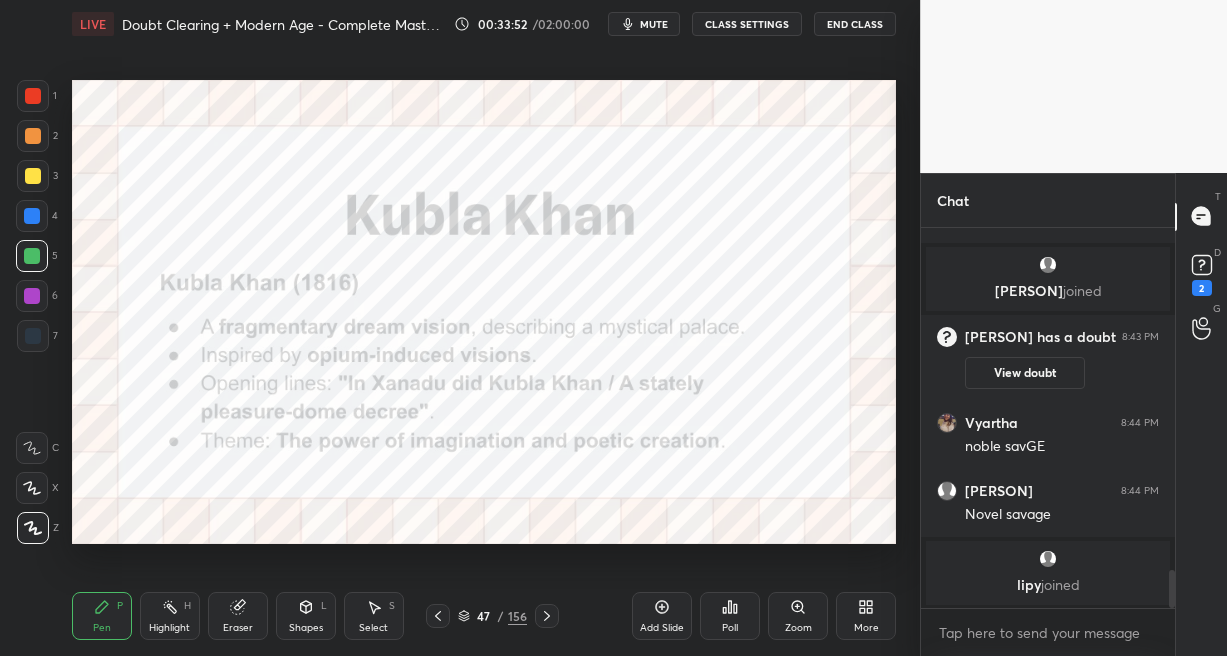 click 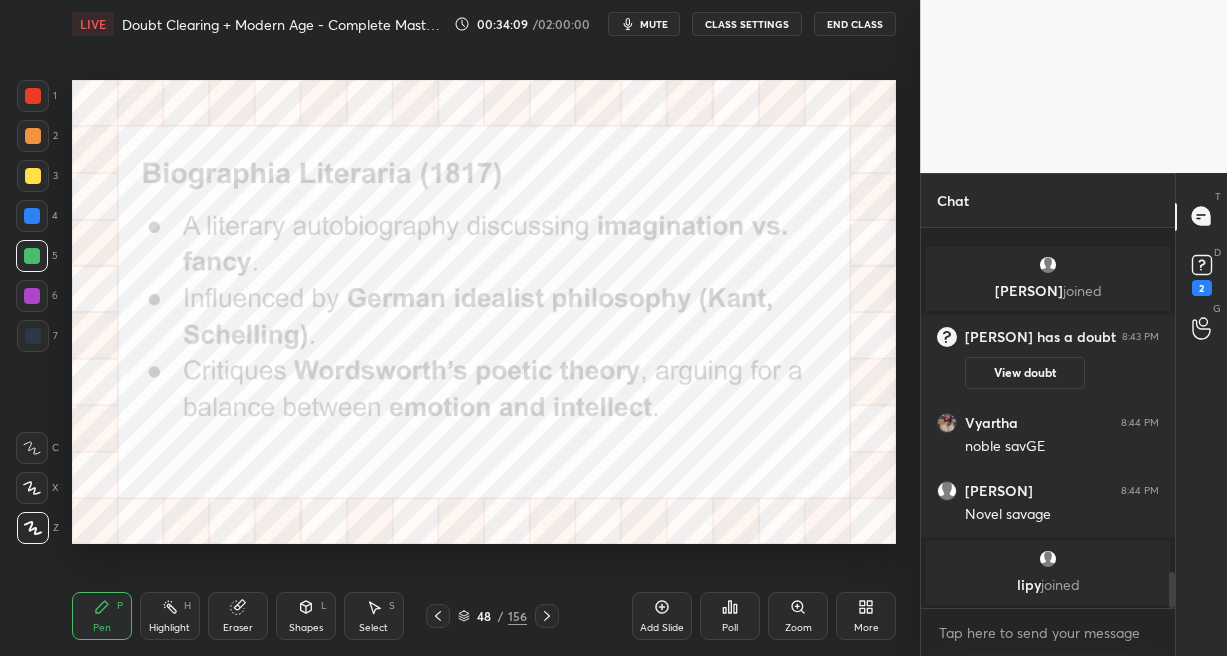 scroll, scrollTop: 3613, scrollLeft: 0, axis: vertical 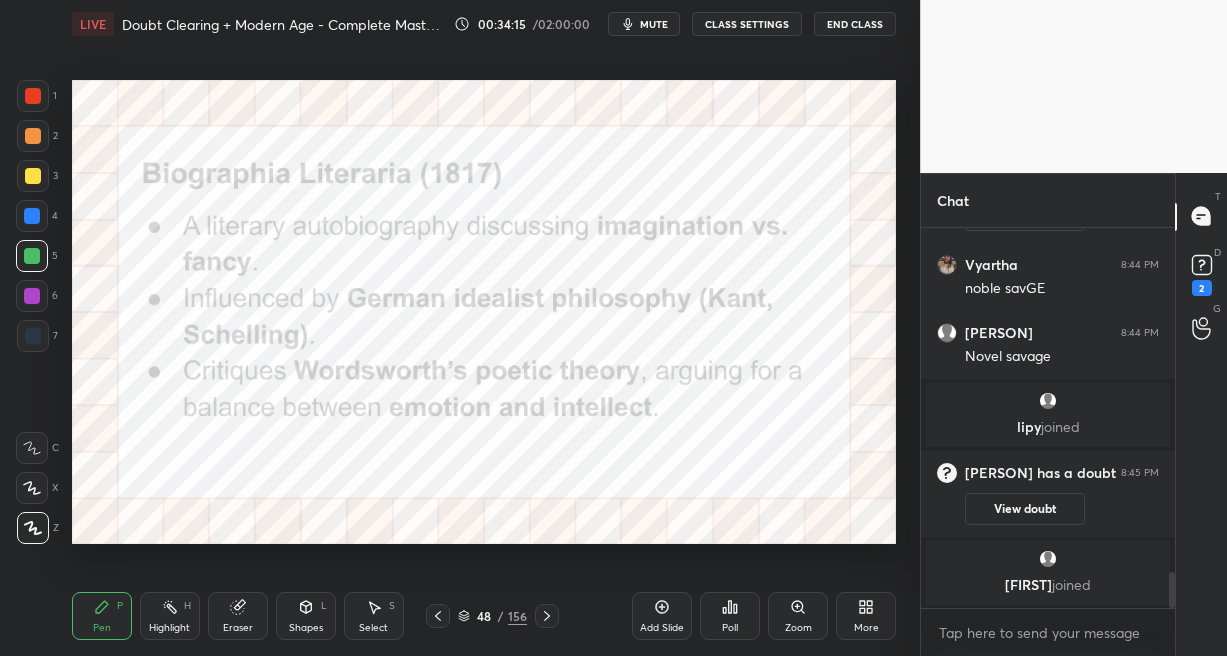 drag, startPoint x: 659, startPoint y: 600, endPoint x: 651, endPoint y: 585, distance: 17 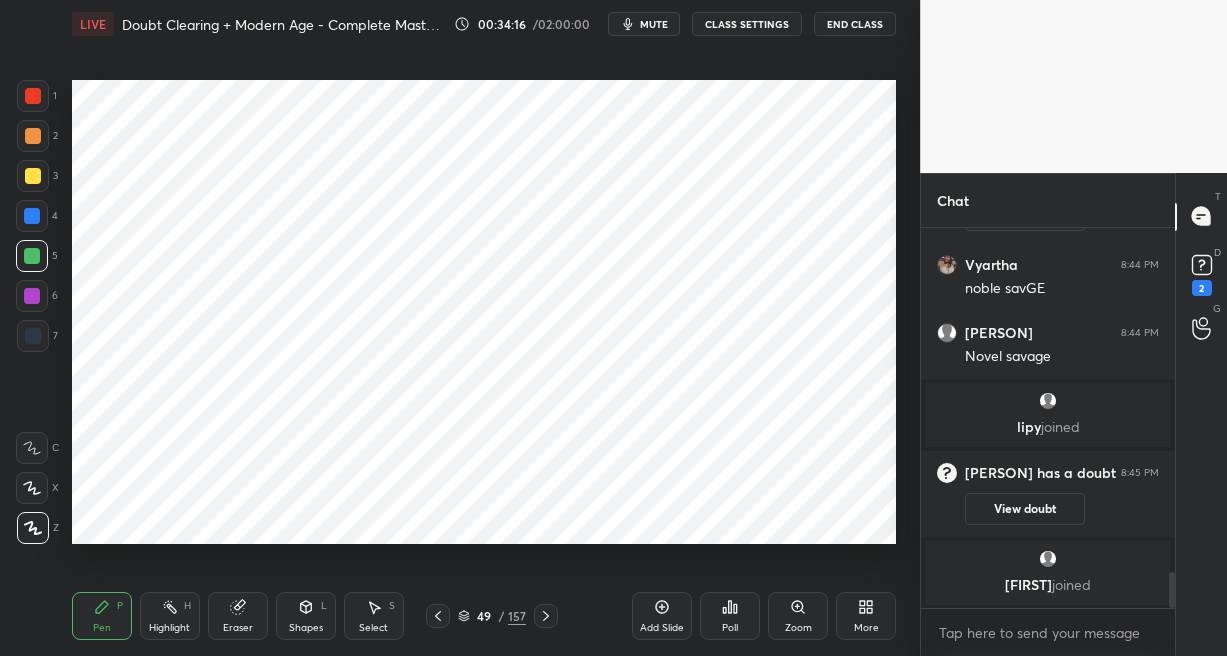 click at bounding box center [33, 336] 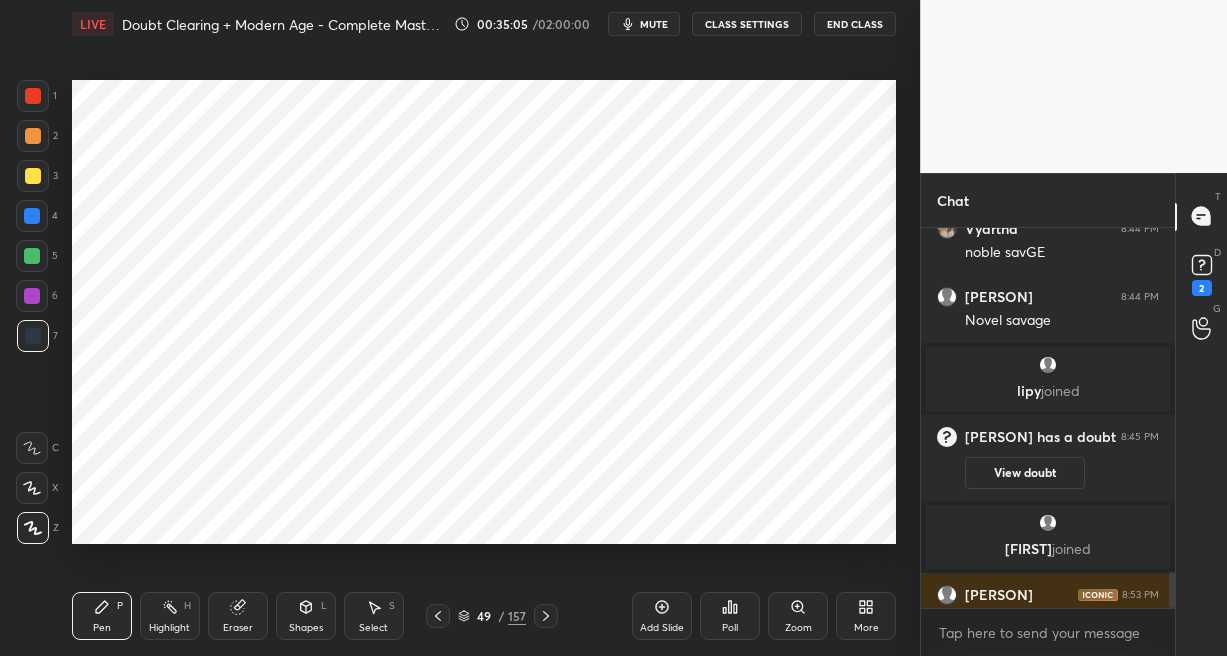 scroll, scrollTop: 3663, scrollLeft: 0, axis: vertical 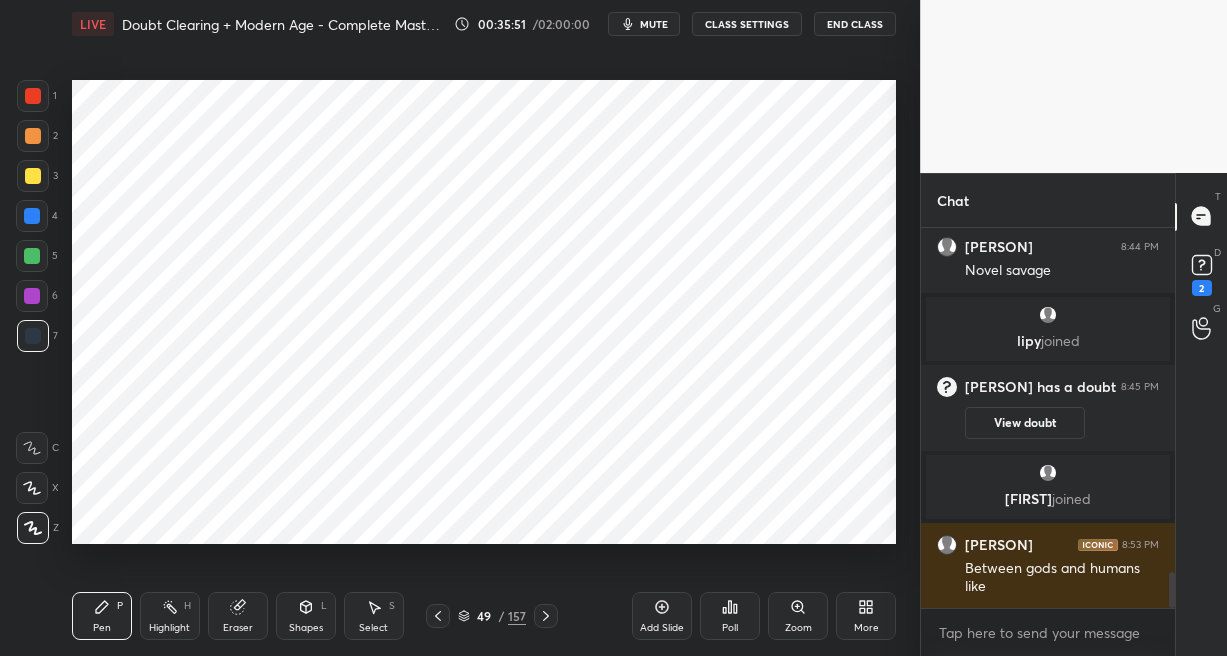 click 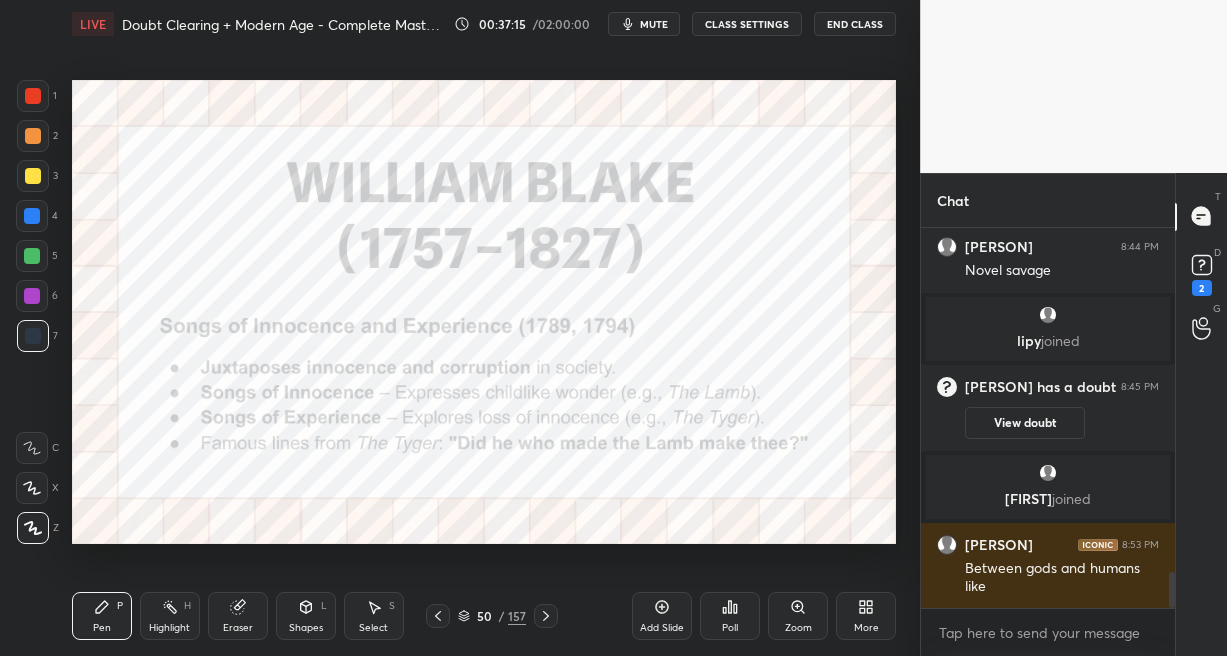 click at bounding box center (32, 296) 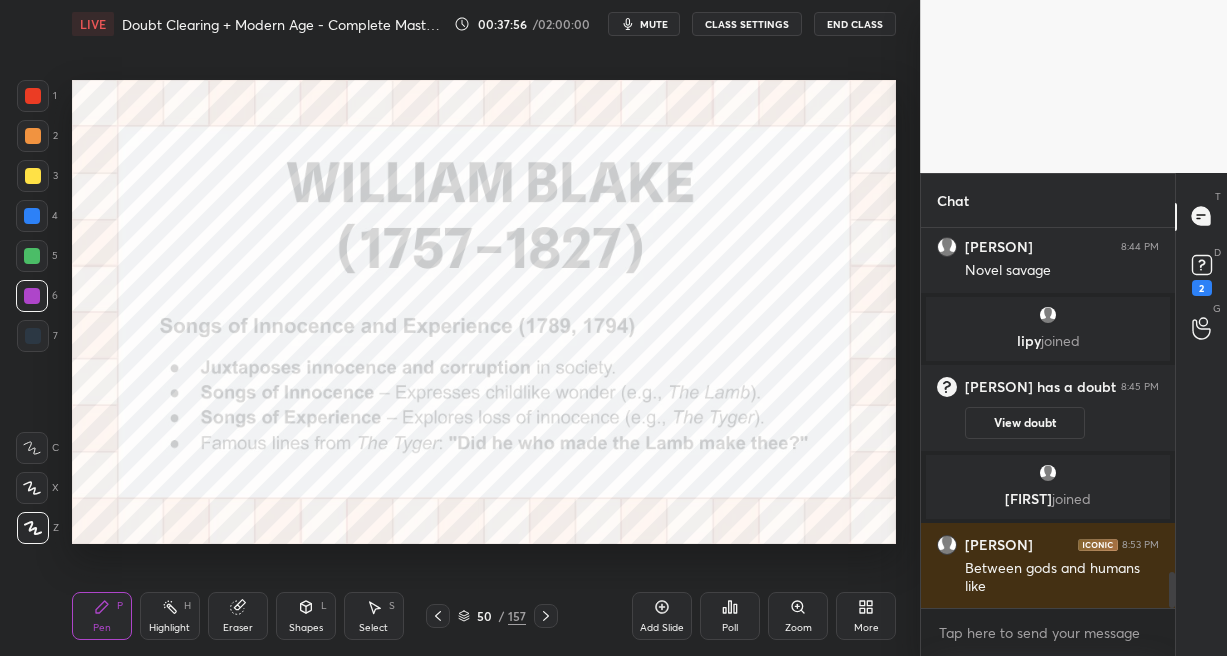 drag, startPoint x: 511, startPoint y: 615, endPoint x: 532, endPoint y: 590, distance: 32.649654 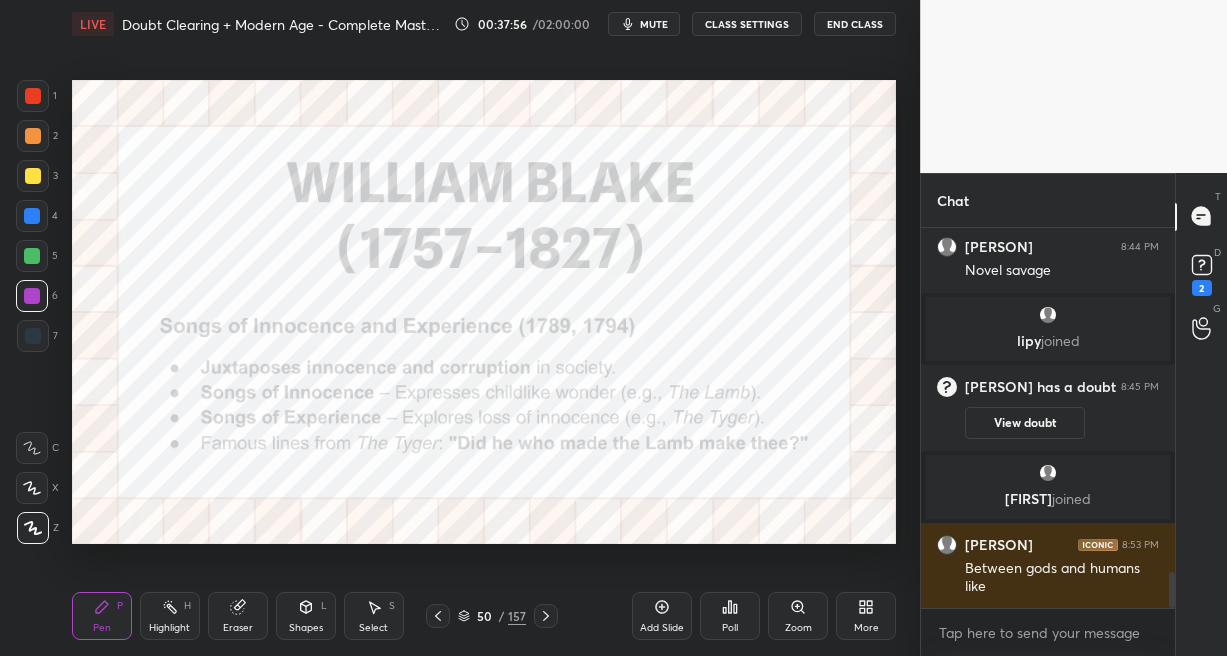 click on "157" at bounding box center [517, 616] 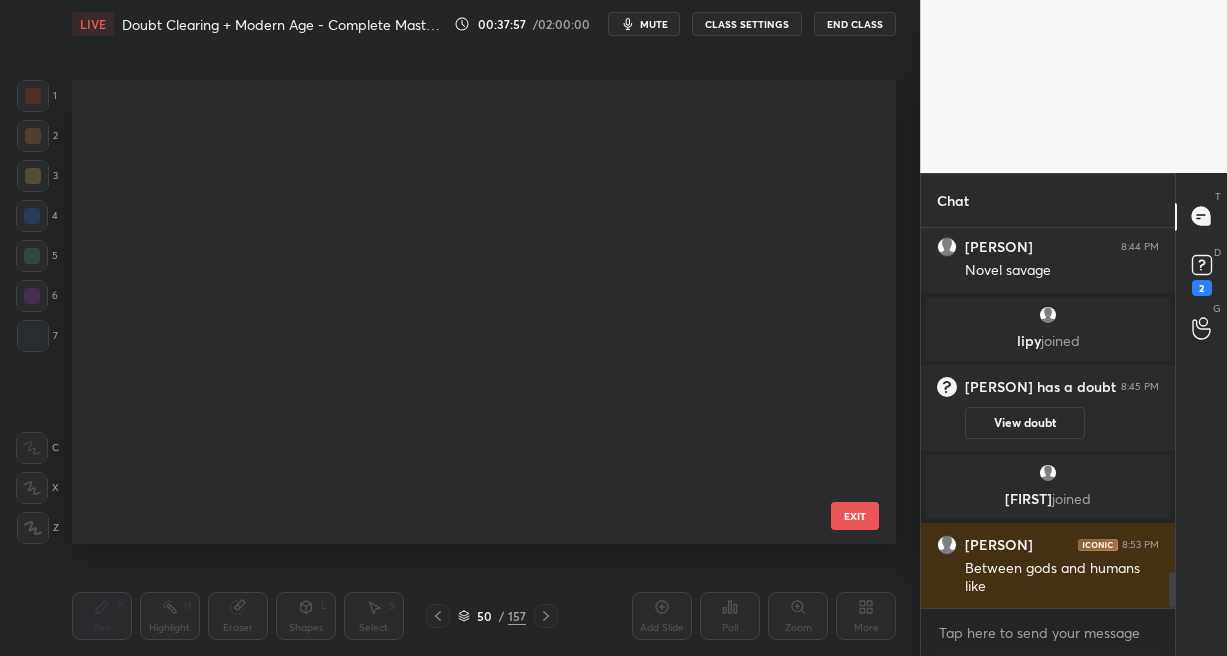 scroll, scrollTop: 1907, scrollLeft: 0, axis: vertical 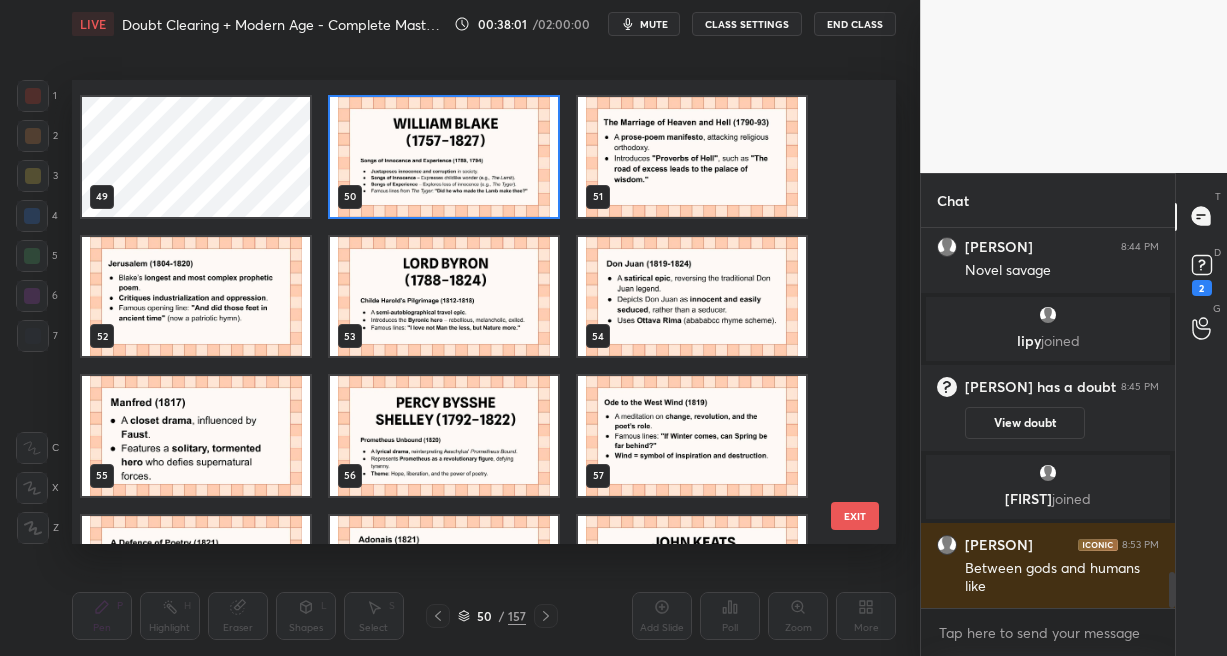 click at bounding box center [692, 157] 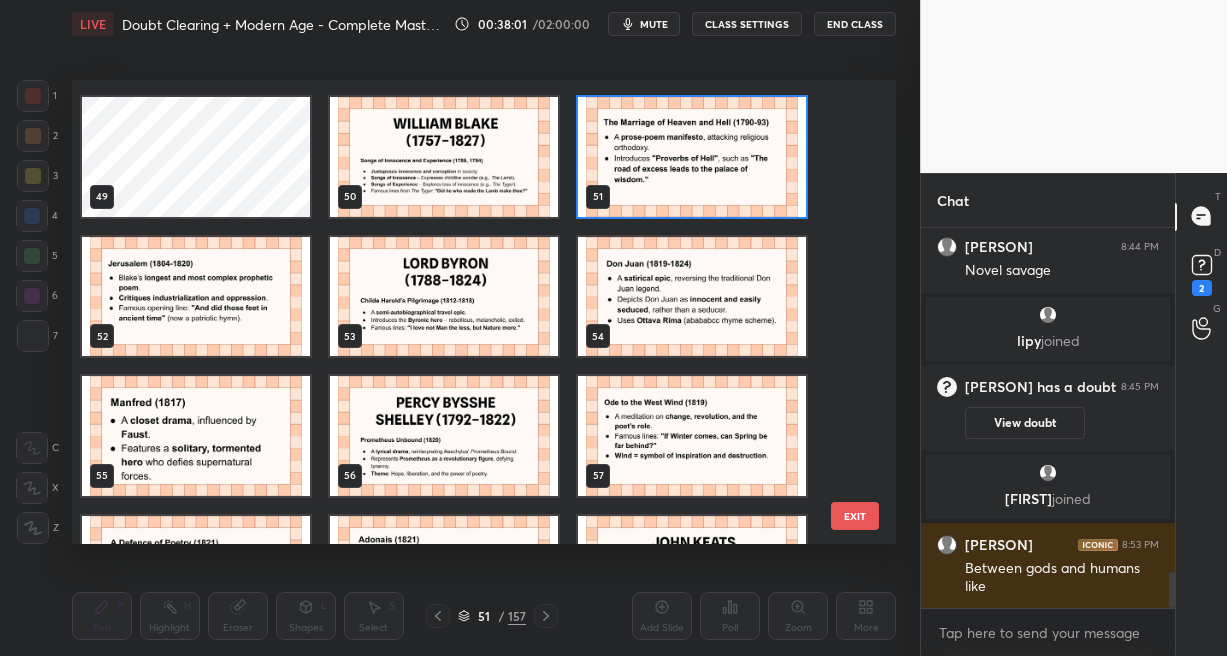 click at bounding box center [692, 157] 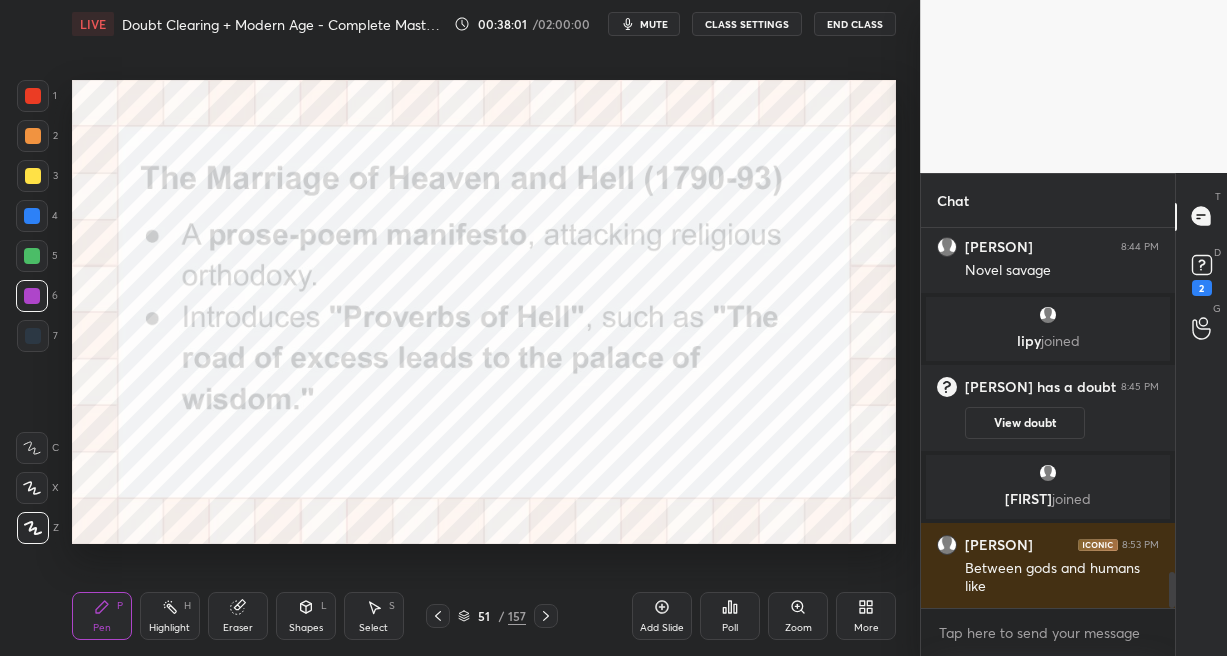 click at bounding box center [692, 157] 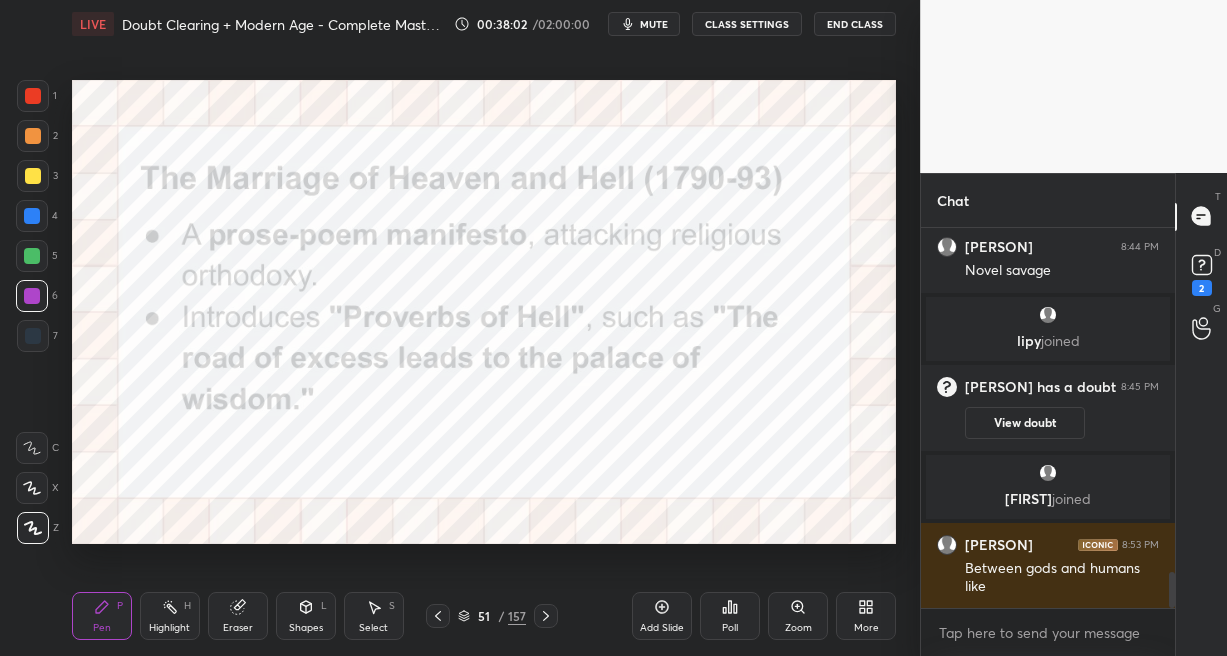 click at bounding box center (692, 157) 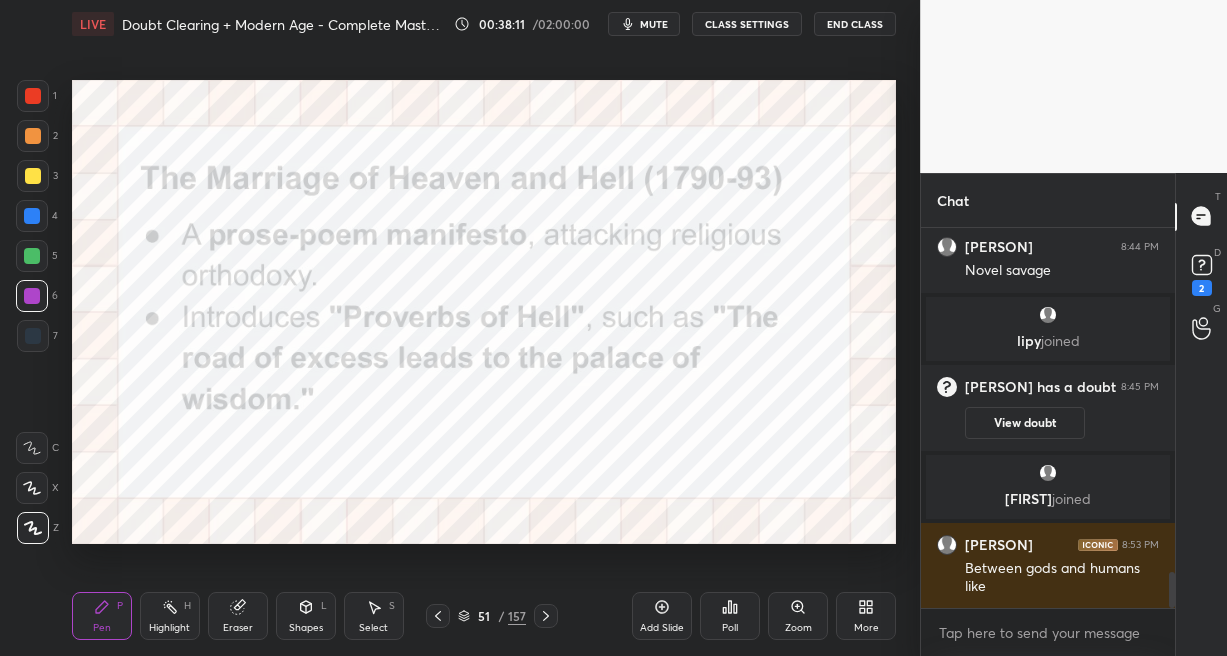 scroll, scrollTop: 3735, scrollLeft: 0, axis: vertical 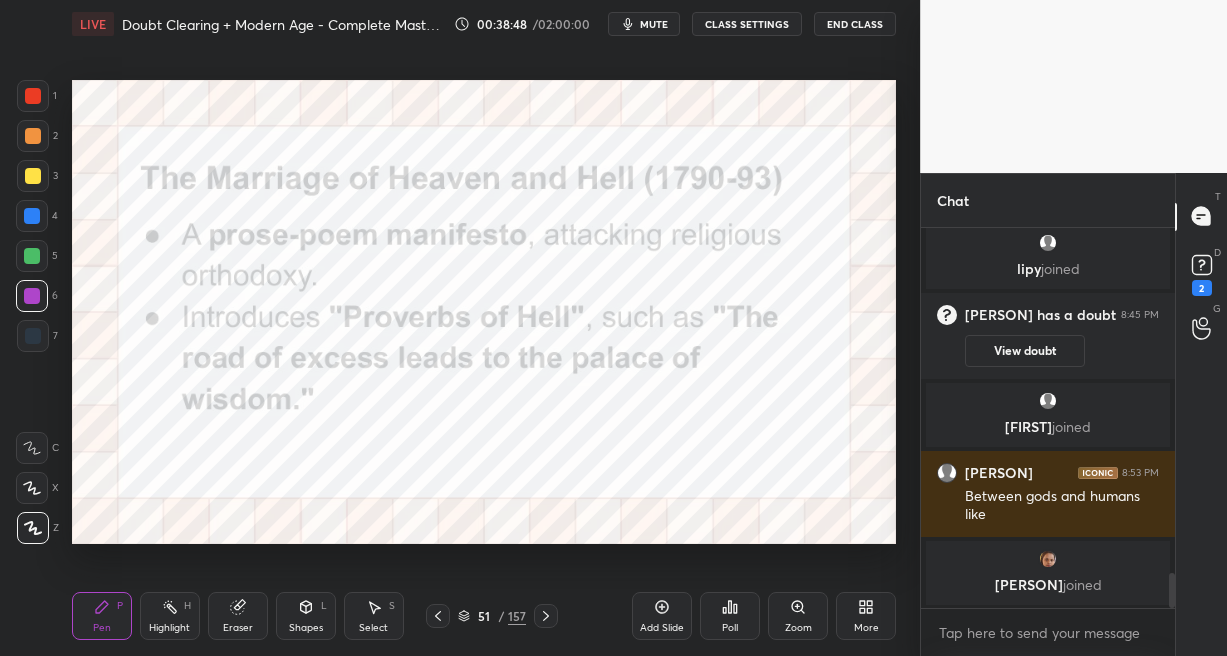 drag, startPoint x: 545, startPoint y: 611, endPoint x: 548, endPoint y: 595, distance: 16.27882 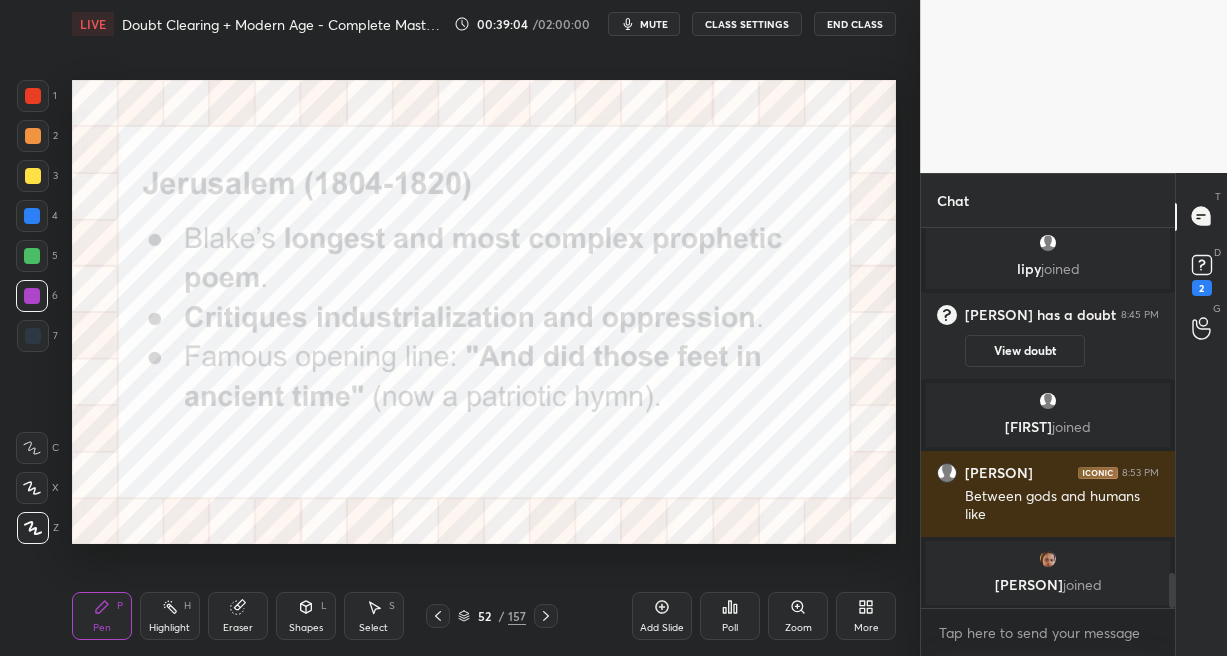 click at bounding box center [32, 216] 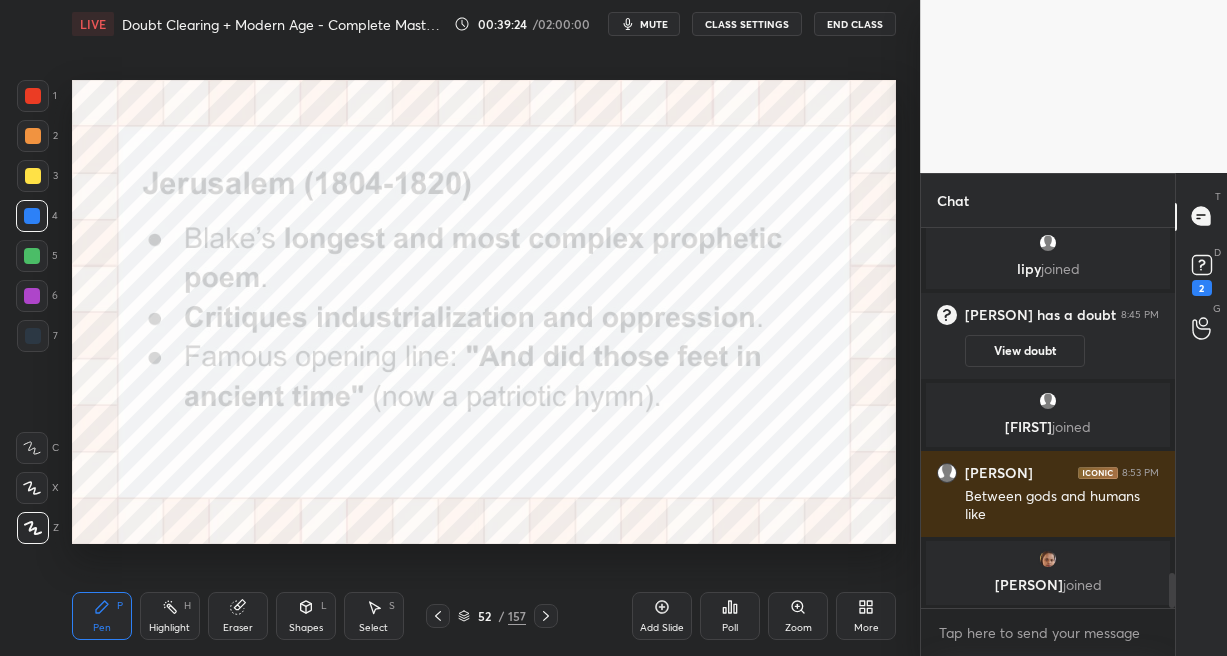 click 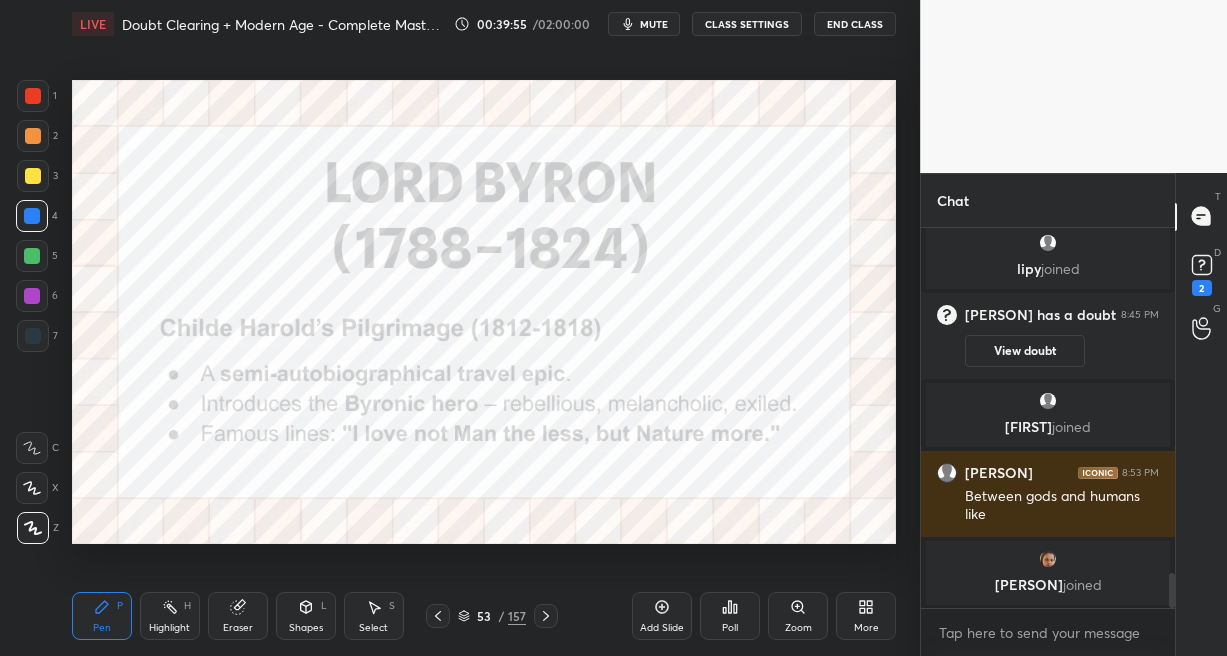 click 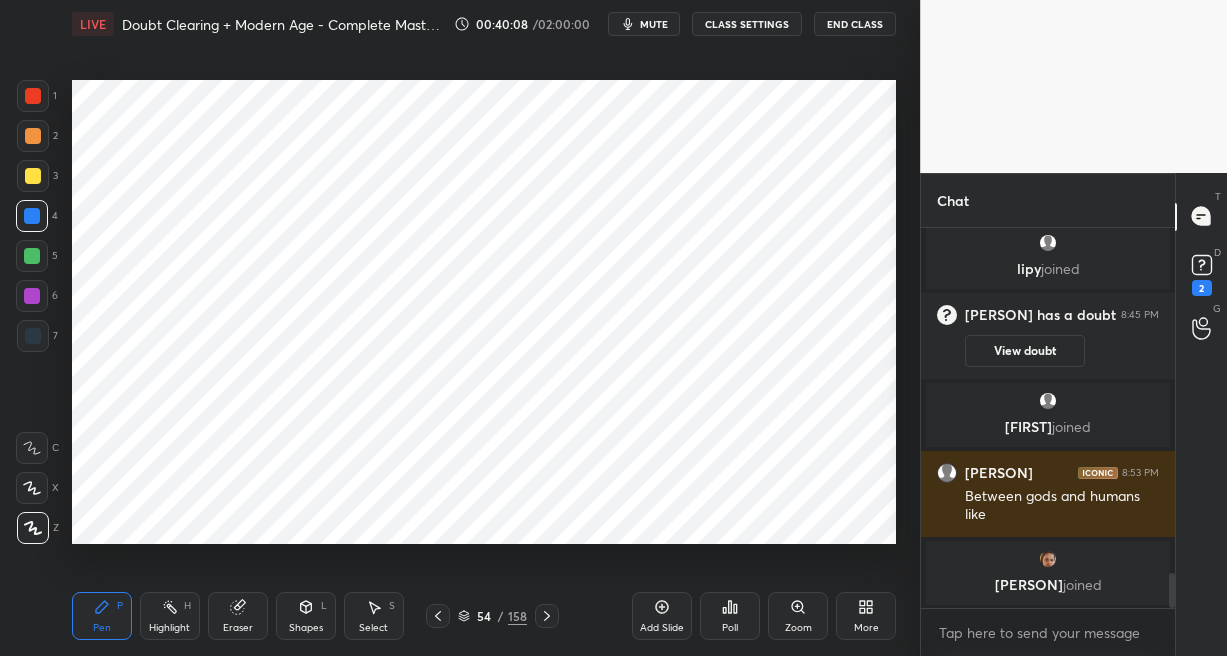 drag, startPoint x: 33, startPoint y: 254, endPoint x: 66, endPoint y: 229, distance: 41.400482 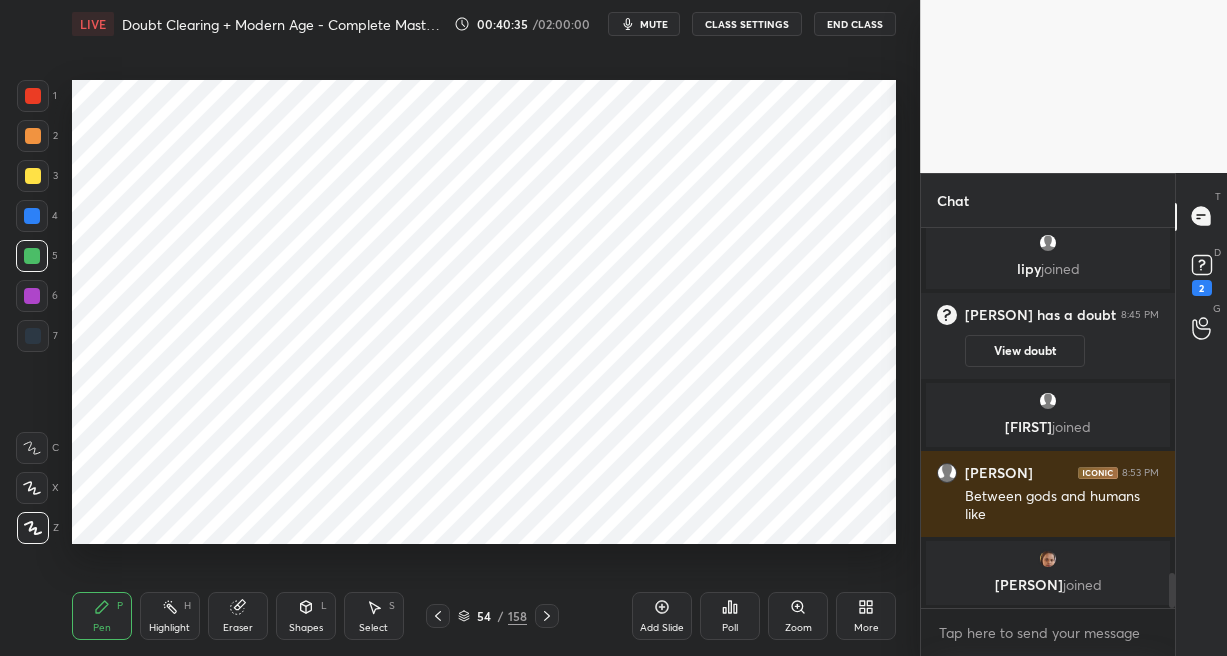 drag, startPoint x: 443, startPoint y: 611, endPoint x: 437, endPoint y: 595, distance: 17.088007 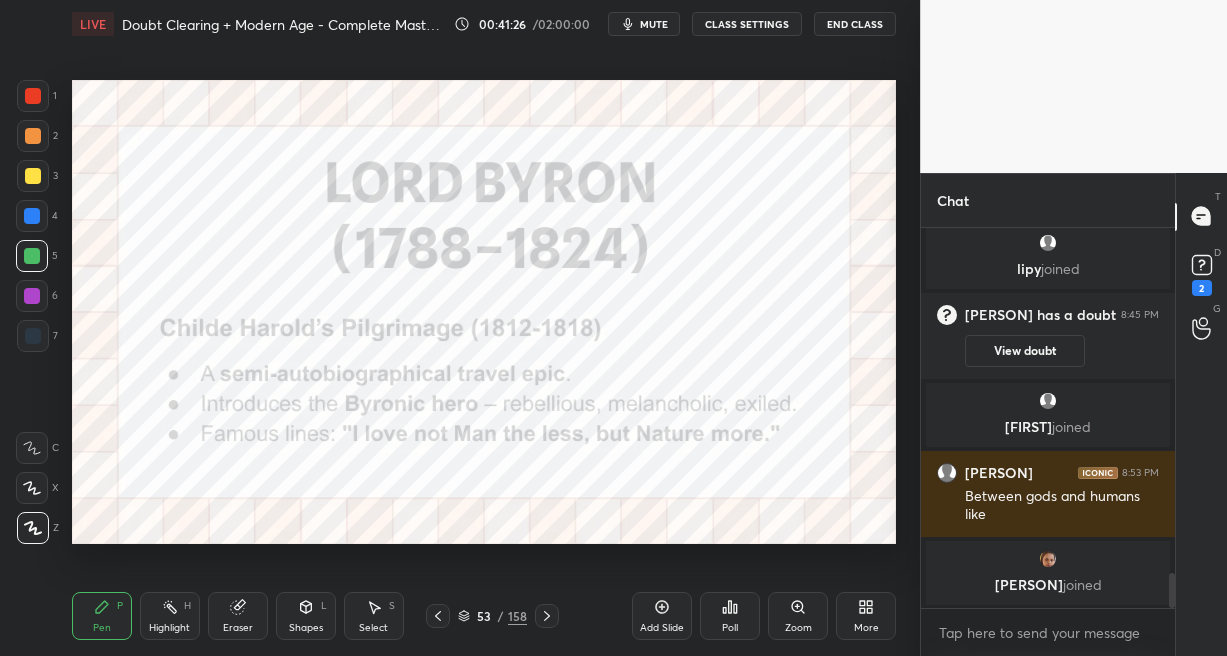 drag, startPoint x: 665, startPoint y: 606, endPoint x: 659, endPoint y: 595, distance: 12.529964 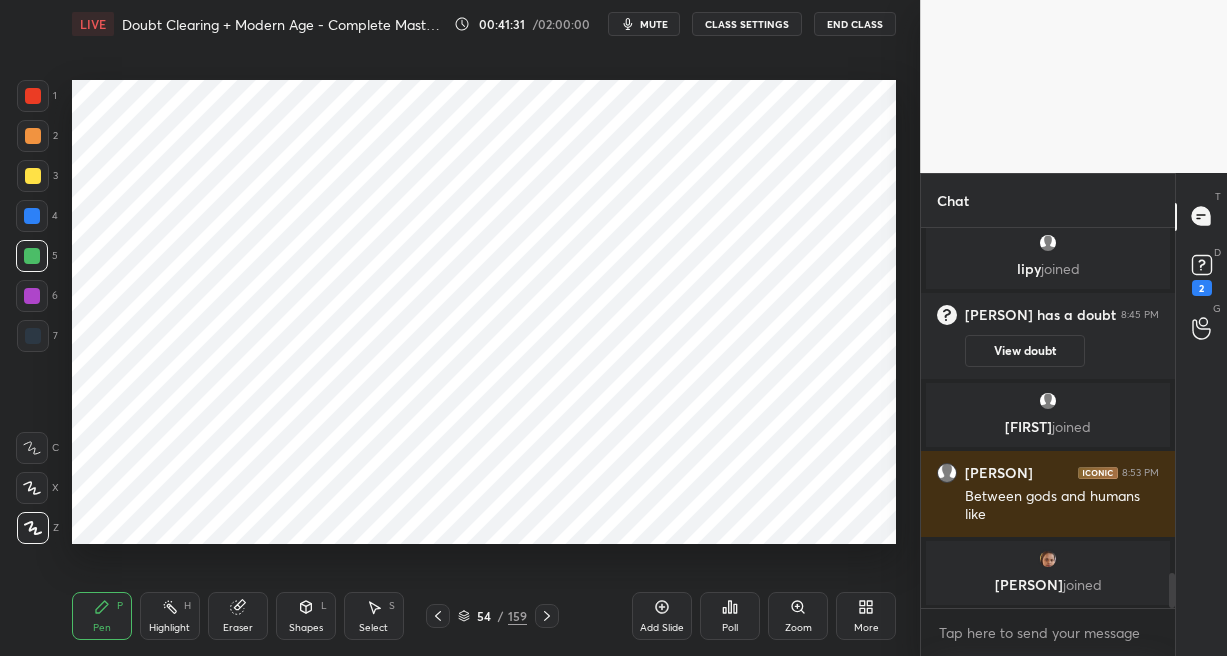 drag, startPoint x: 35, startPoint y: 341, endPoint x: 70, endPoint y: 311, distance: 46.09772 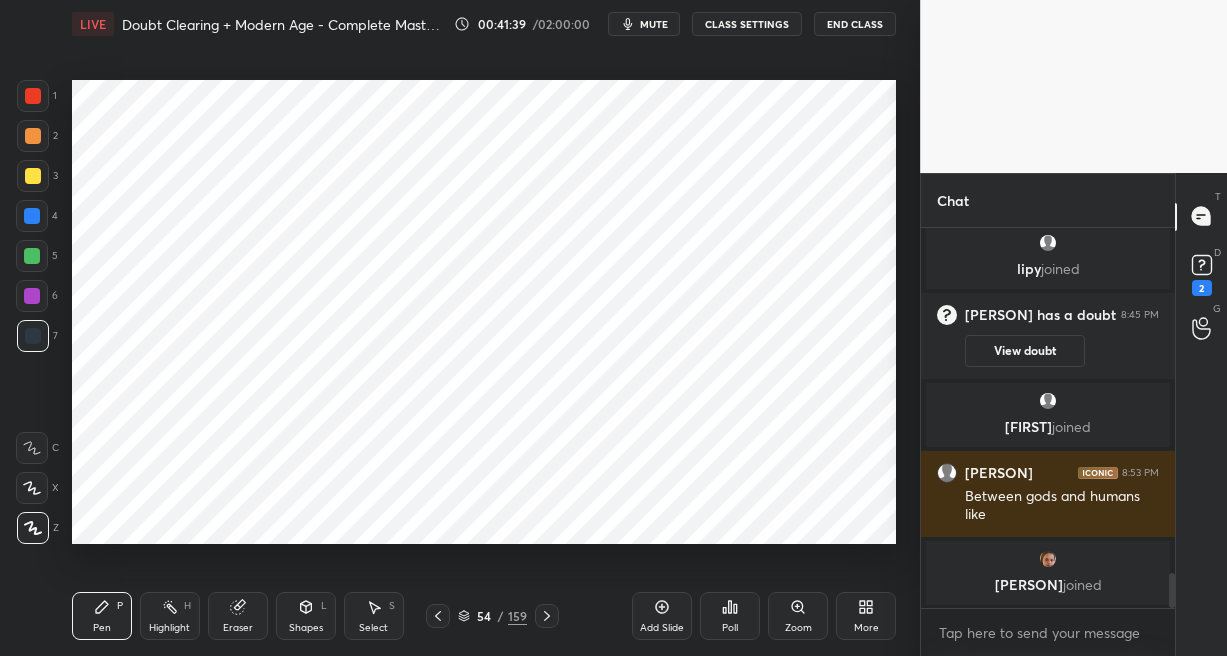 scroll, scrollTop: 3785, scrollLeft: 0, axis: vertical 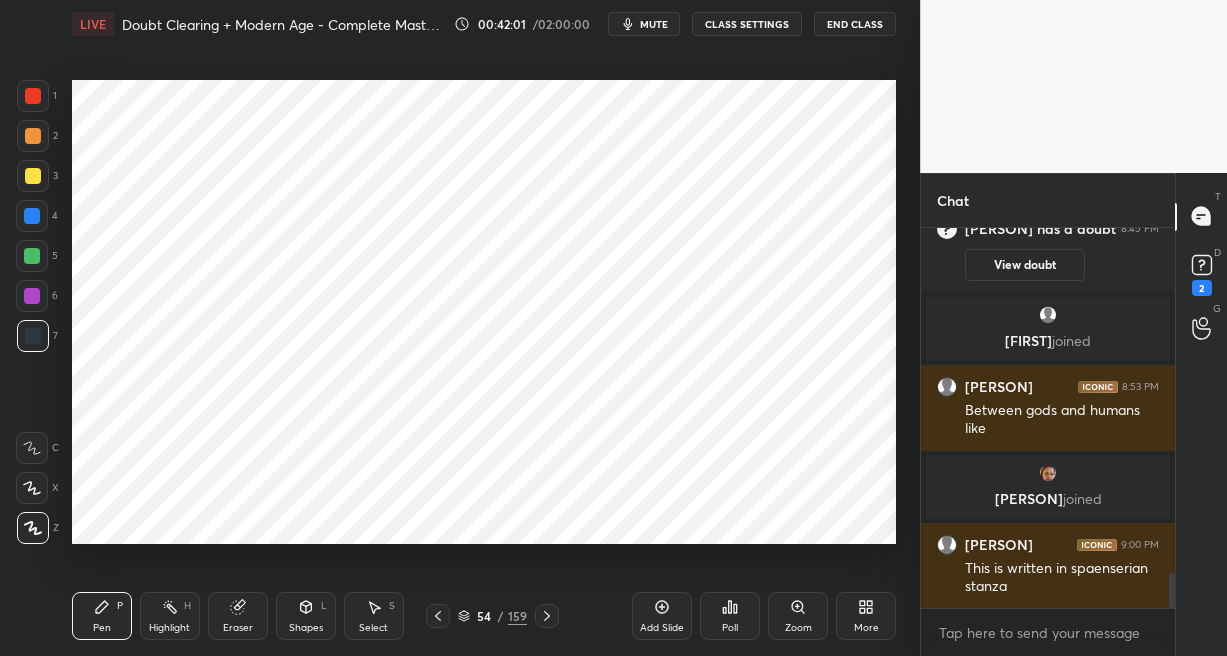 drag, startPoint x: 436, startPoint y: 607, endPoint x: 444, endPoint y: 556, distance: 51.62364 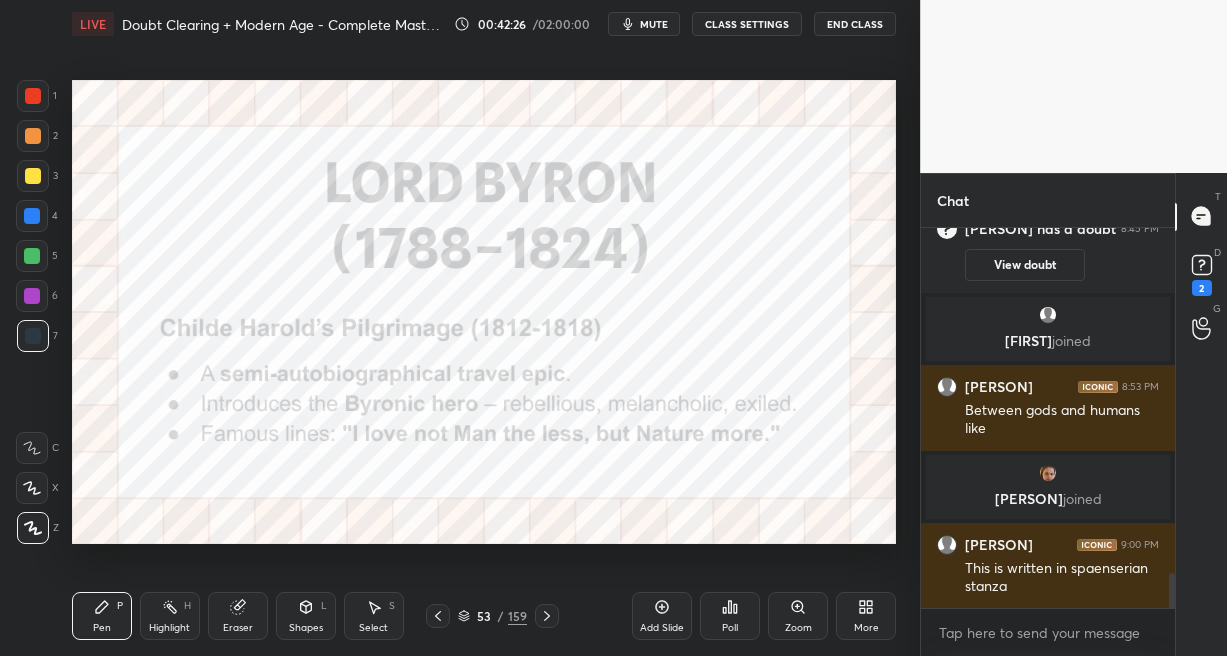 click 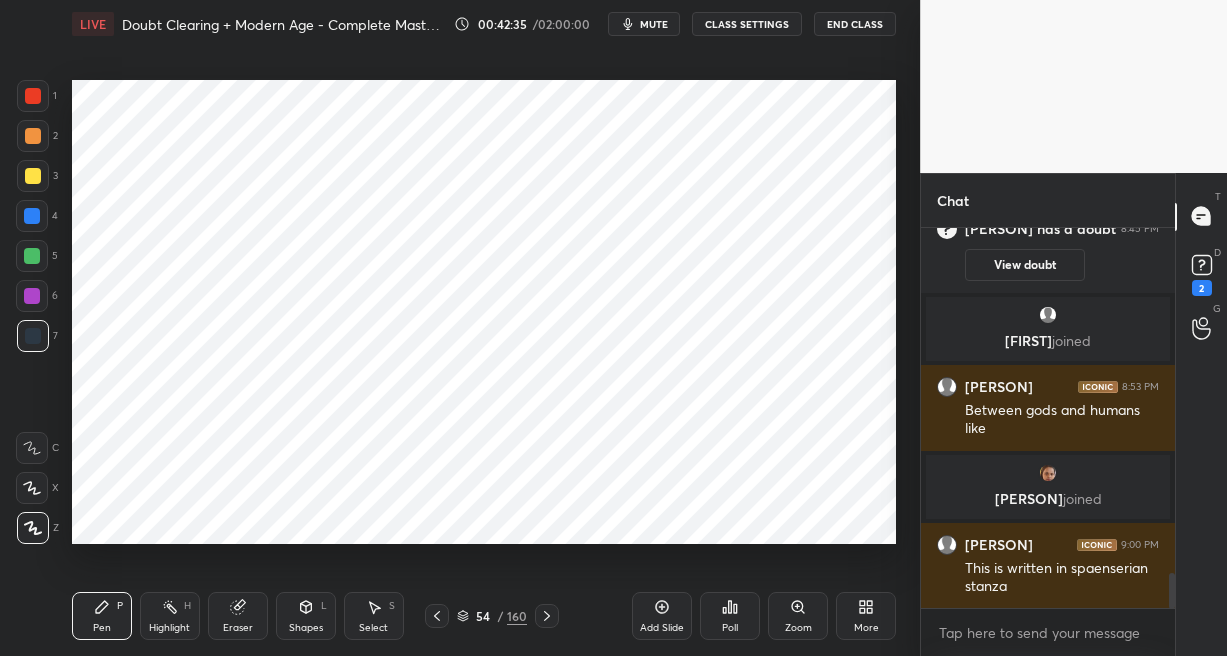 drag, startPoint x: 35, startPoint y: 223, endPoint x: 60, endPoint y: 213, distance: 26.925823 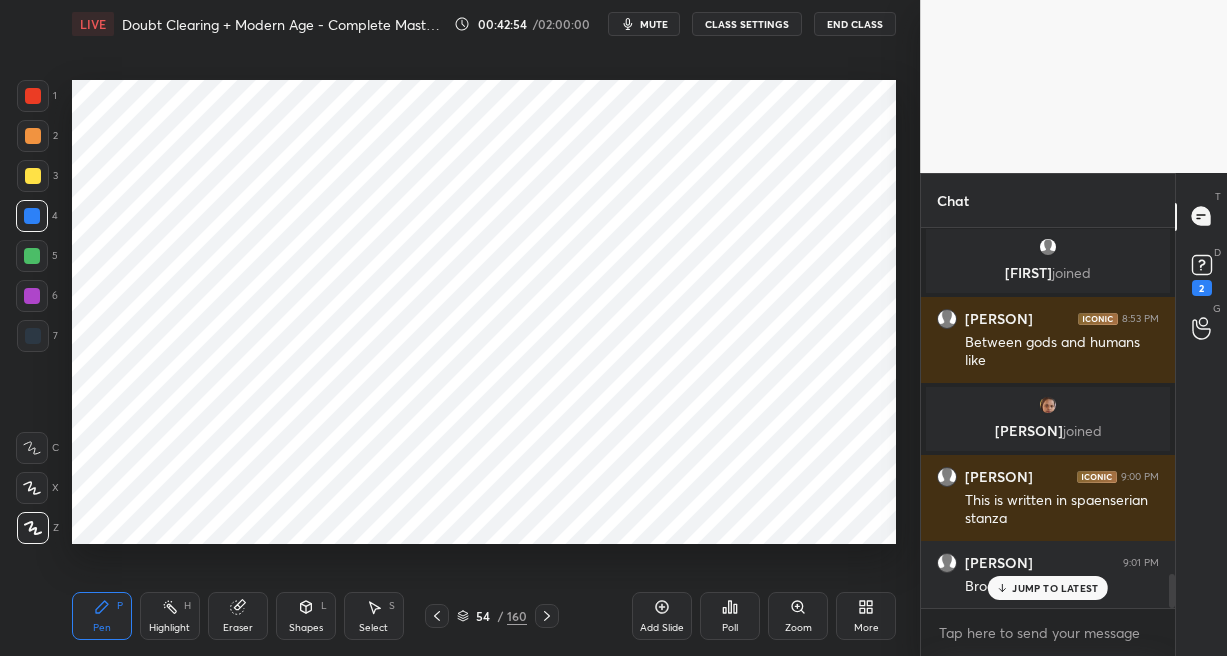 scroll, scrollTop: 3920, scrollLeft: 0, axis: vertical 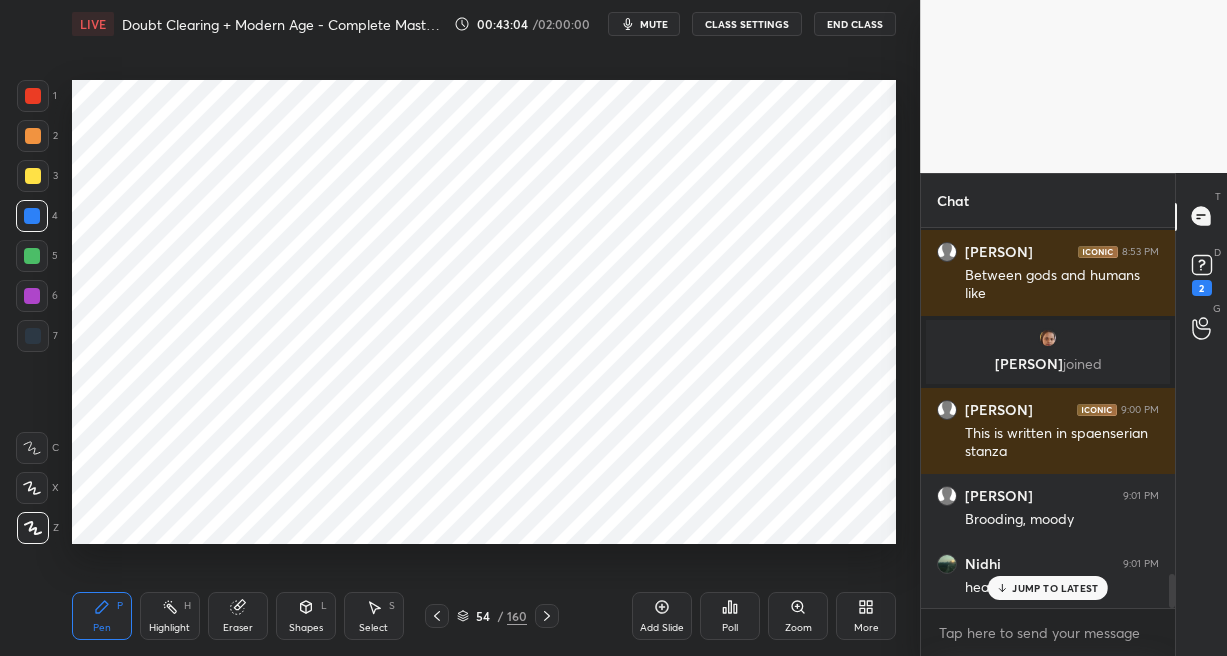 drag, startPoint x: 33, startPoint y: 340, endPoint x: 63, endPoint y: 326, distance: 33.105892 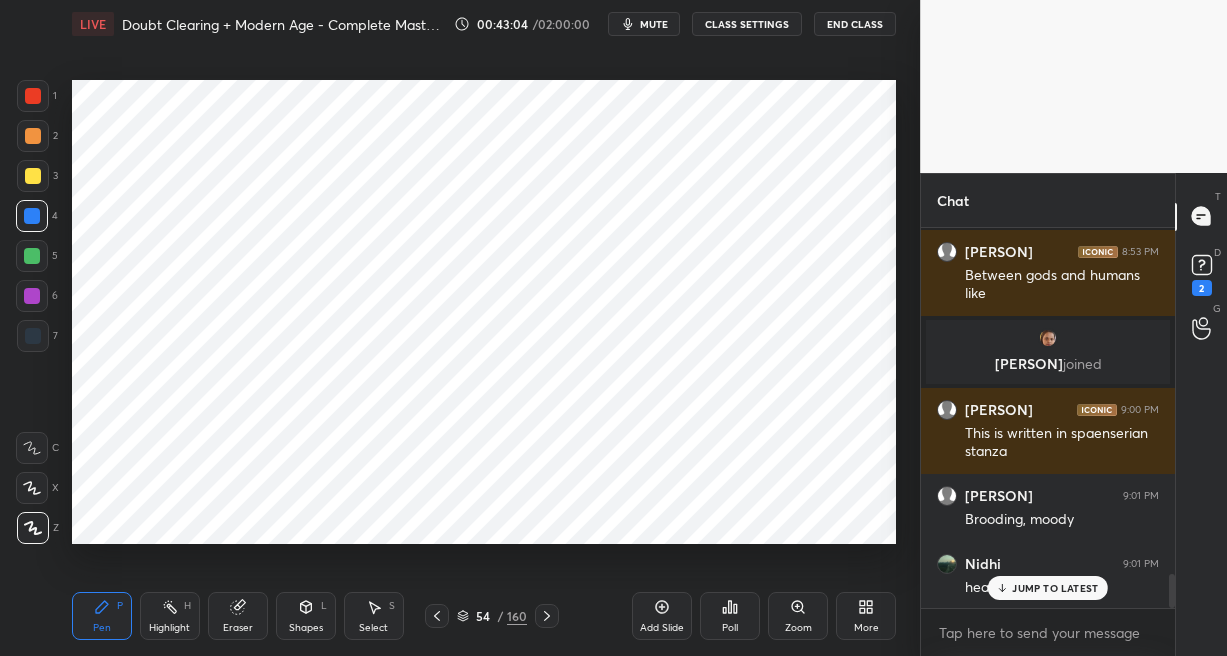 click at bounding box center [33, 336] 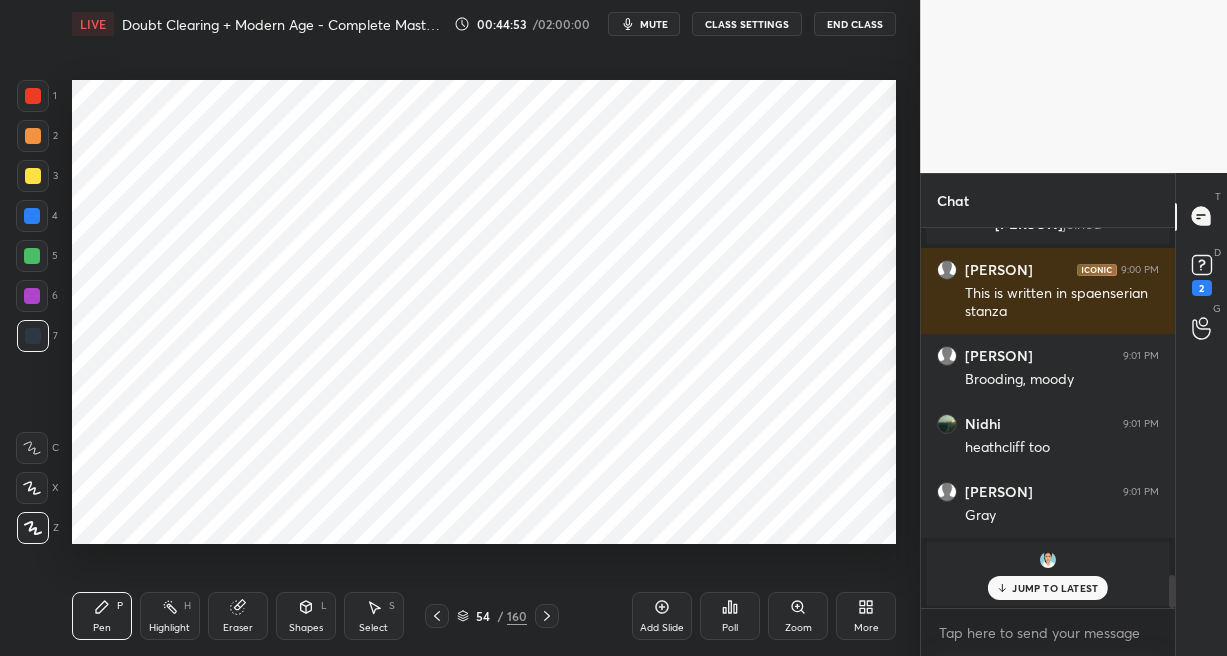 scroll, scrollTop: 3916, scrollLeft: 0, axis: vertical 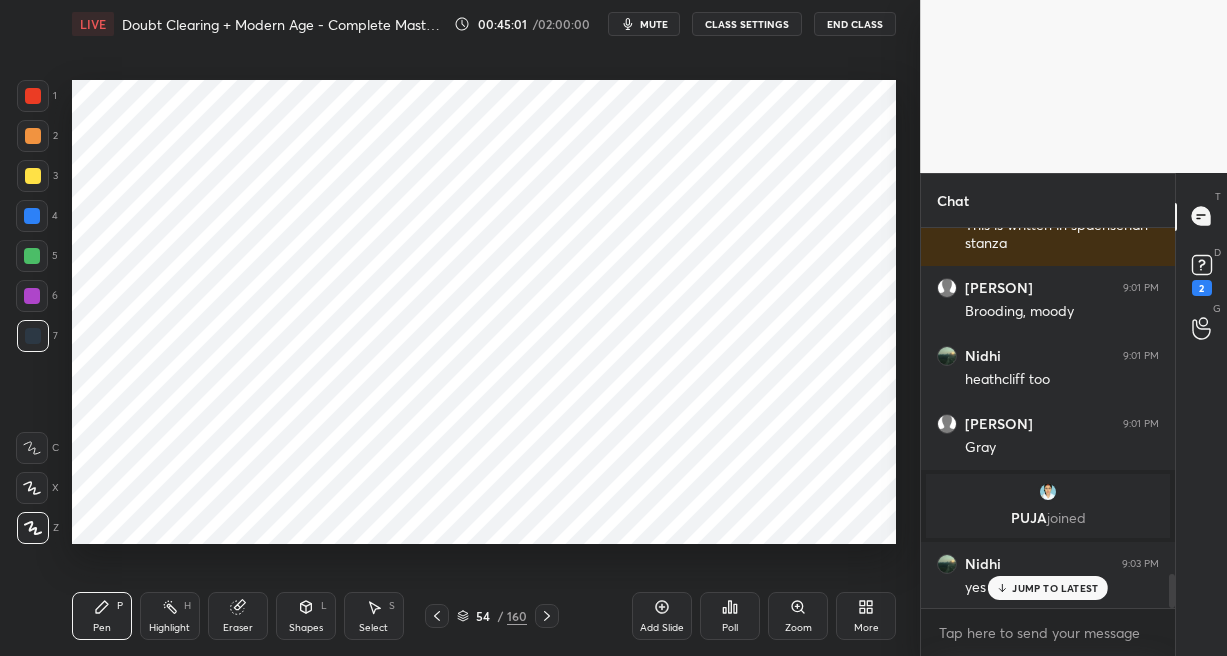 click 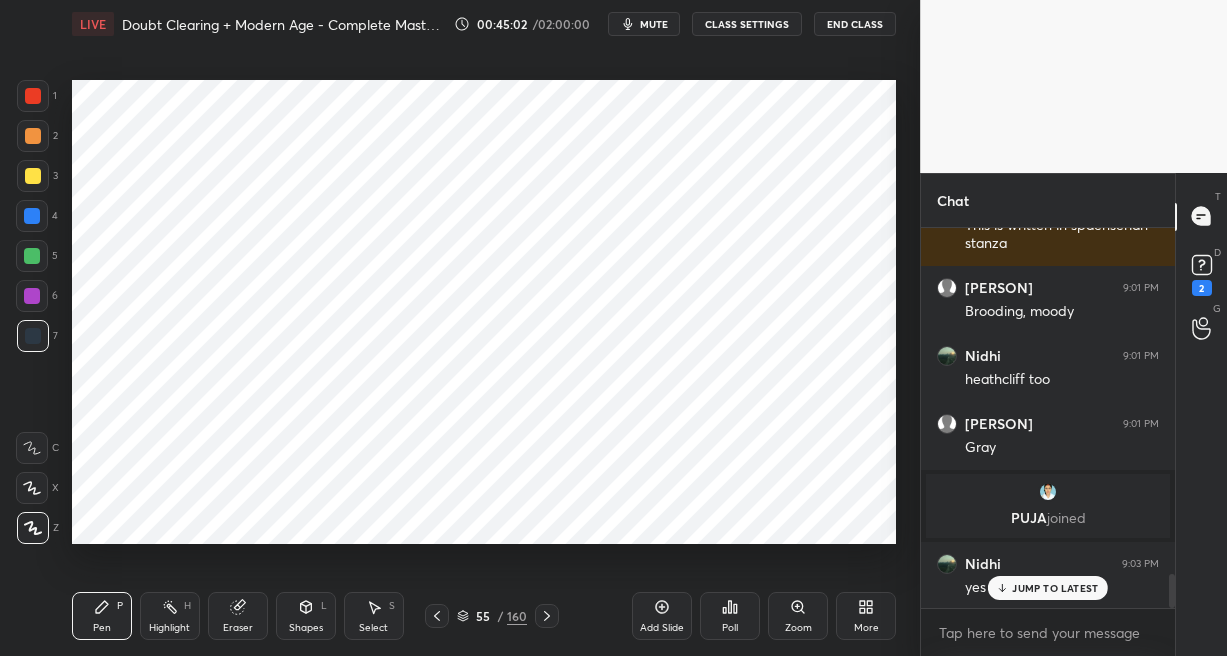 click at bounding box center (547, 616) 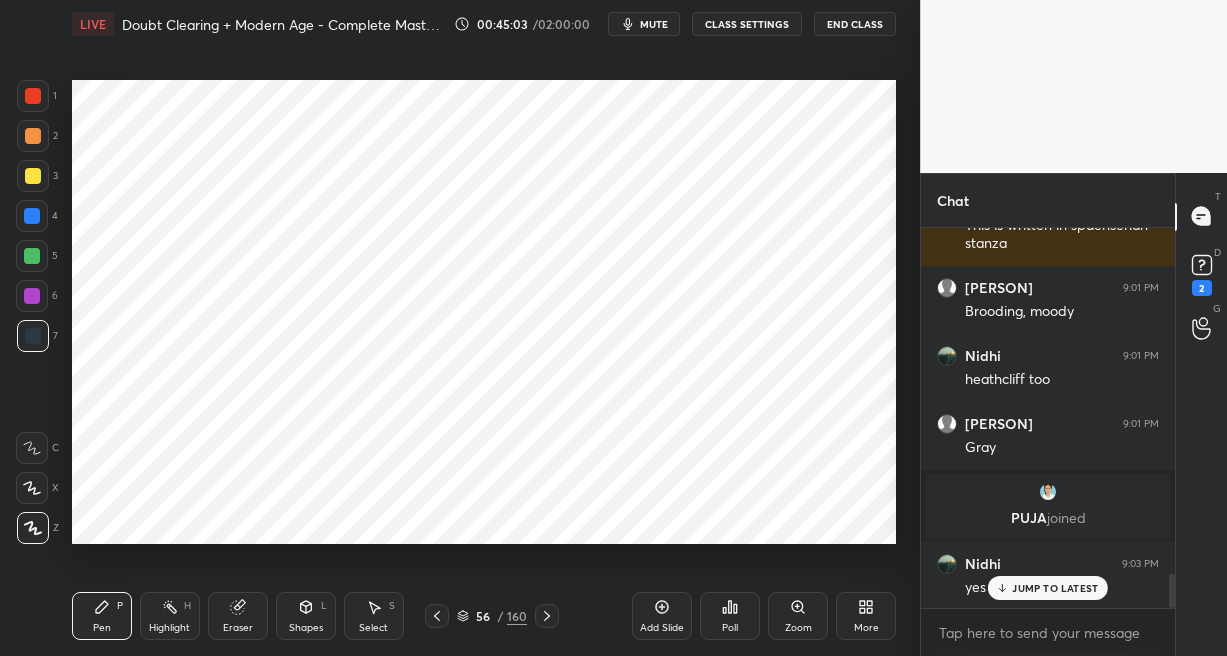 click 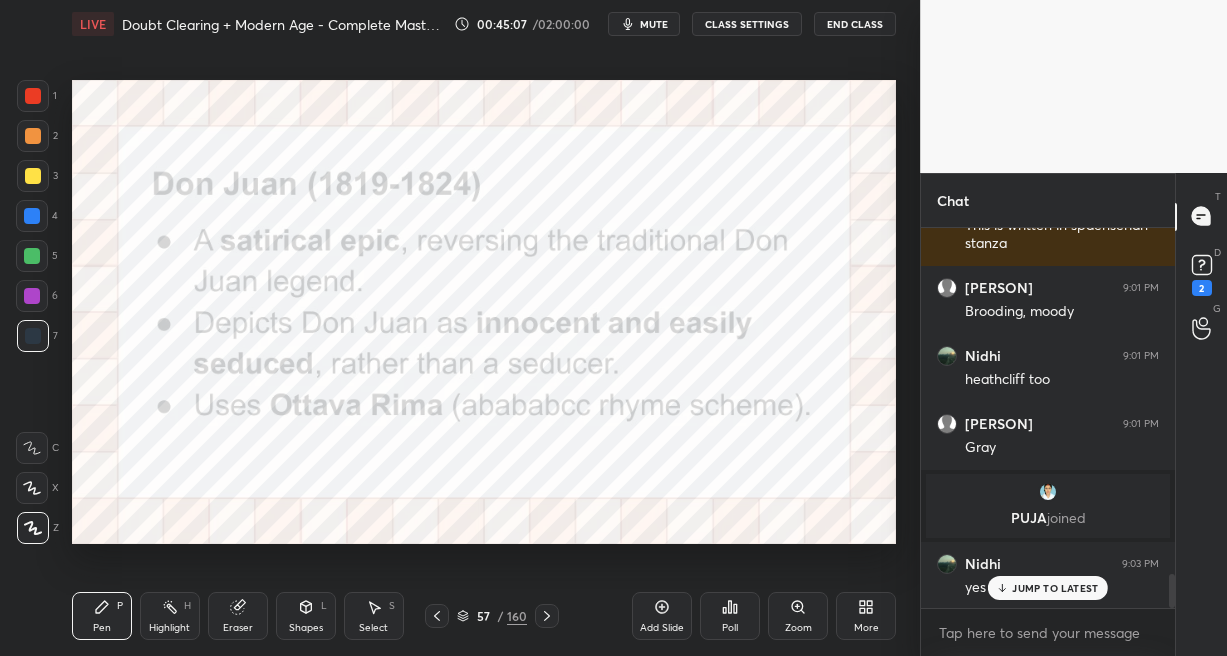 click at bounding box center [33, 136] 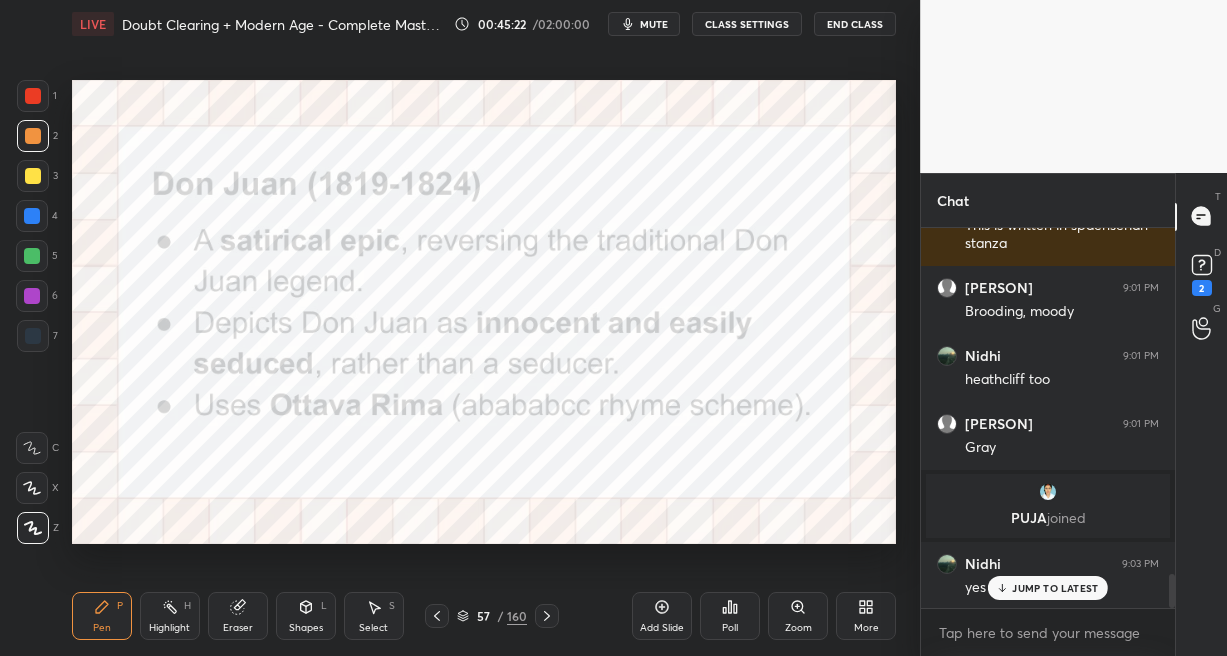 drag, startPoint x: 510, startPoint y: 619, endPoint x: 516, endPoint y: 588, distance: 31.575306 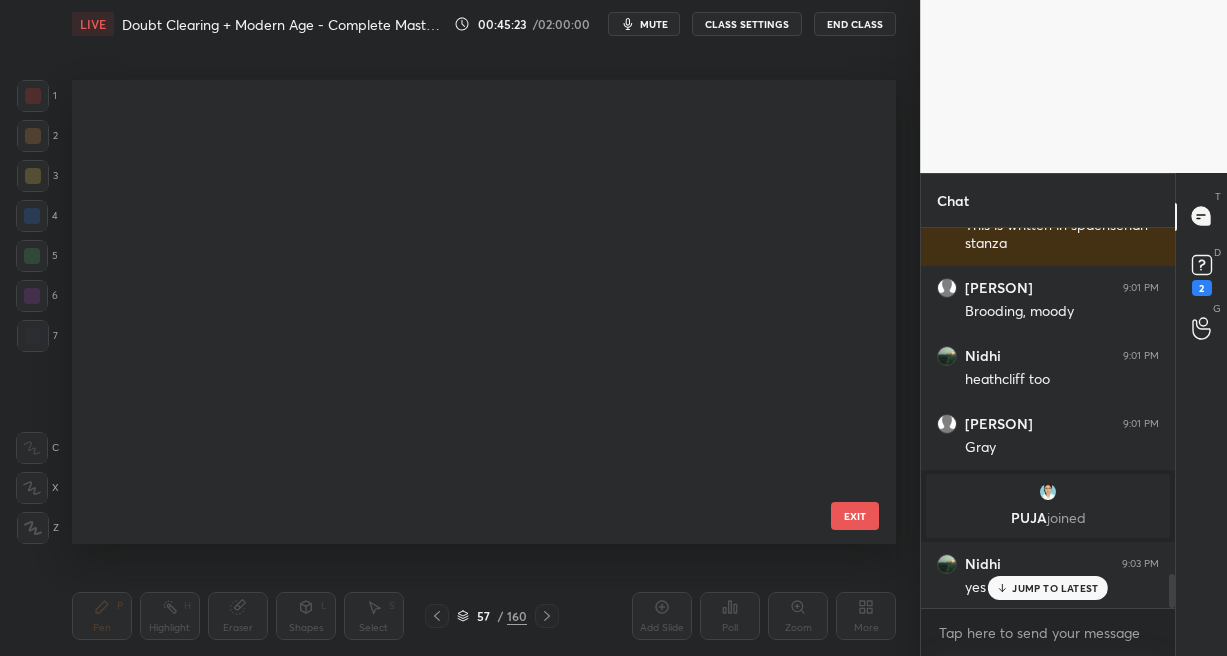 scroll, scrollTop: 2186, scrollLeft: 0, axis: vertical 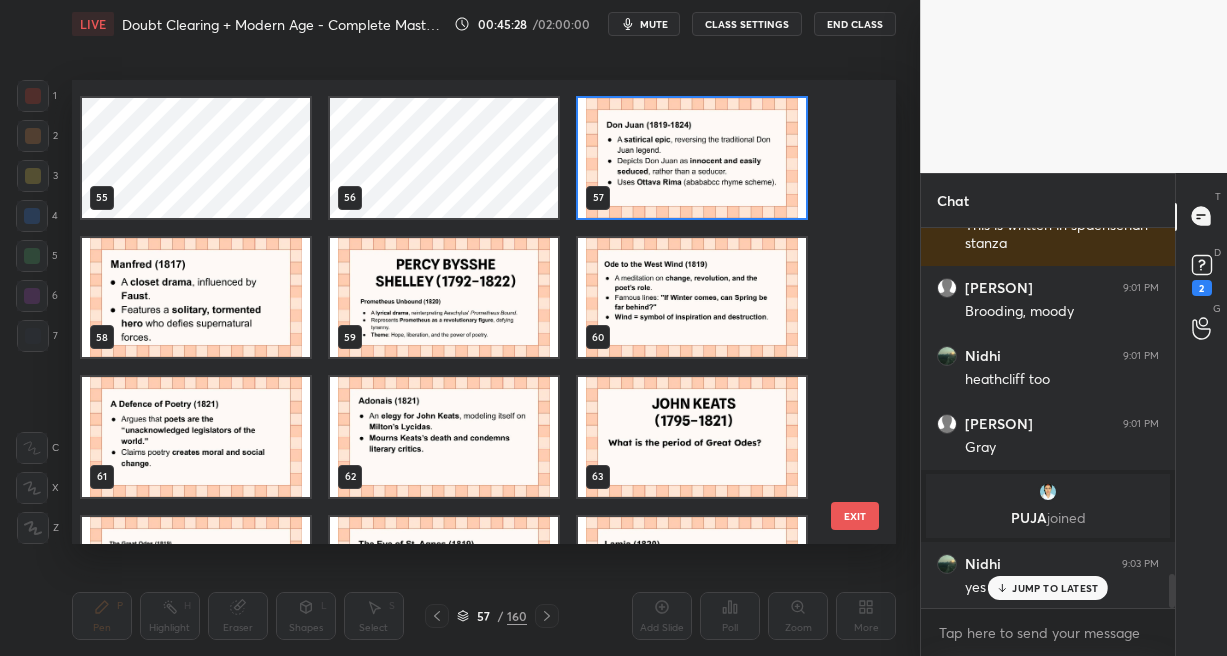 click at bounding box center (196, 298) 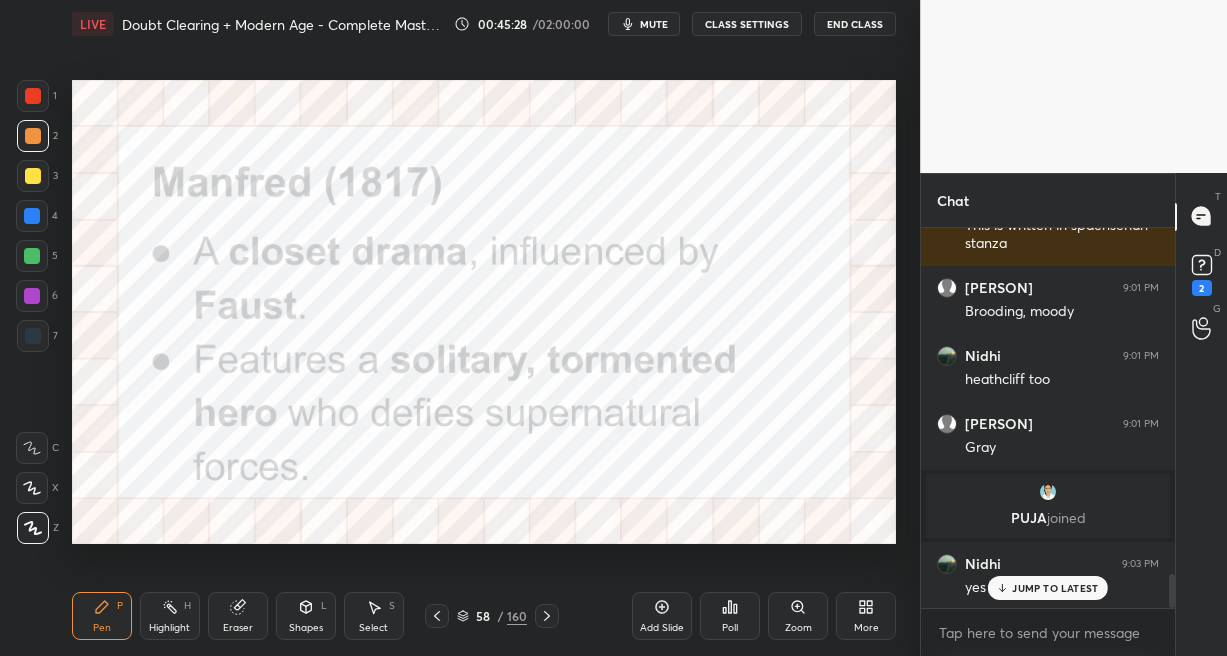 click at bounding box center [196, 298] 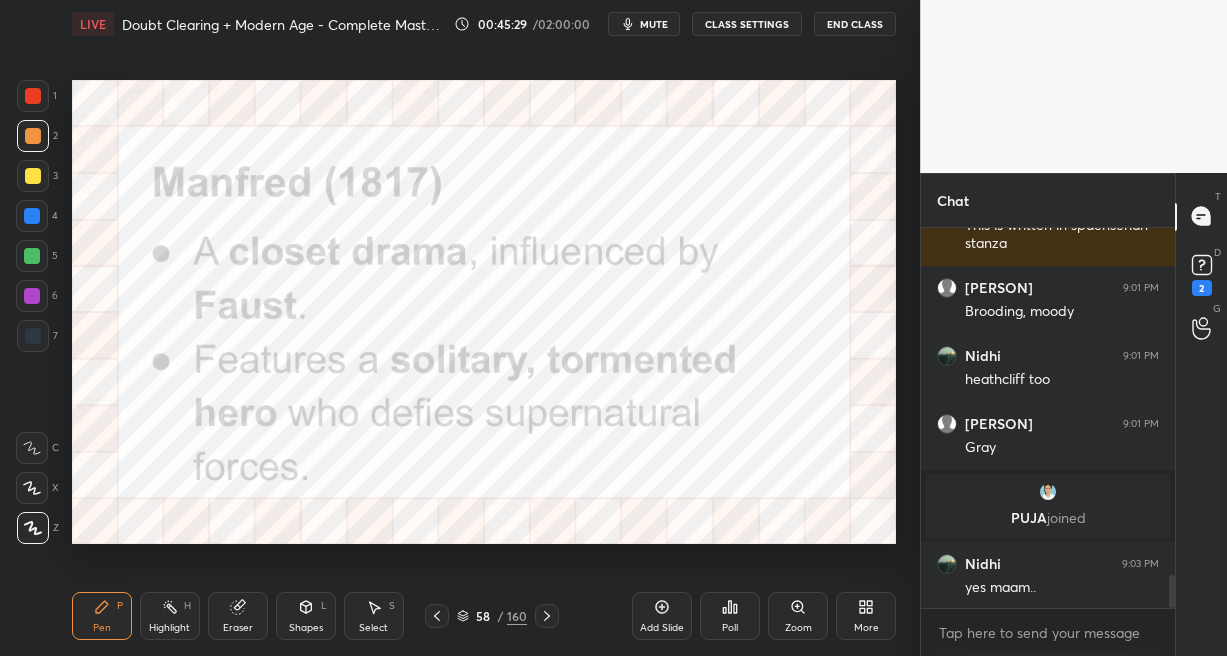 scroll, scrollTop: 3989, scrollLeft: 0, axis: vertical 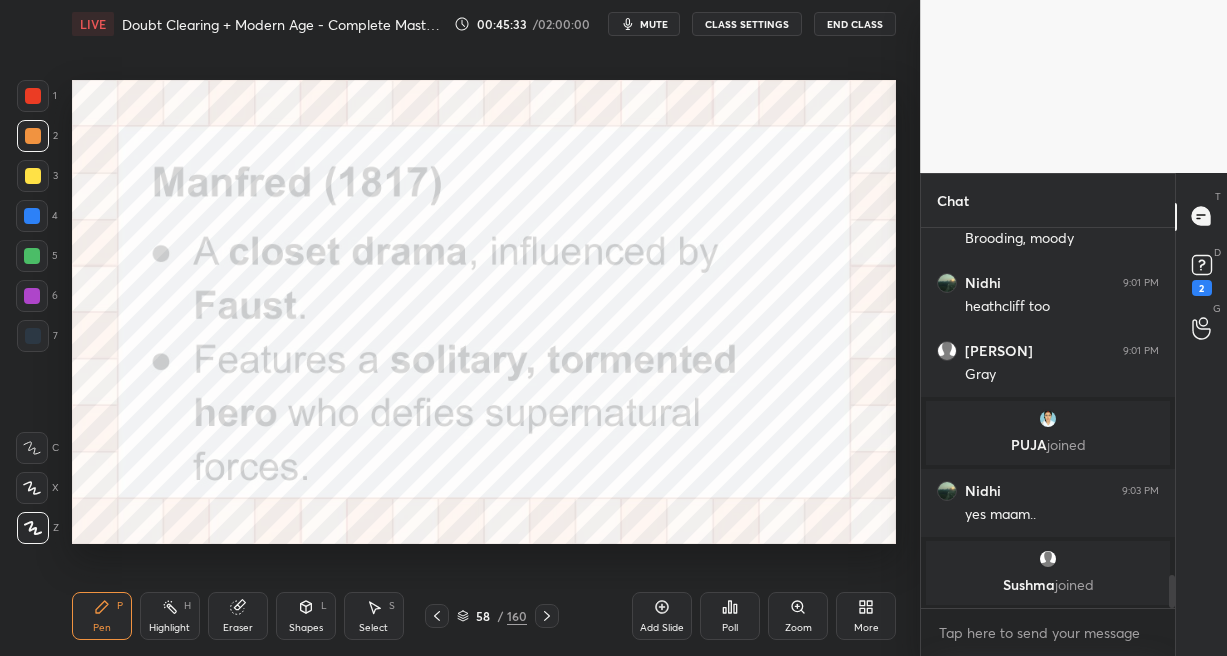 drag, startPoint x: 513, startPoint y: 612, endPoint x: 517, endPoint y: 597, distance: 15.524175 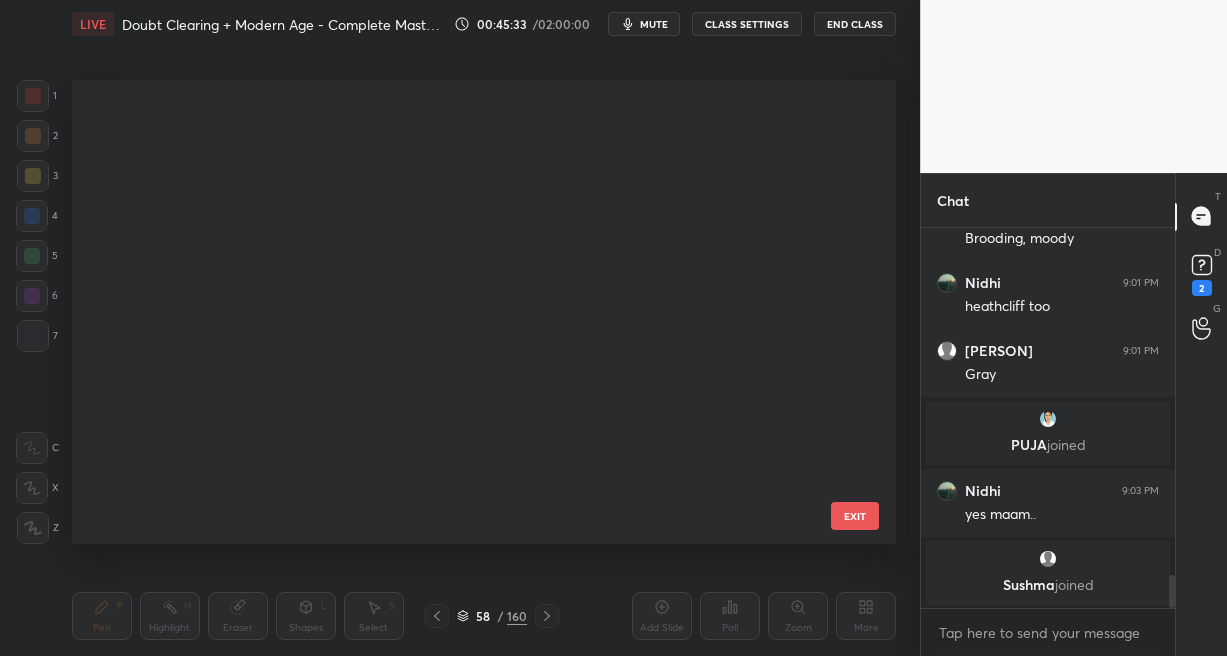 scroll, scrollTop: 2325, scrollLeft: 0, axis: vertical 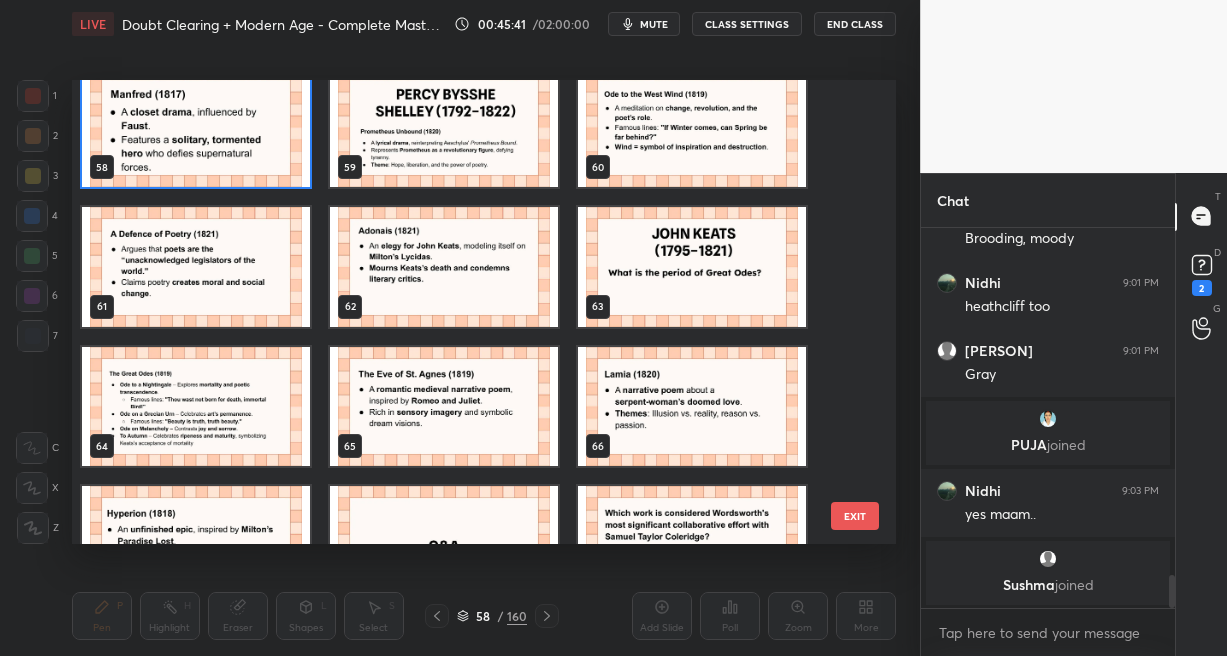 click at bounding box center [444, 128] 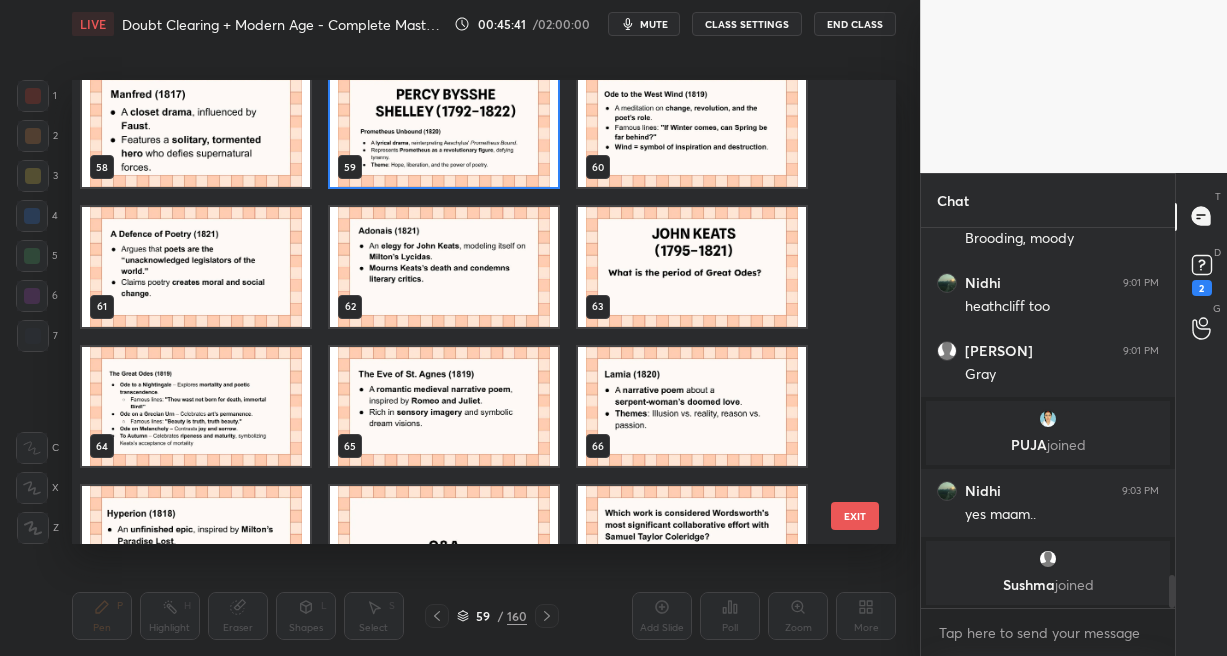 click at bounding box center [444, 128] 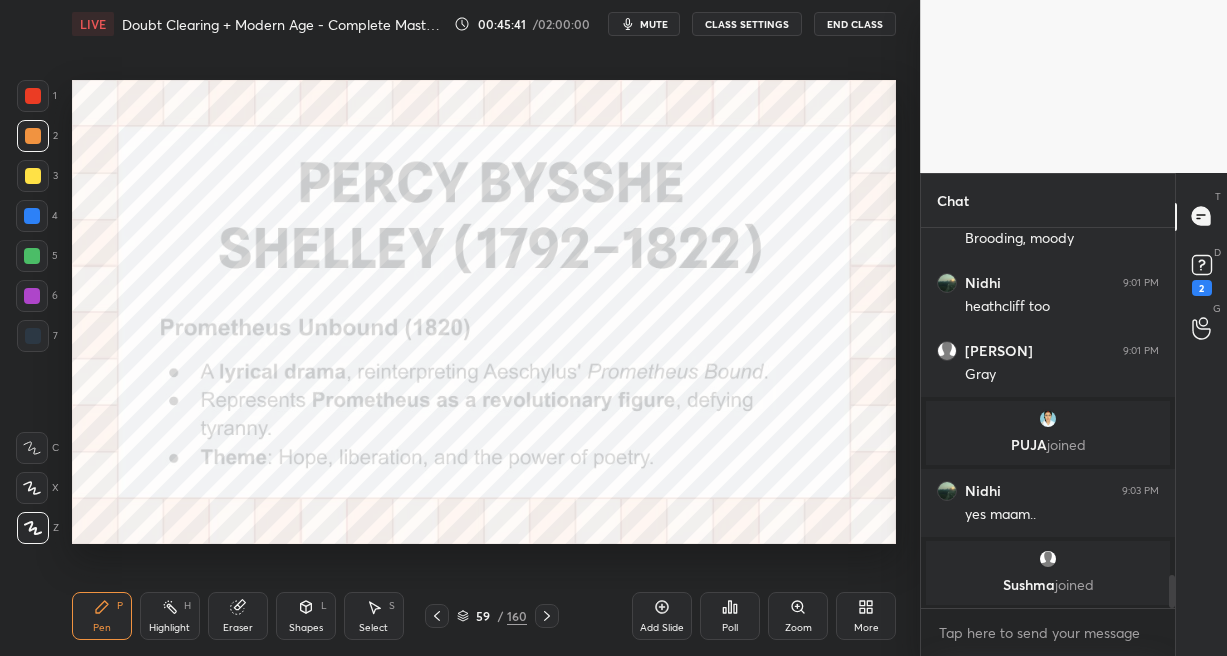 click at bounding box center [444, 128] 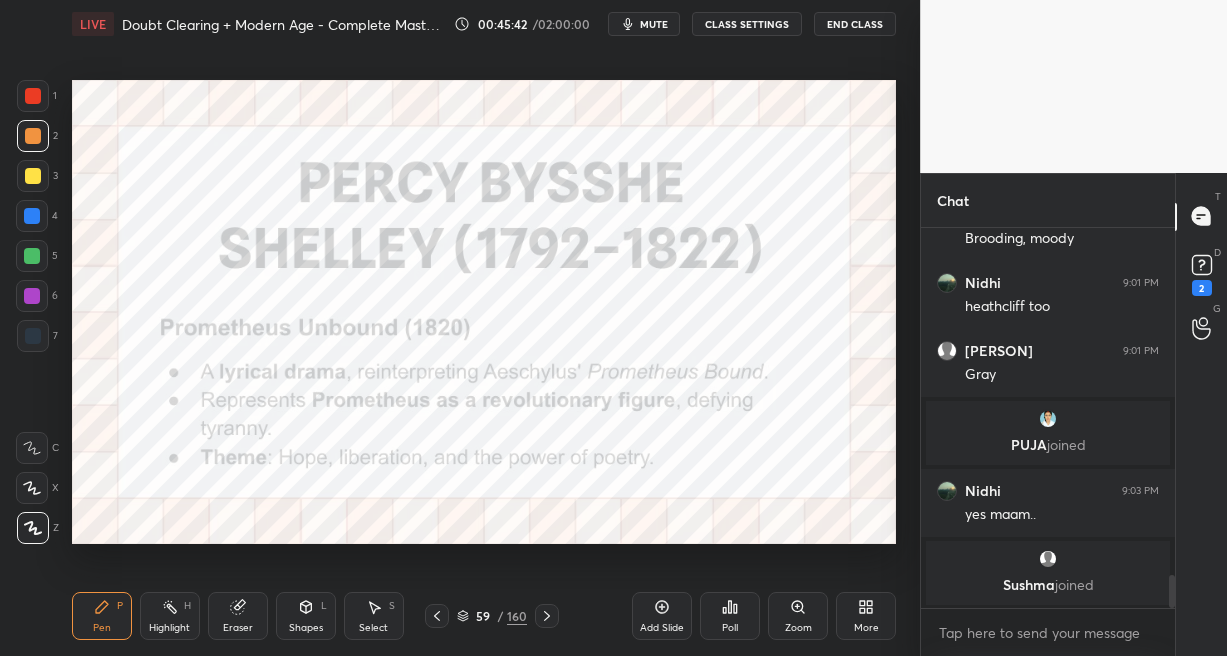 click on "Setting up your live class Poll for   secs No correct answer Start poll" at bounding box center (484, 312) 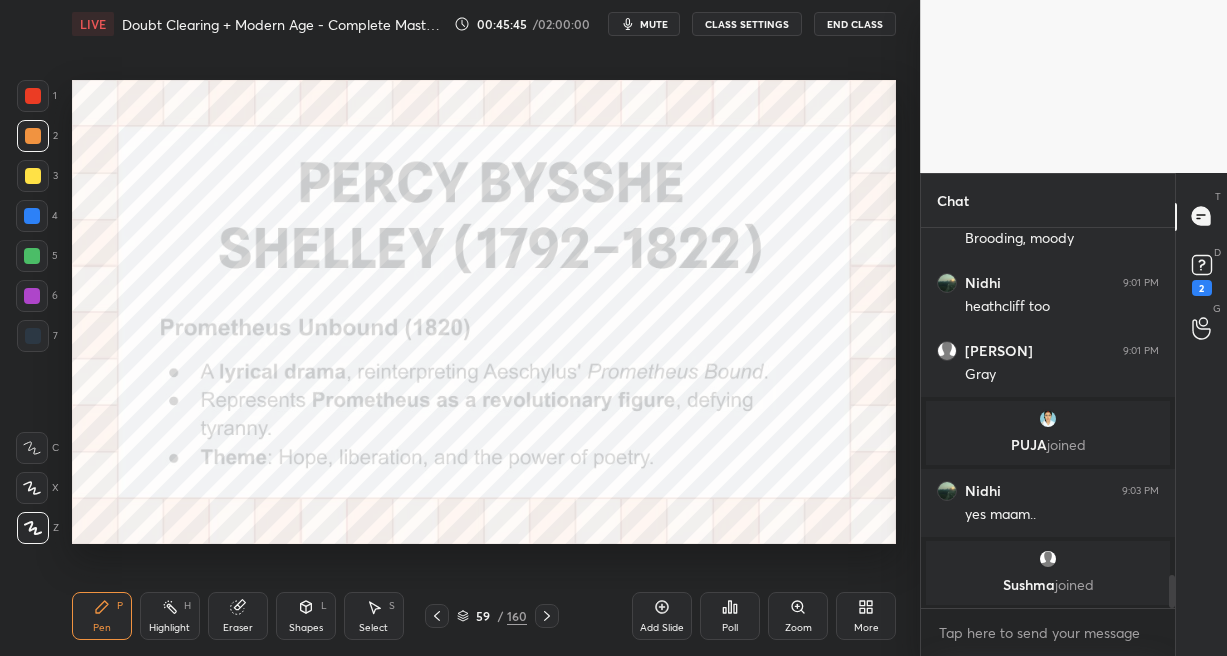 click at bounding box center [32, 216] 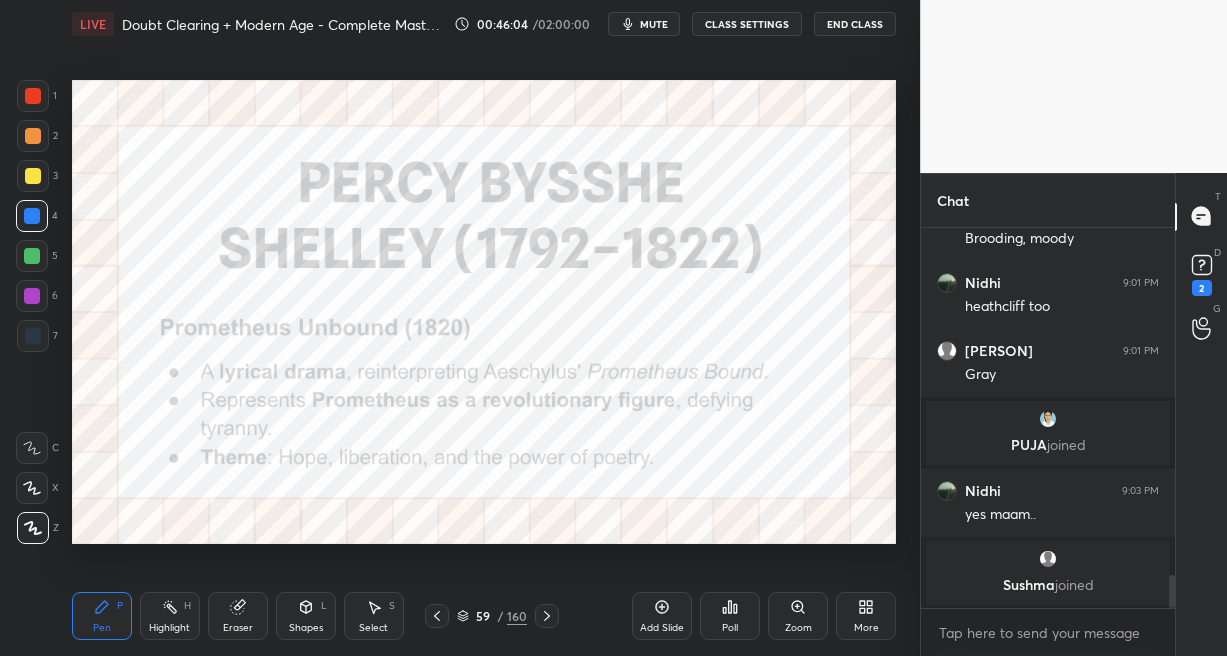 drag, startPoint x: 663, startPoint y: 606, endPoint x: 655, endPoint y: 596, distance: 12.806249 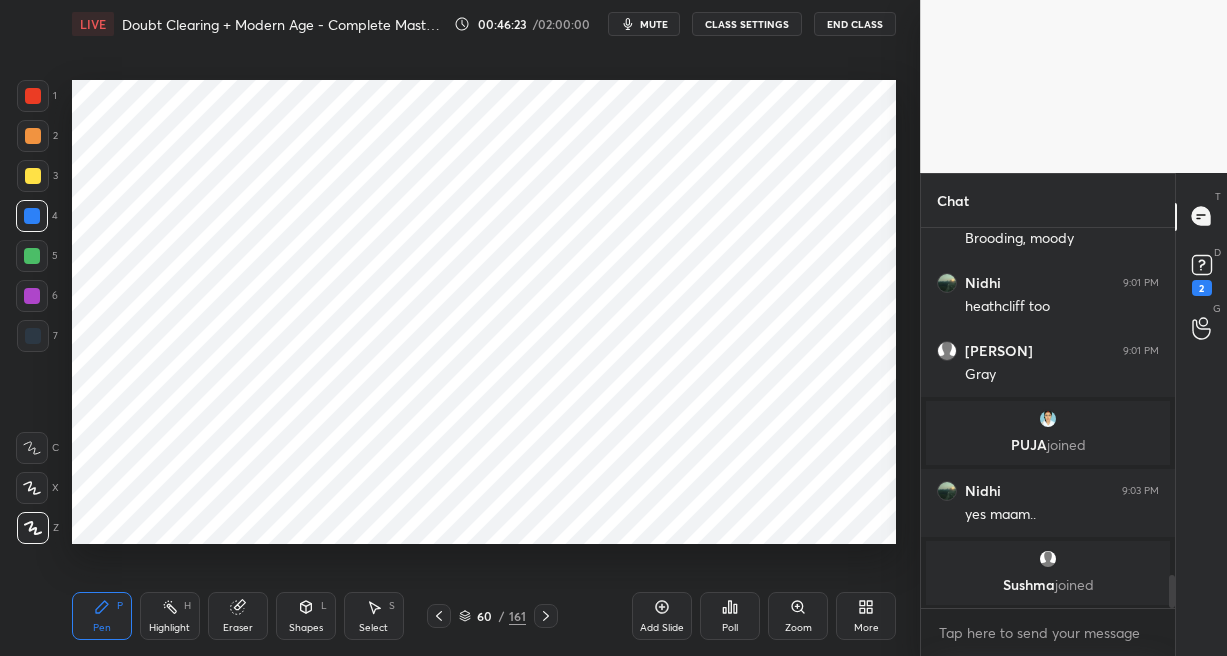 click at bounding box center (33, 336) 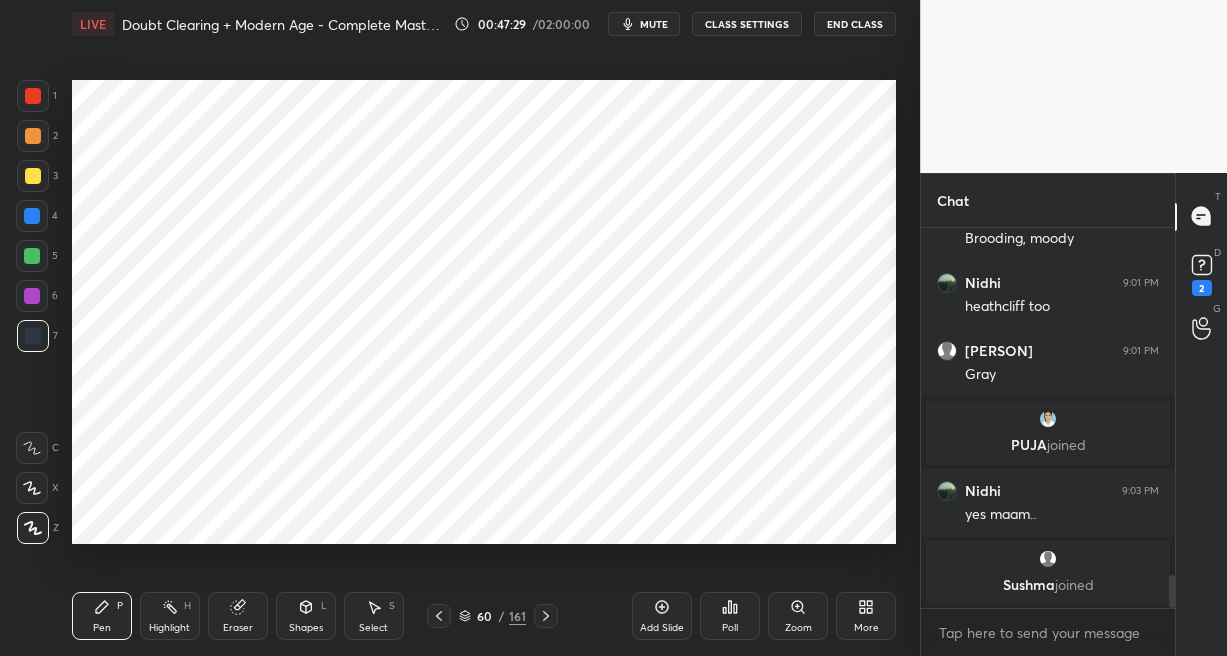scroll, scrollTop: 334, scrollLeft: 247, axis: both 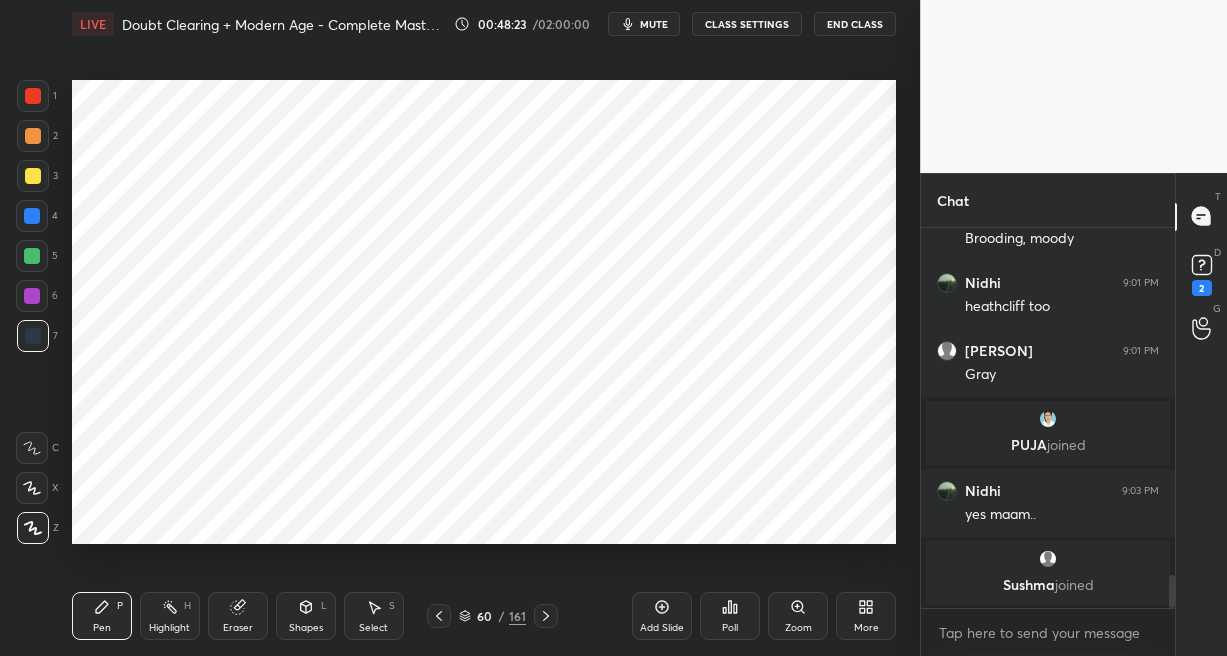 click on "Add Slide" at bounding box center [662, 616] 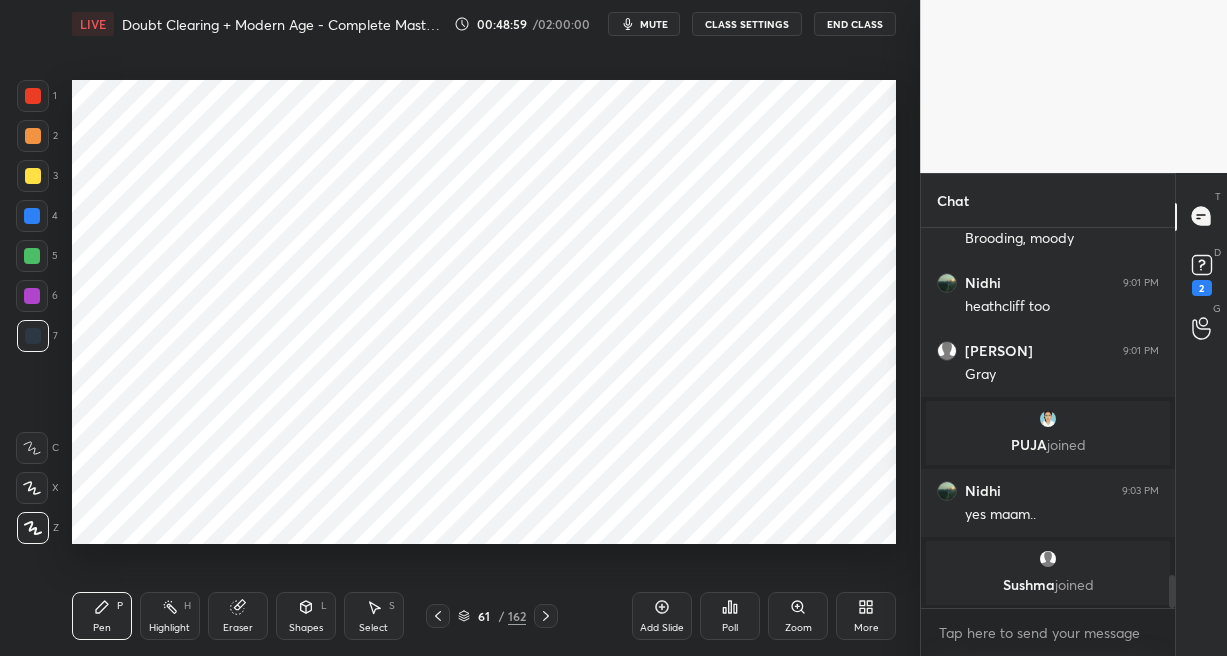 click at bounding box center [33, 96] 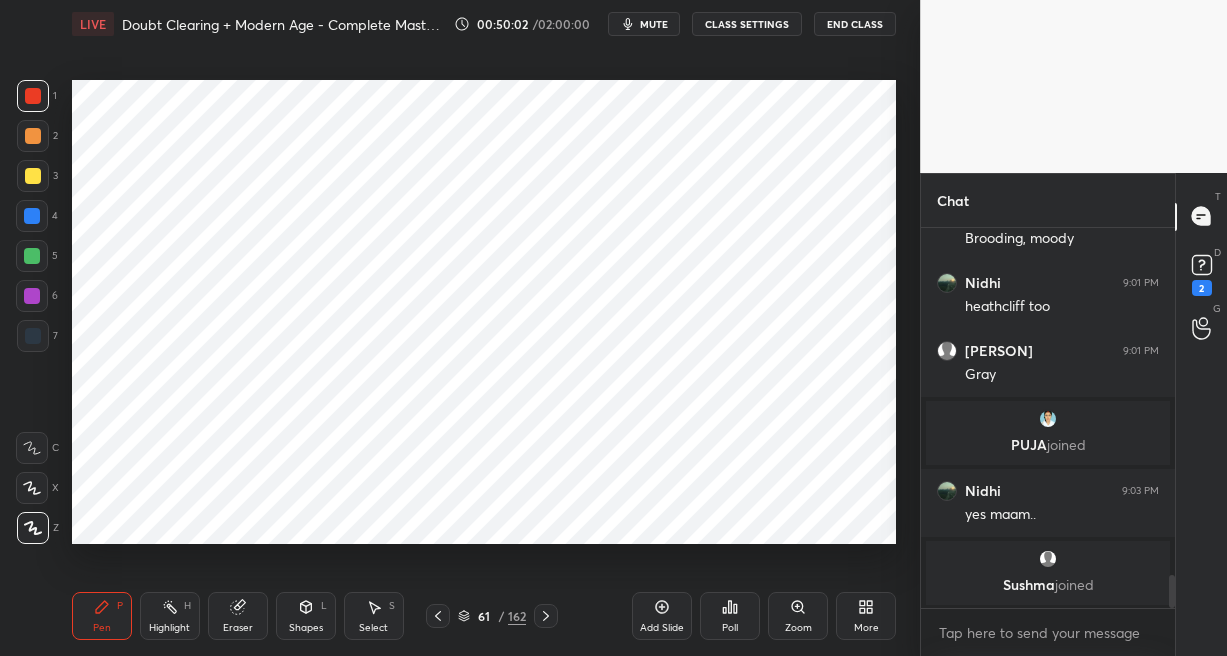 click 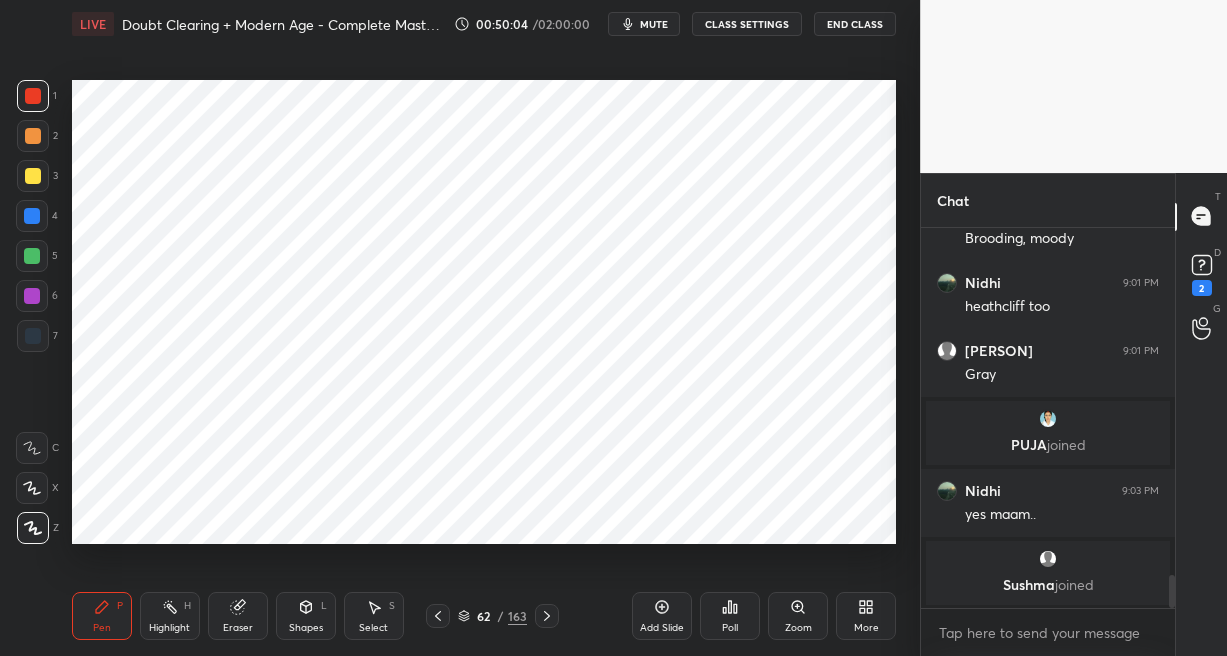 click at bounding box center [32, 216] 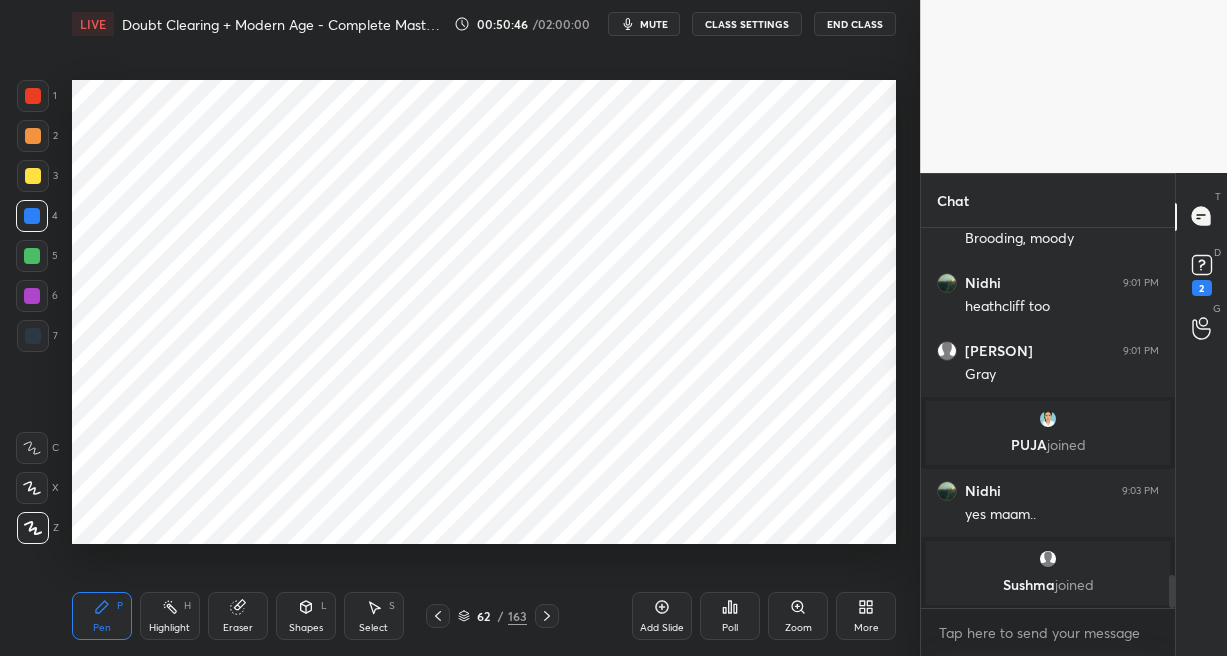 click at bounding box center (33, 336) 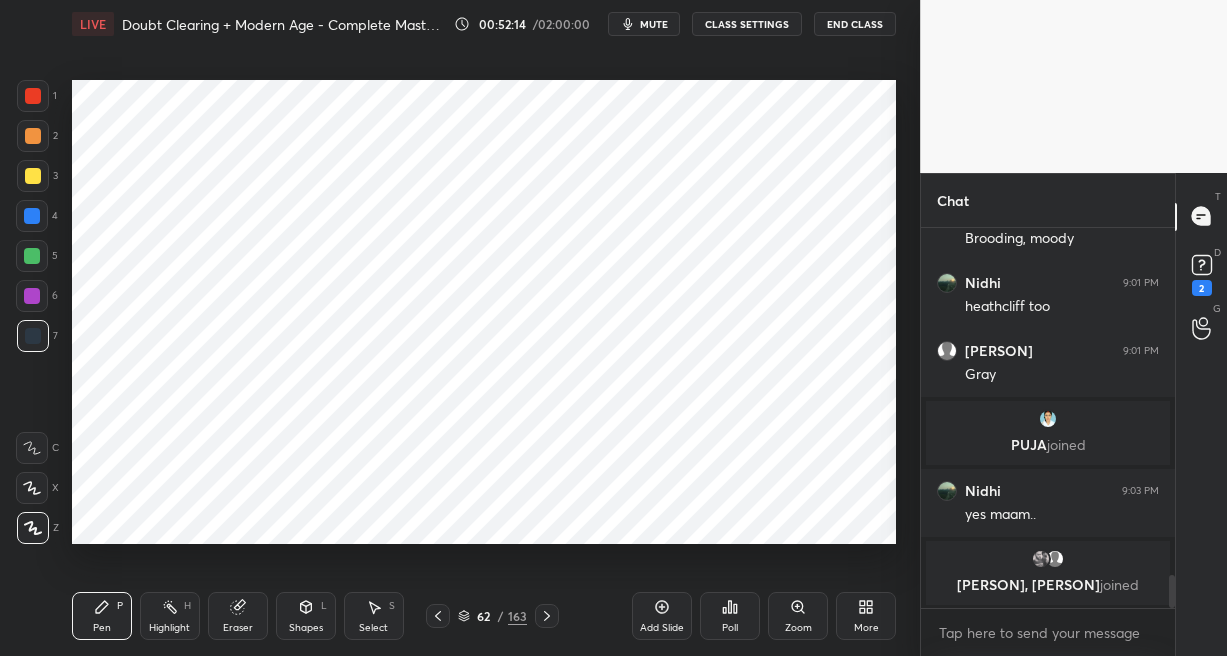 click 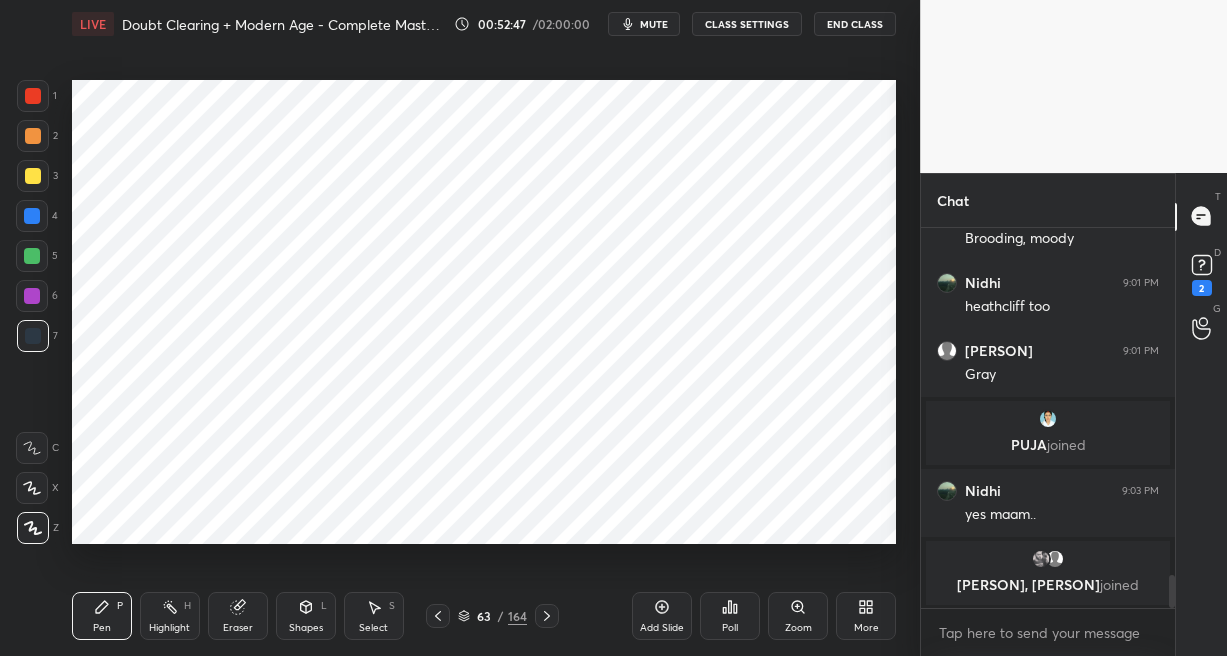 click at bounding box center (32, 216) 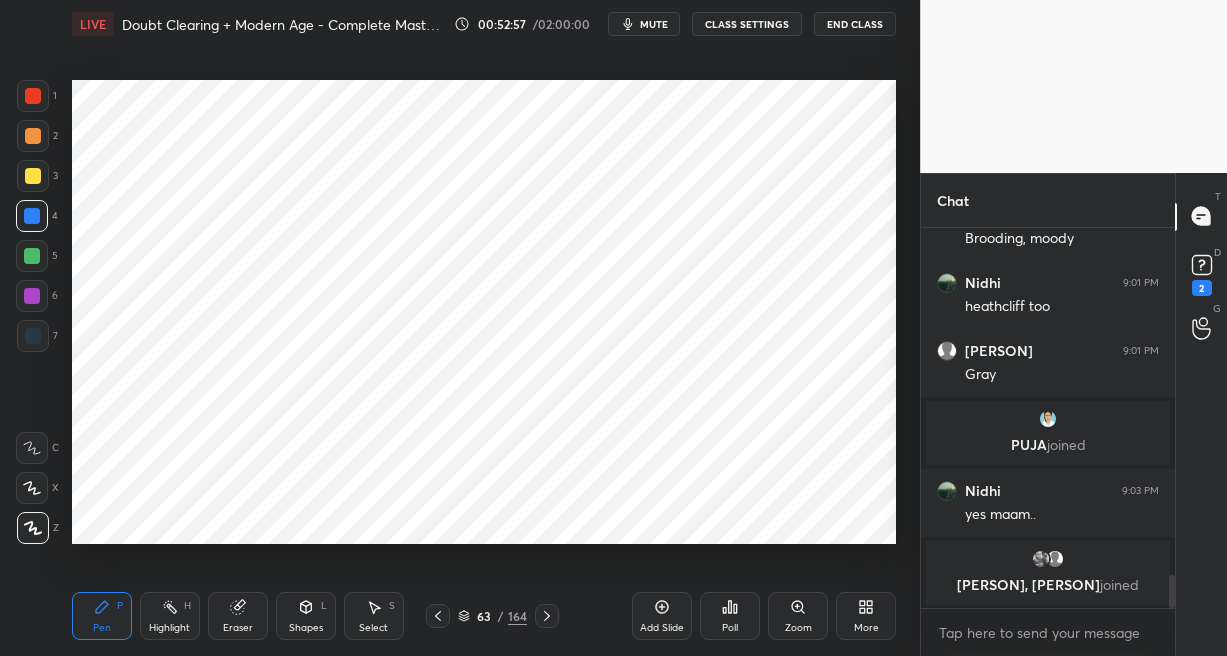 click 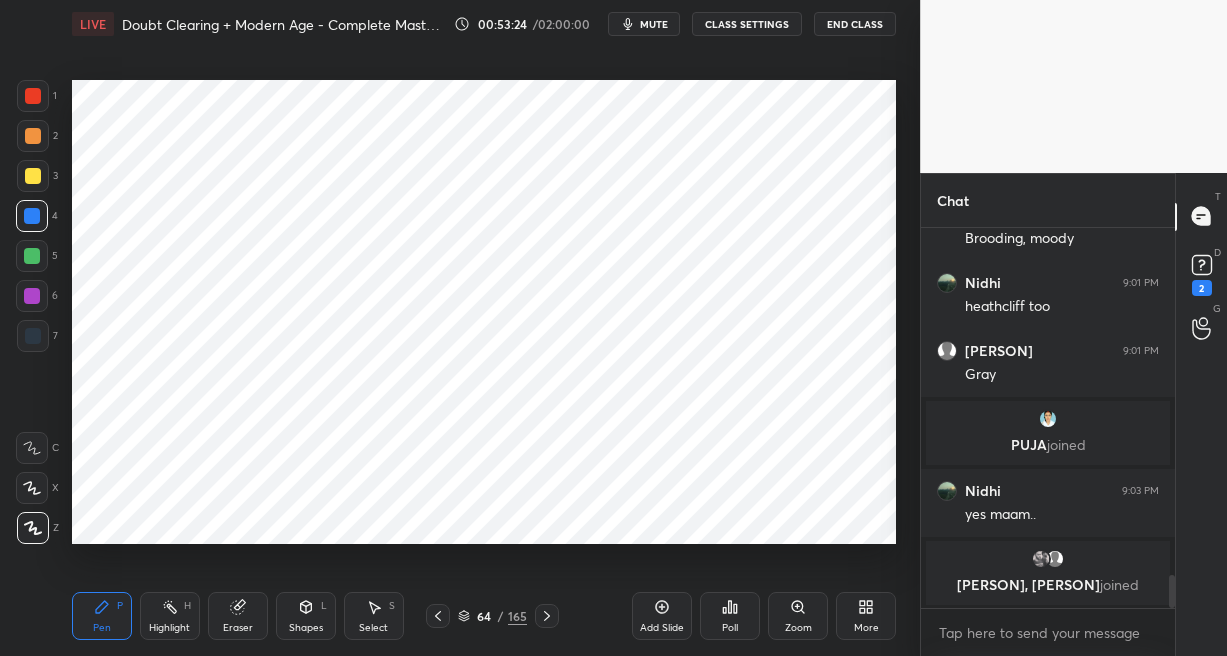 drag, startPoint x: 38, startPoint y: 300, endPoint x: 63, endPoint y: 306, distance: 25.70992 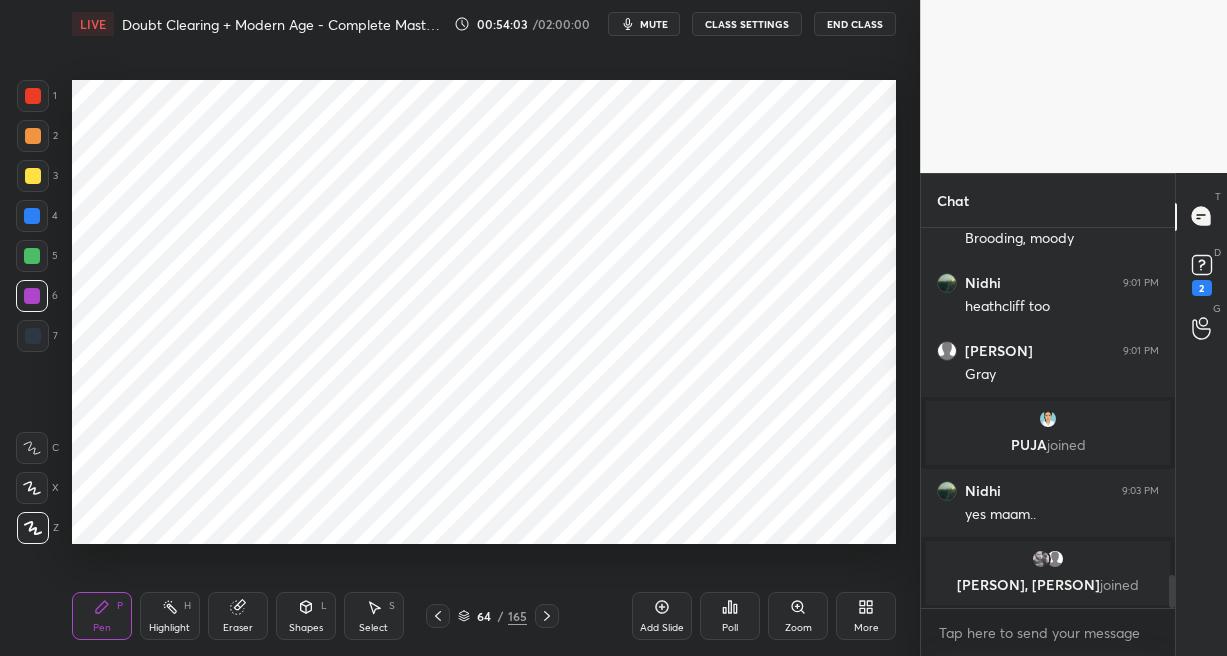 drag, startPoint x: 659, startPoint y: 603, endPoint x: 650, endPoint y: 561, distance: 42.953465 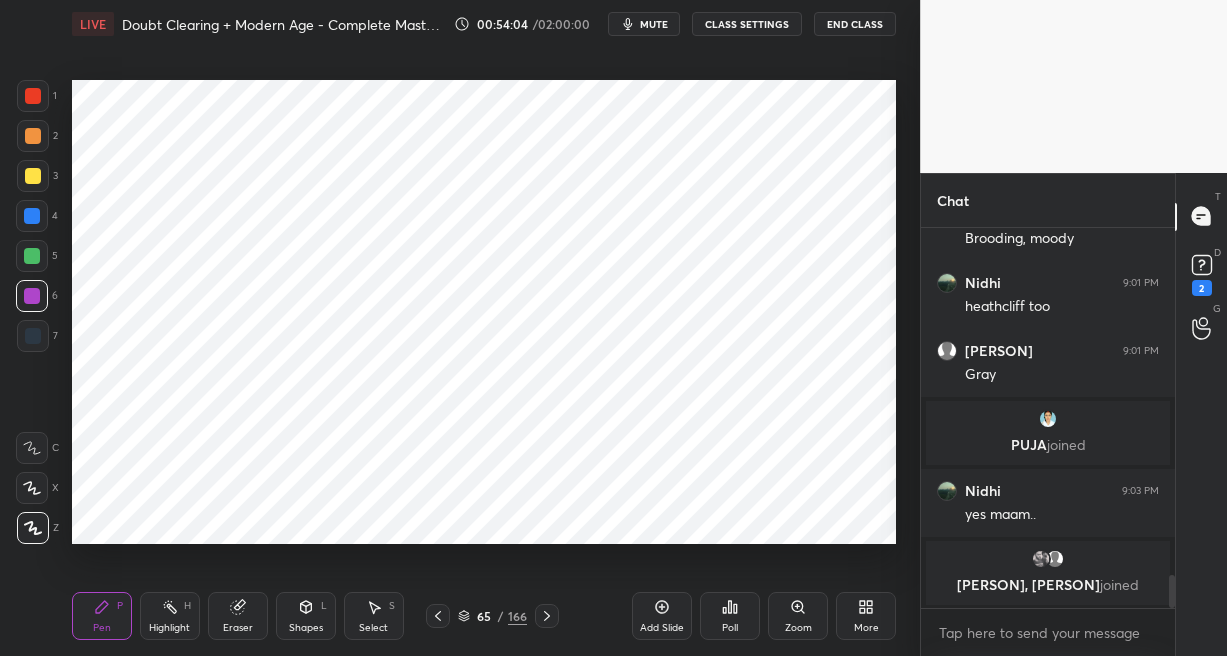 drag, startPoint x: 37, startPoint y: 344, endPoint x: 40, endPoint y: 334, distance: 10.440307 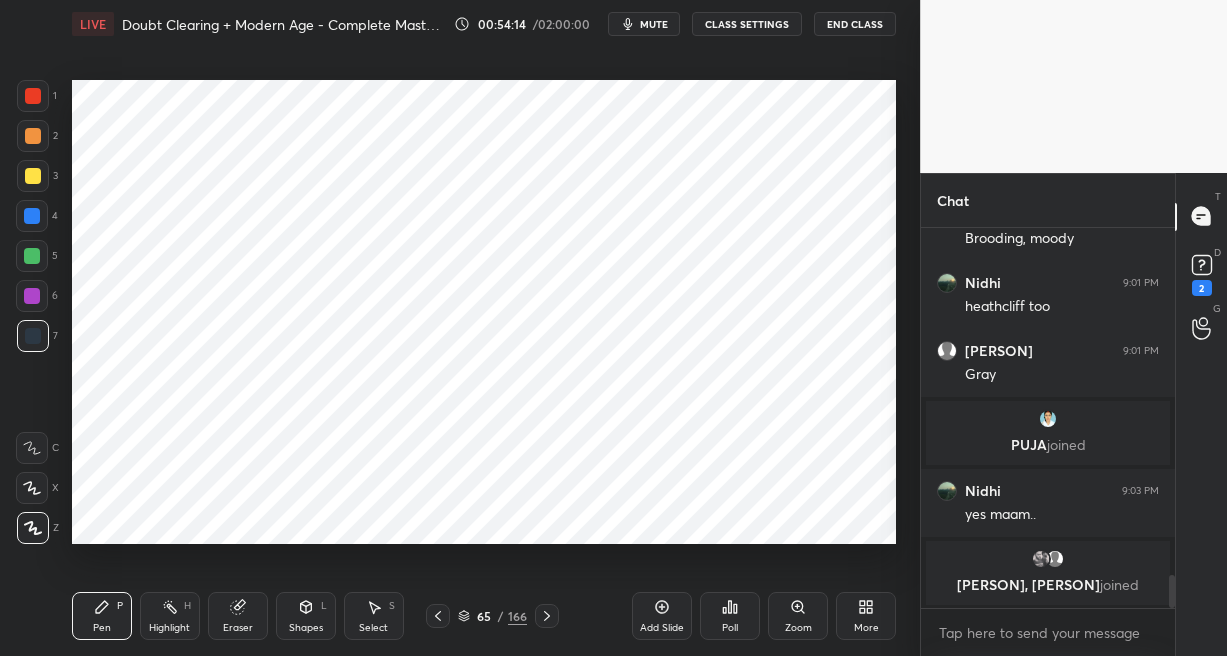 click 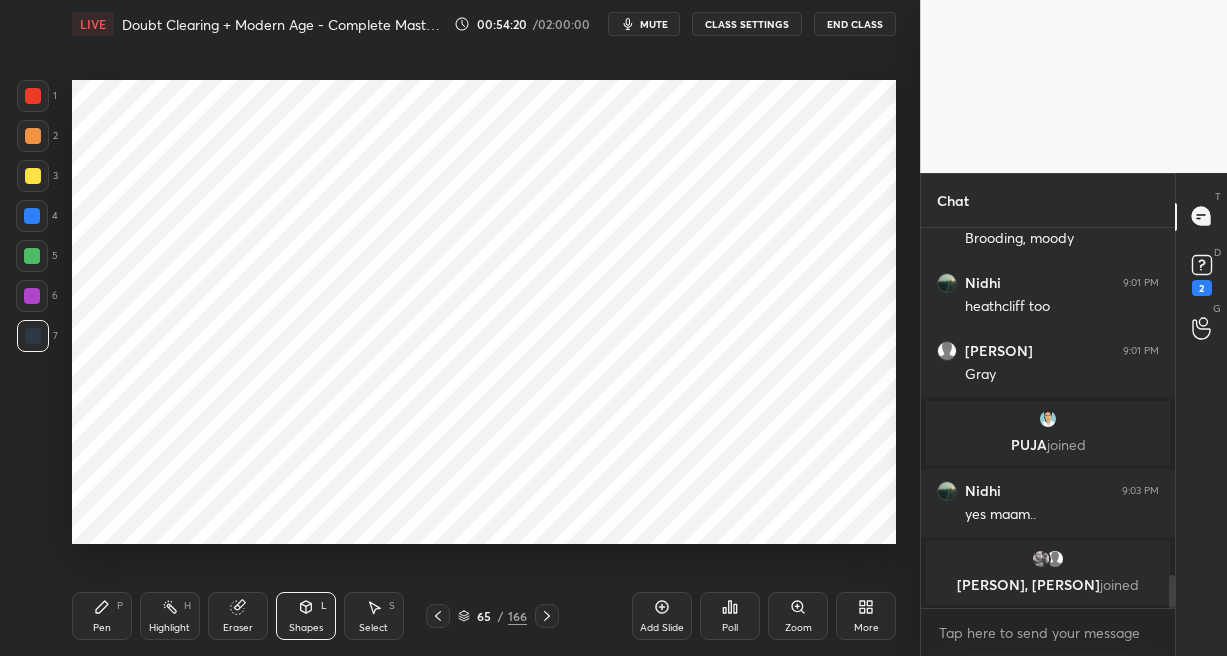 drag, startPoint x: 107, startPoint y: 611, endPoint x: 116, endPoint y: 564, distance: 47.853943 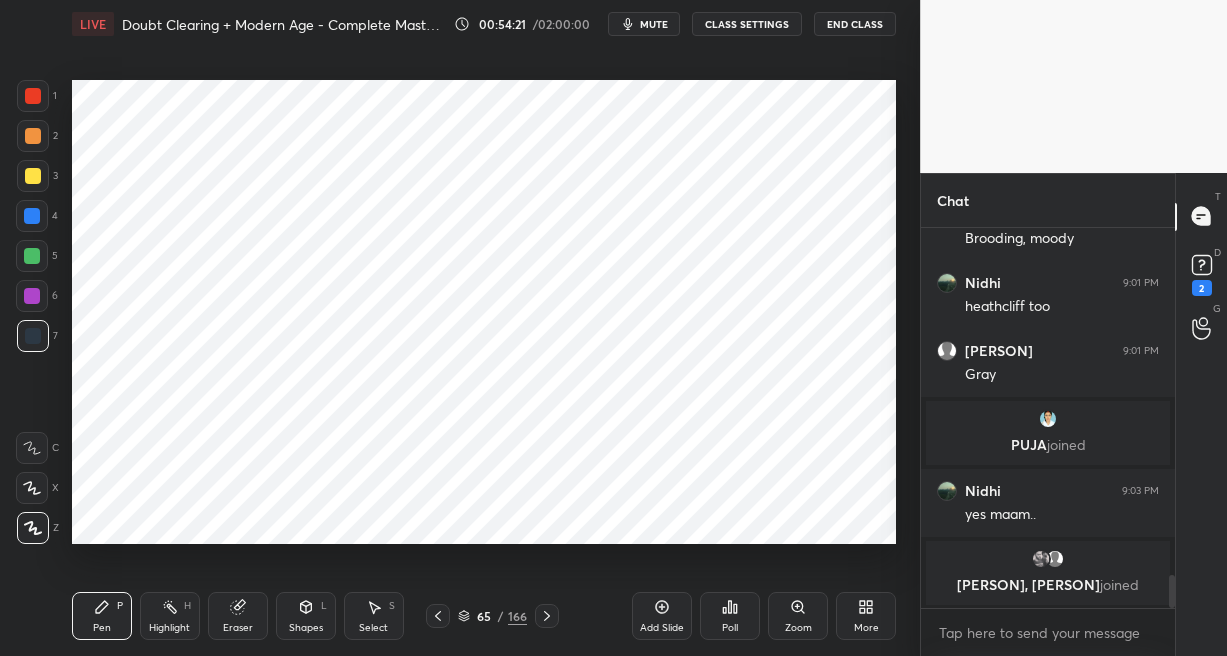 drag, startPoint x: 31, startPoint y: 216, endPoint x: 64, endPoint y: 199, distance: 37.12142 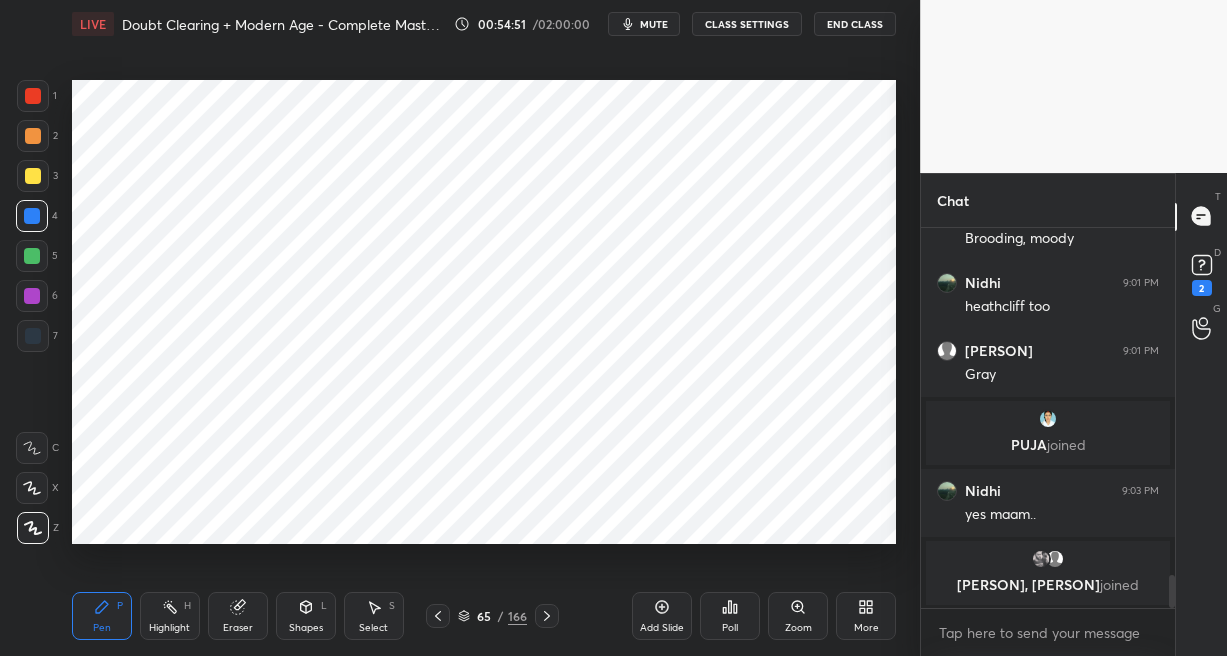 click at bounding box center [32, 296] 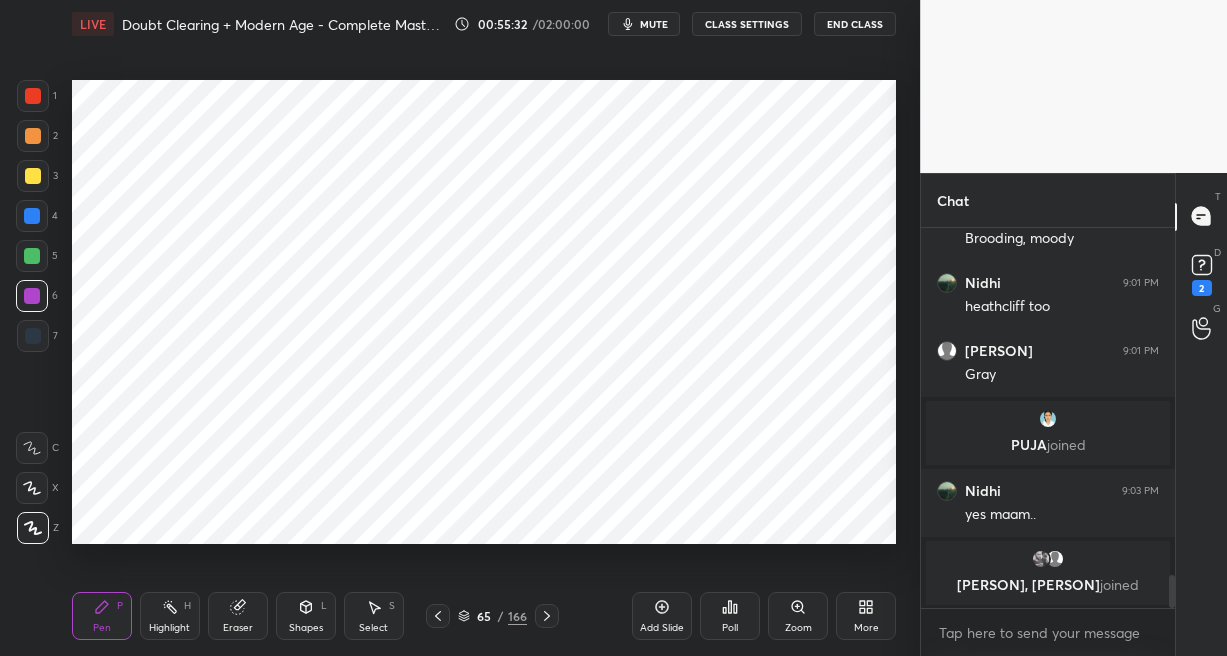 click at bounding box center (33, 336) 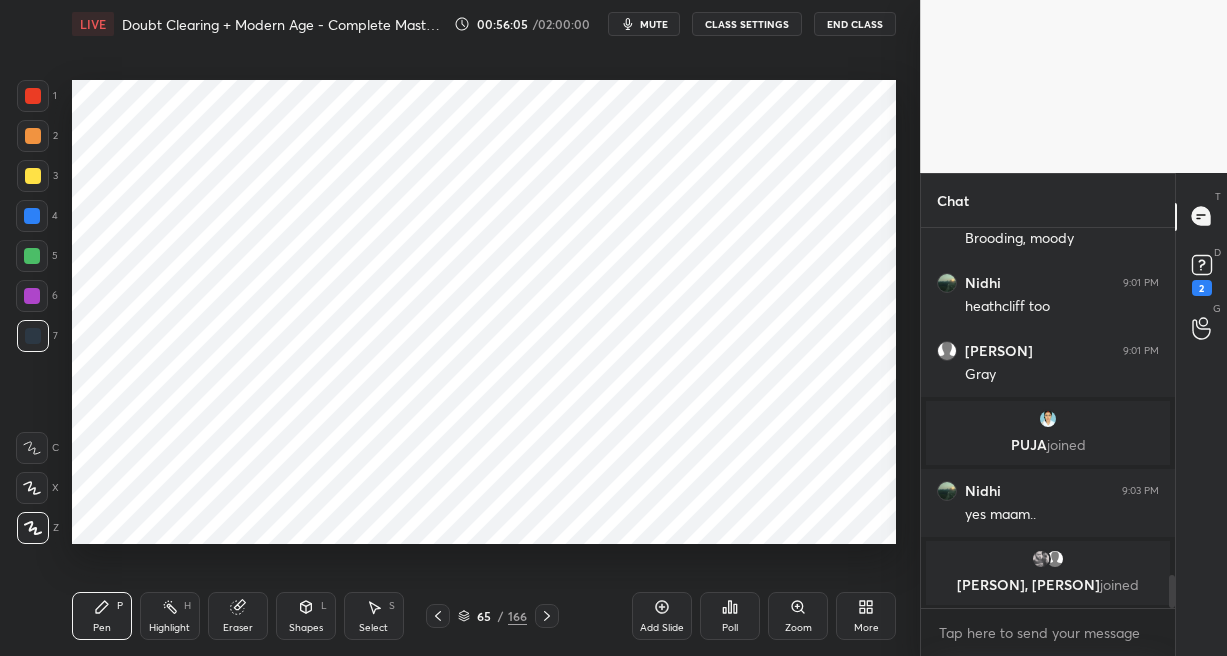 click at bounding box center [33, 96] 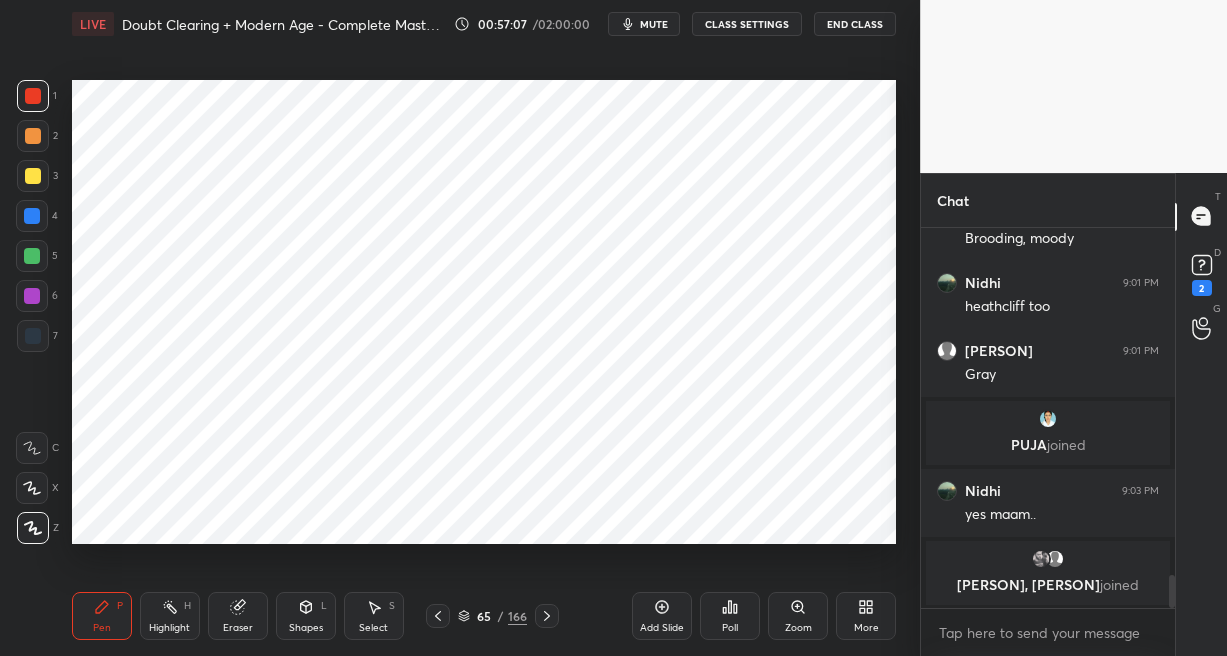 click 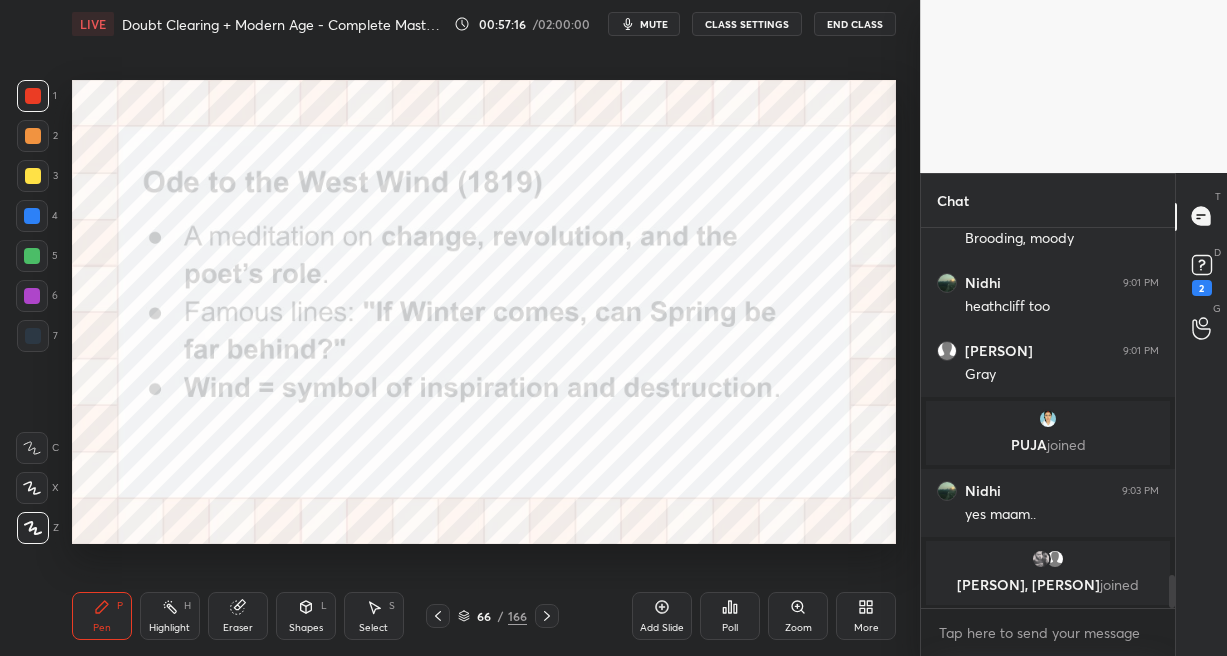 scroll, scrollTop: 4110, scrollLeft: 0, axis: vertical 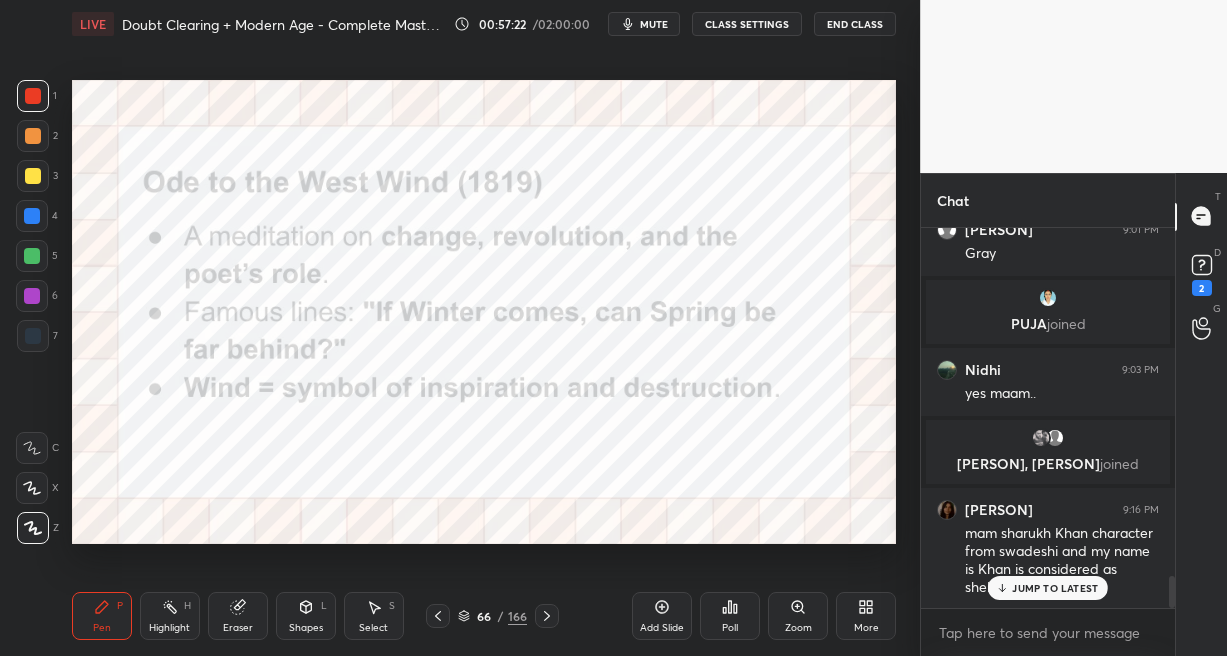 click 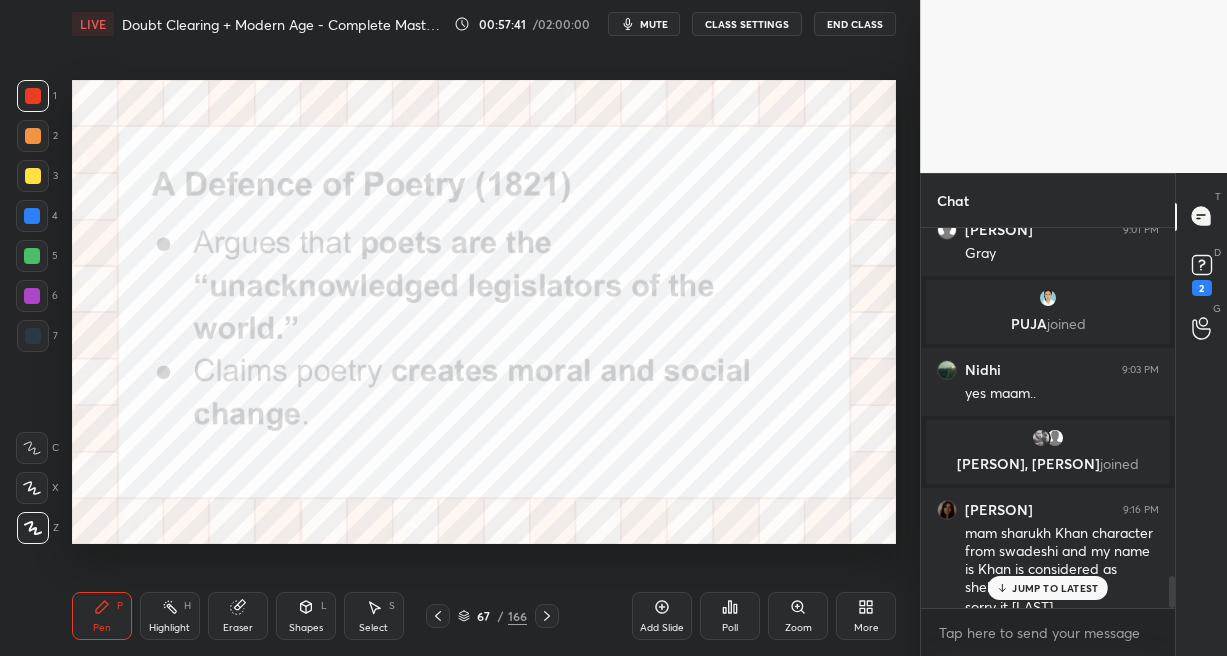 scroll, scrollTop: 4130, scrollLeft: 0, axis: vertical 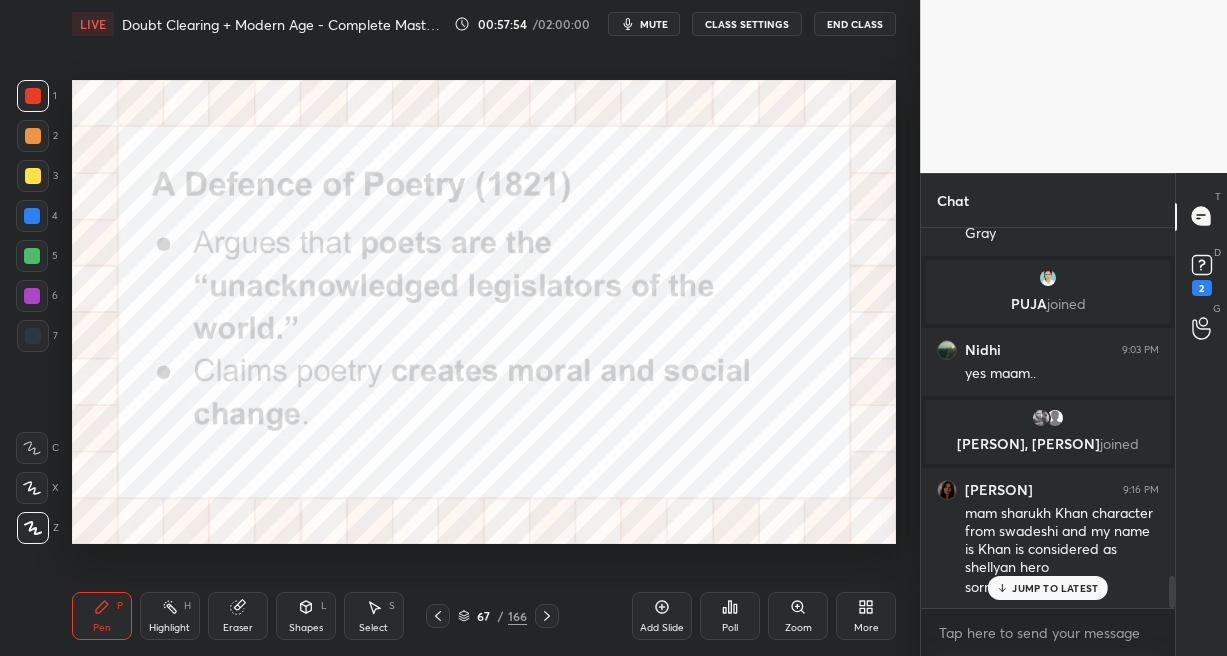 click at bounding box center [547, 616] 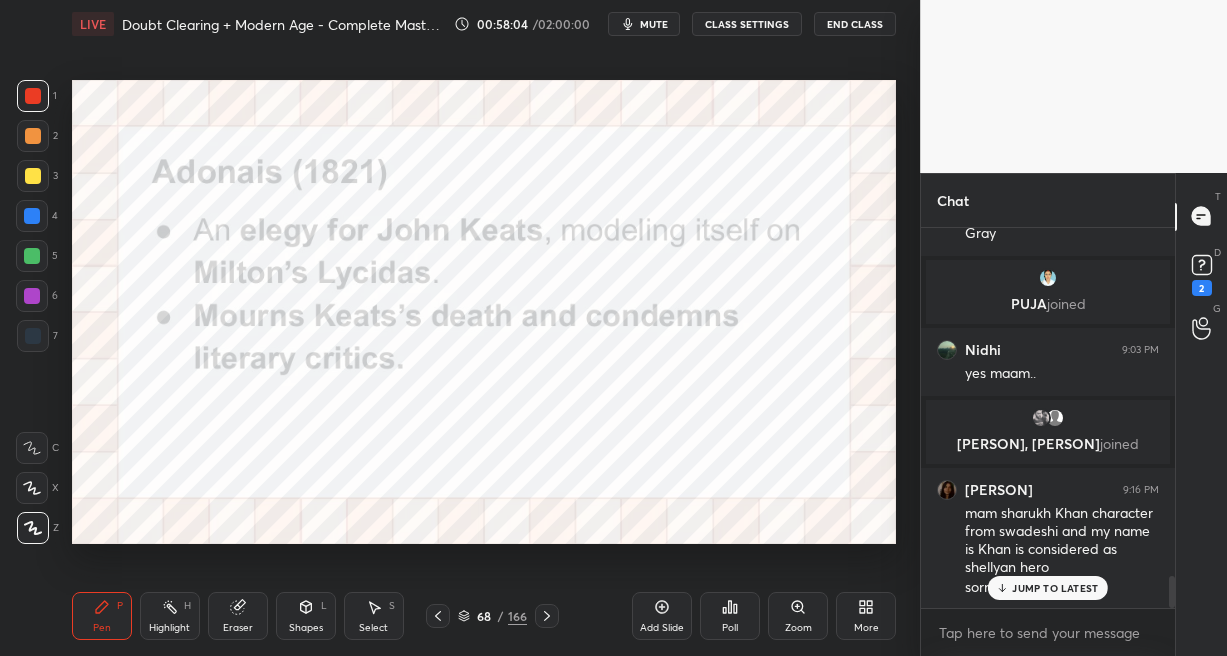 click 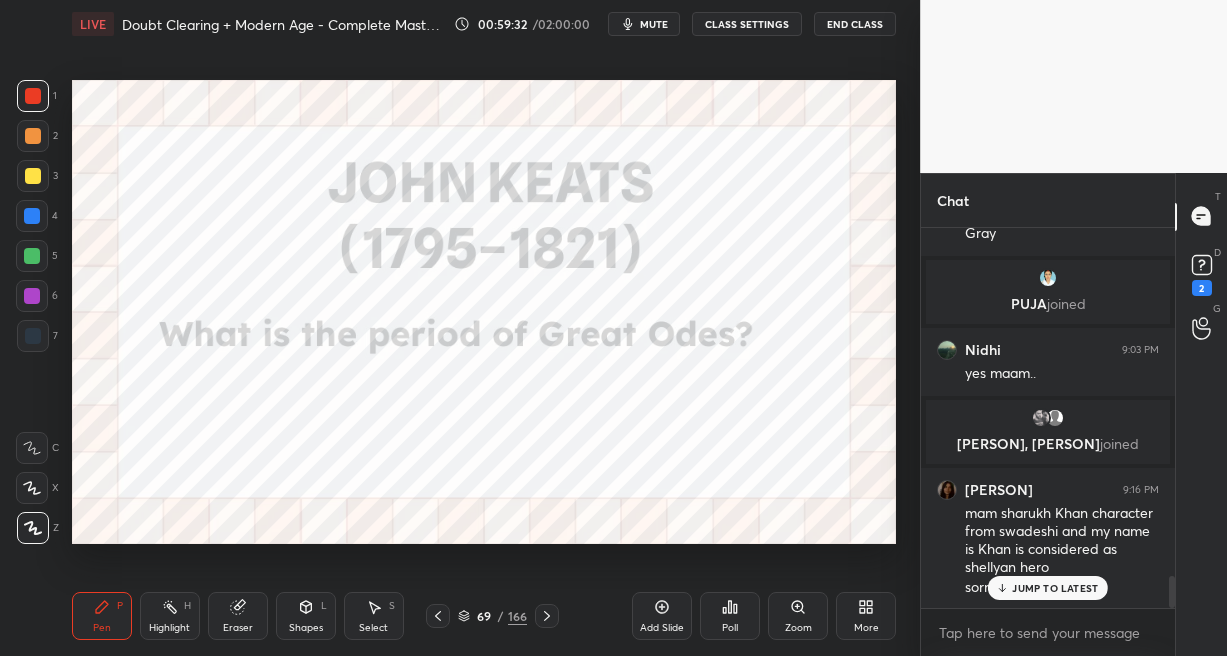 click on "Add Slide" at bounding box center (662, 616) 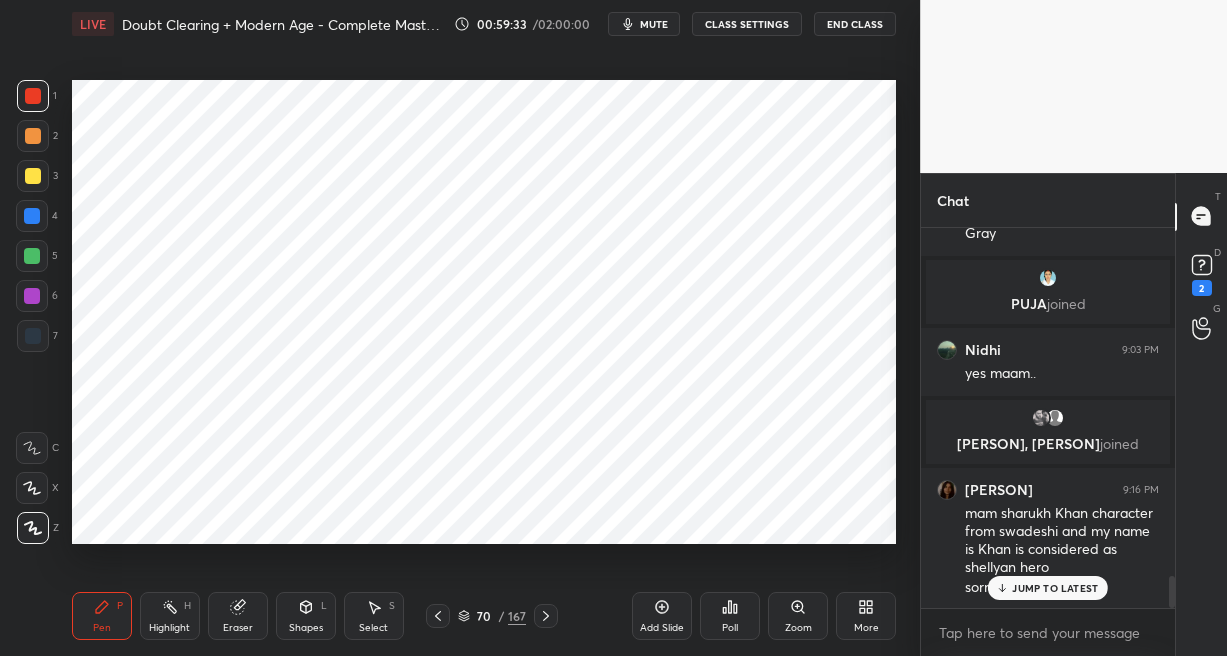 drag, startPoint x: 37, startPoint y: 341, endPoint x: 55, endPoint y: 297, distance: 47.539455 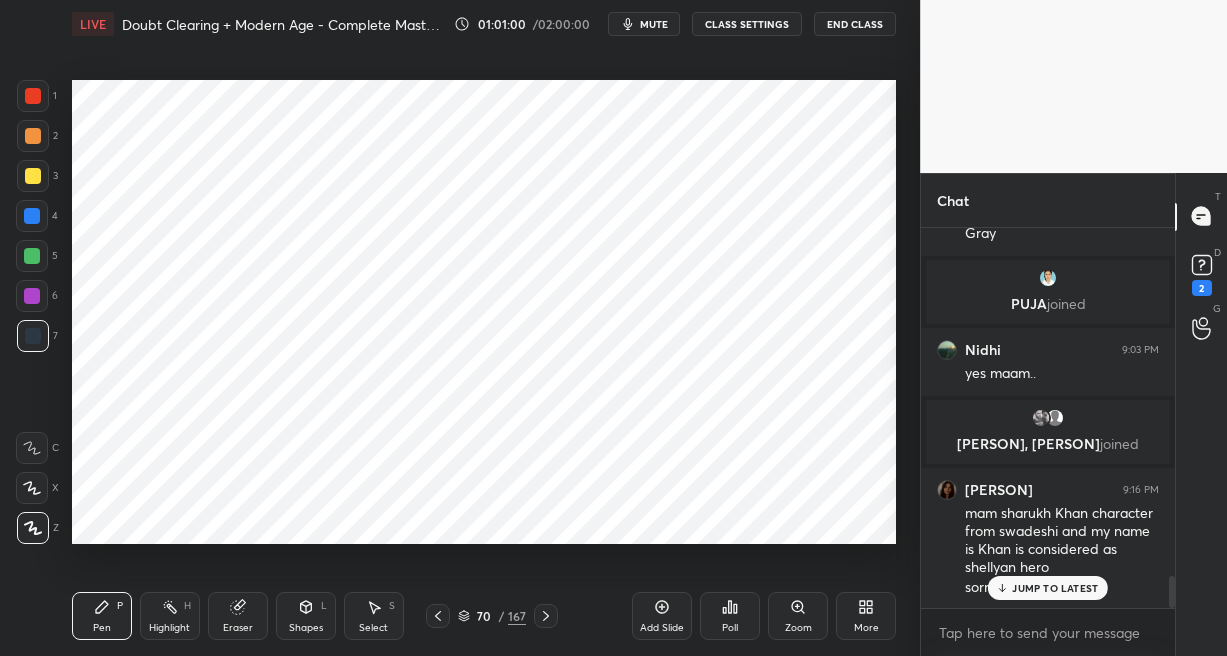 drag, startPoint x: 26, startPoint y: 220, endPoint x: 31, endPoint y: 231, distance: 12.083046 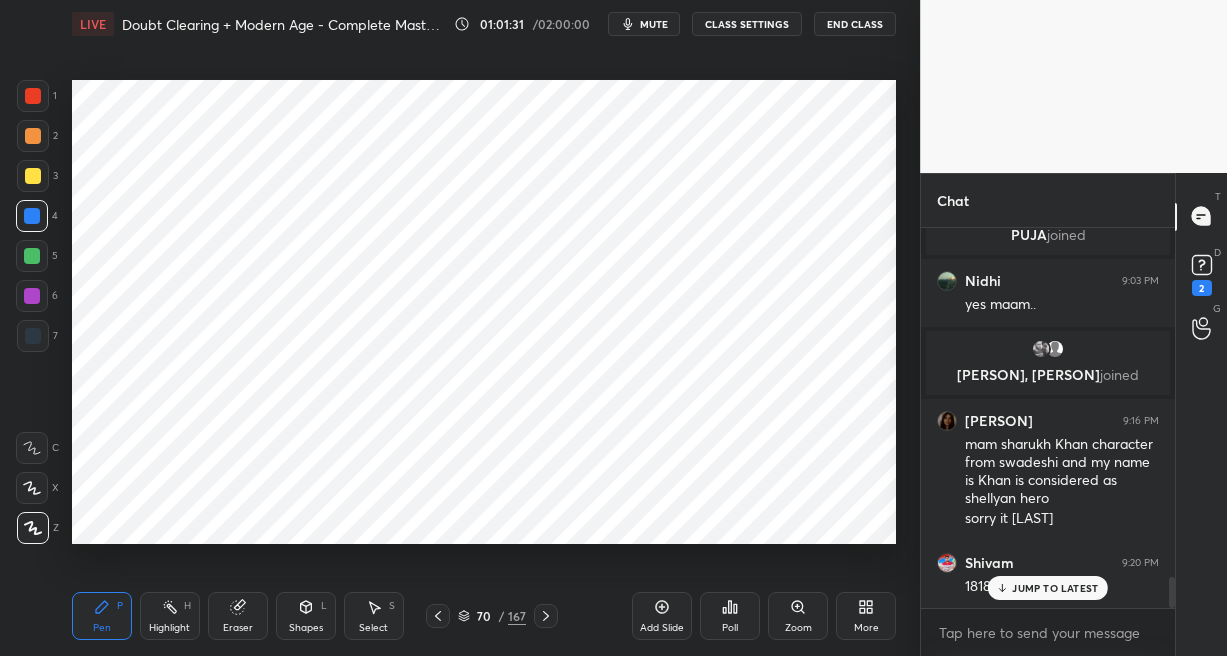 scroll, scrollTop: 4266, scrollLeft: 0, axis: vertical 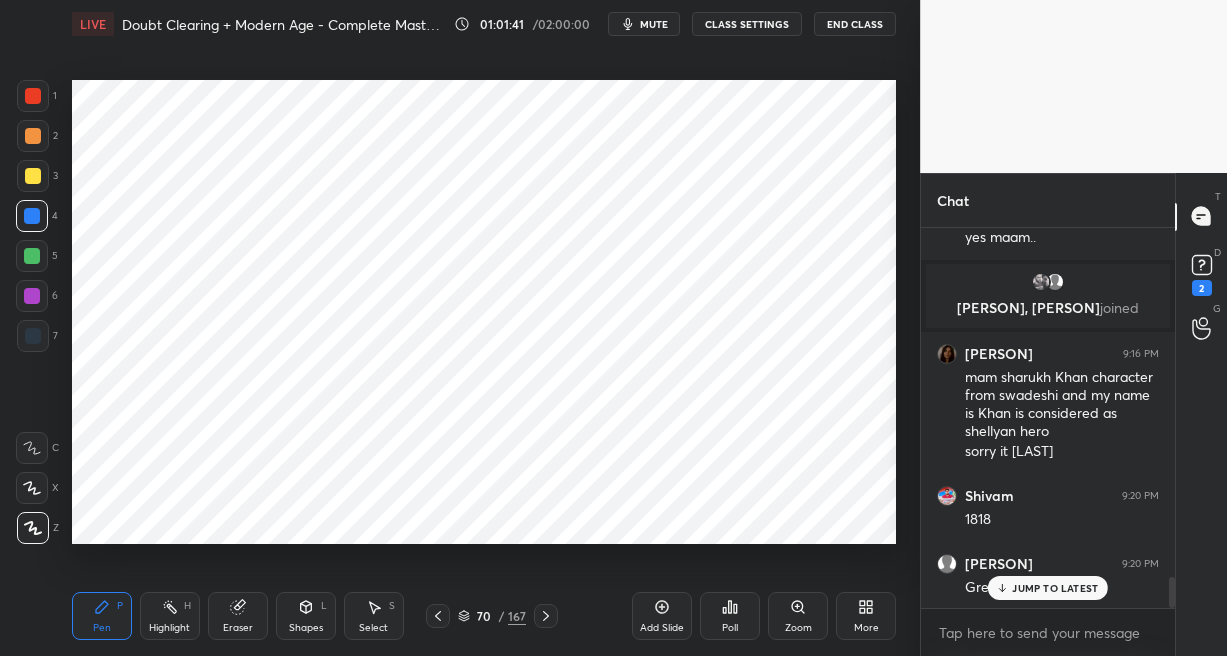 click at bounding box center (32, 296) 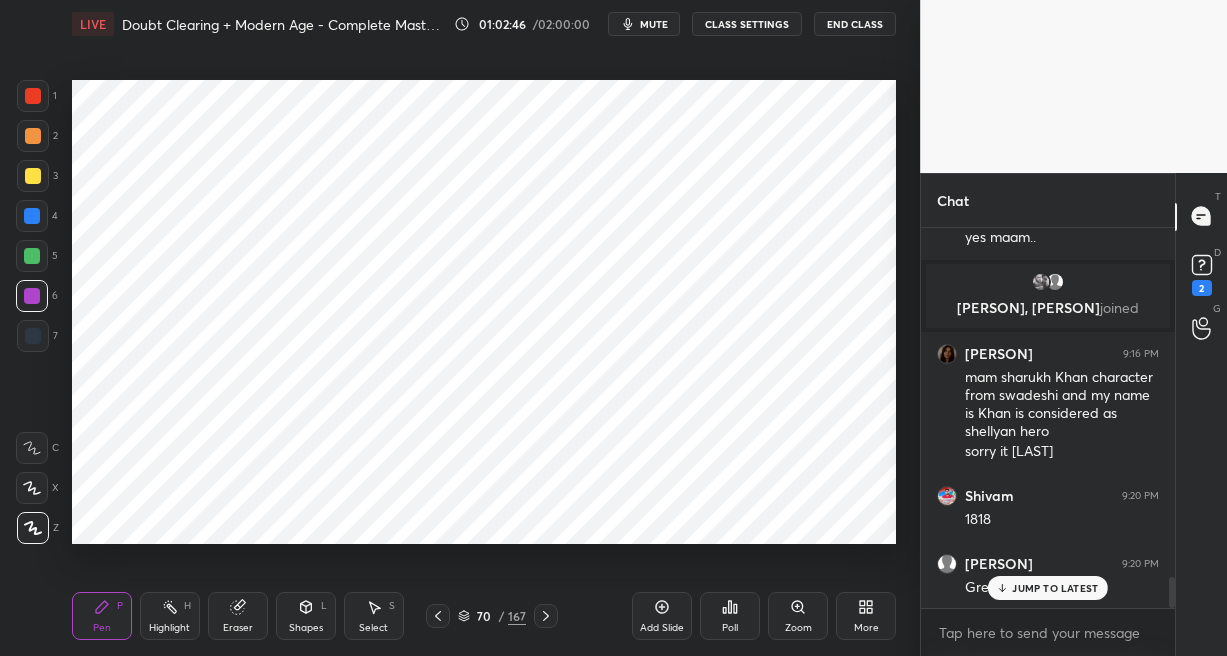 drag, startPoint x: 661, startPoint y: 601, endPoint x: 656, endPoint y: 570, distance: 31.400637 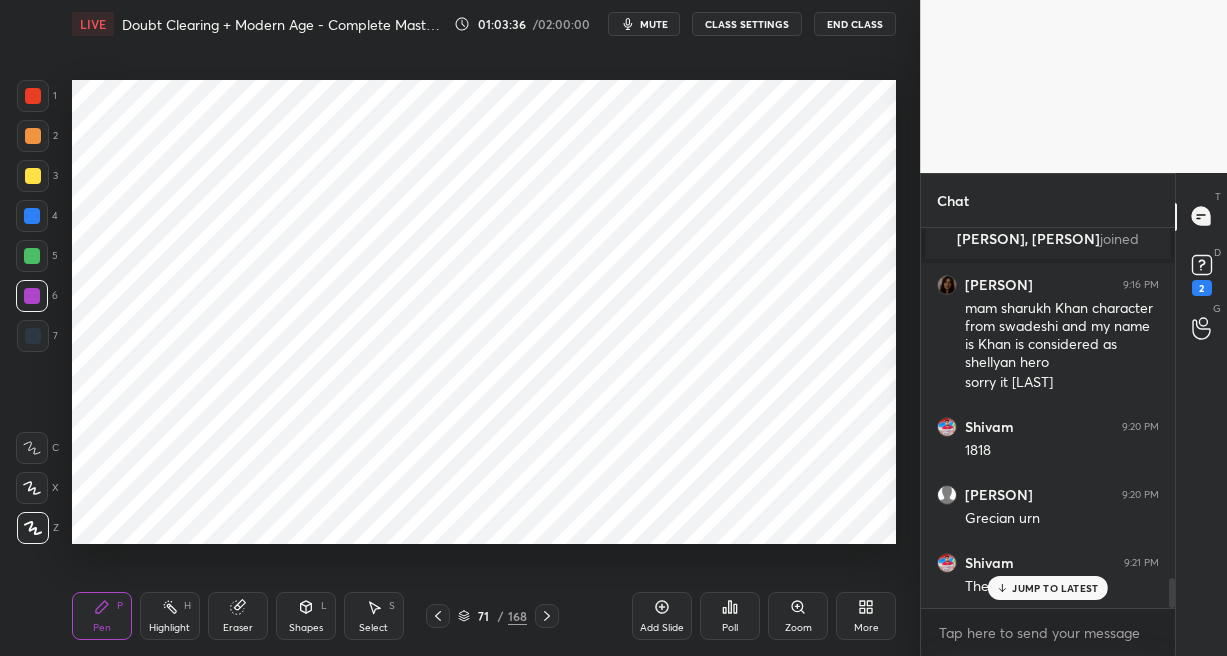 scroll, scrollTop: 4406, scrollLeft: 0, axis: vertical 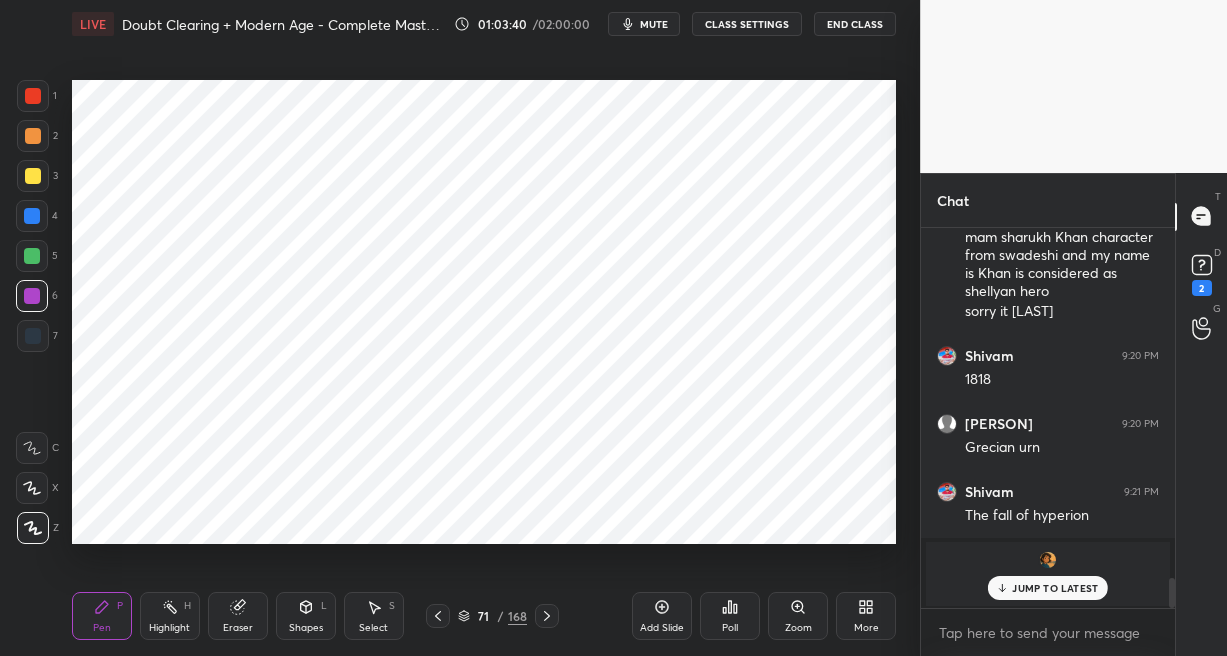 click at bounding box center [33, 336] 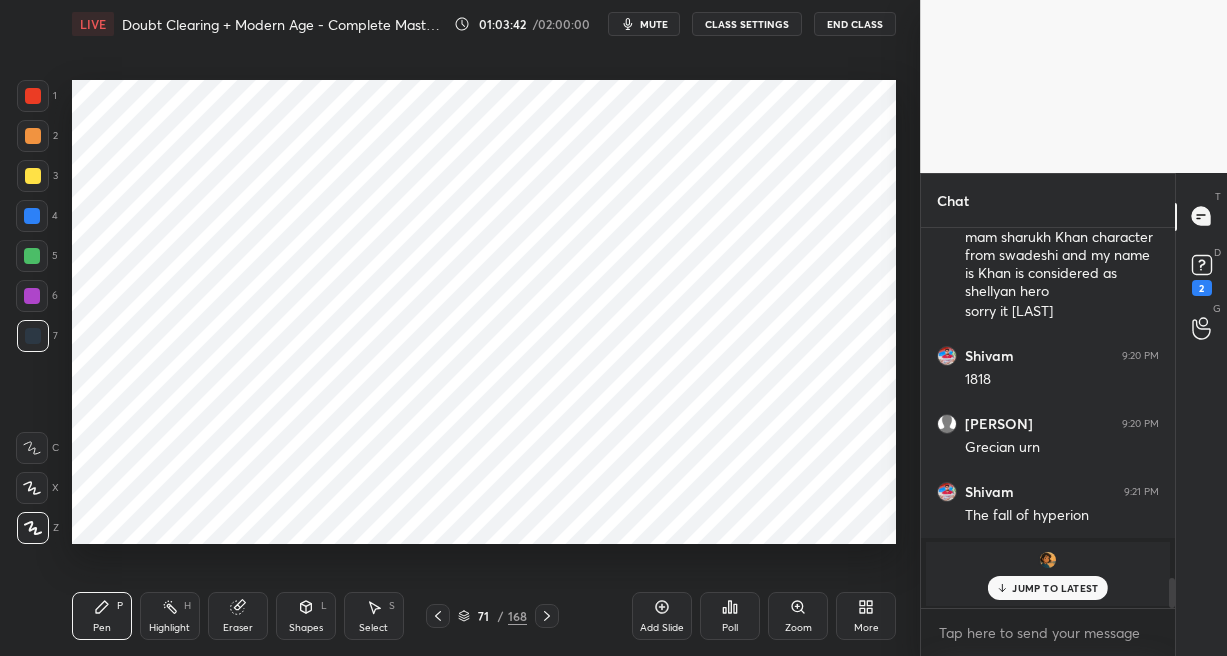 click 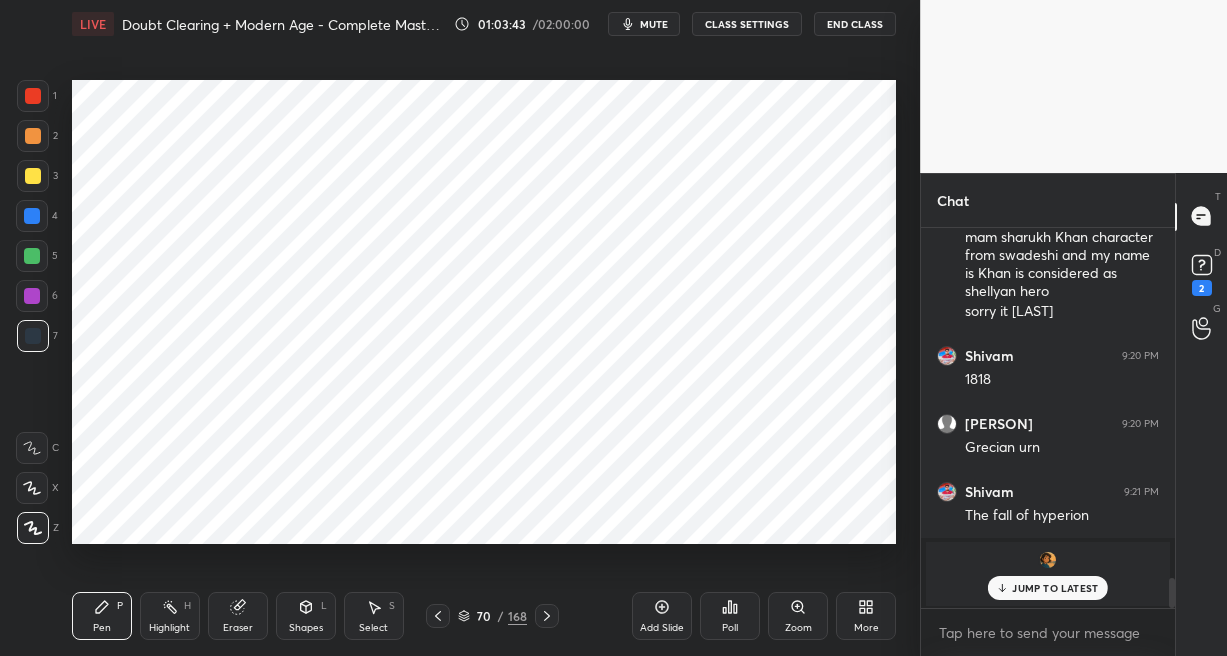 click 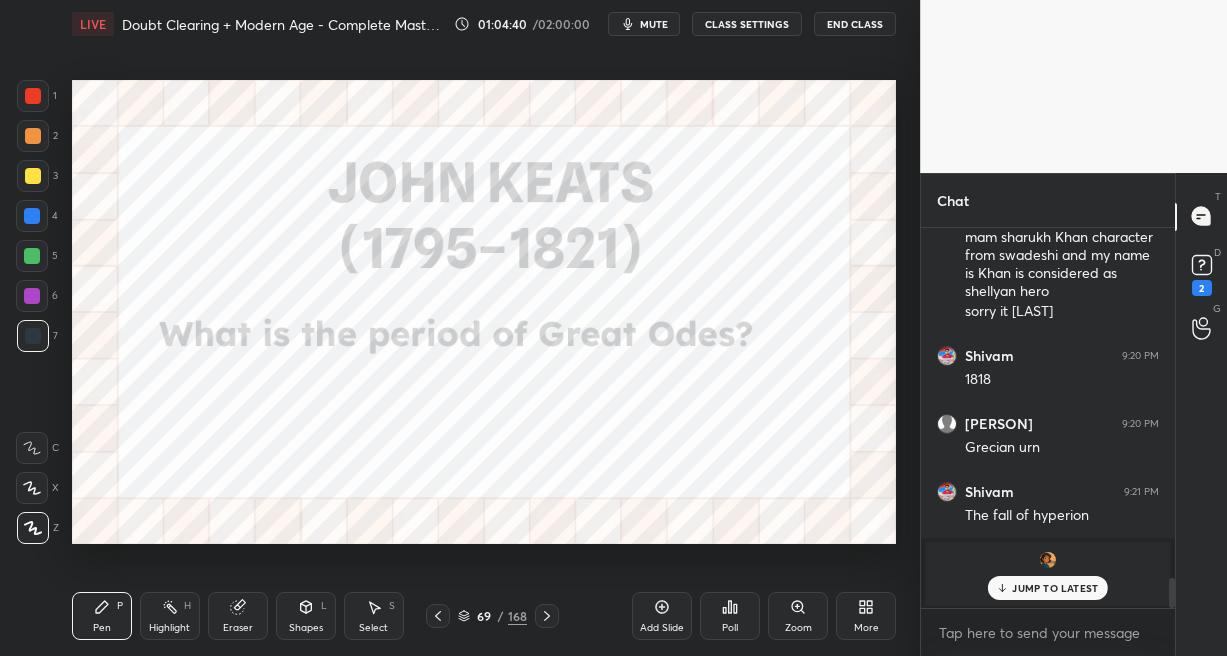 click 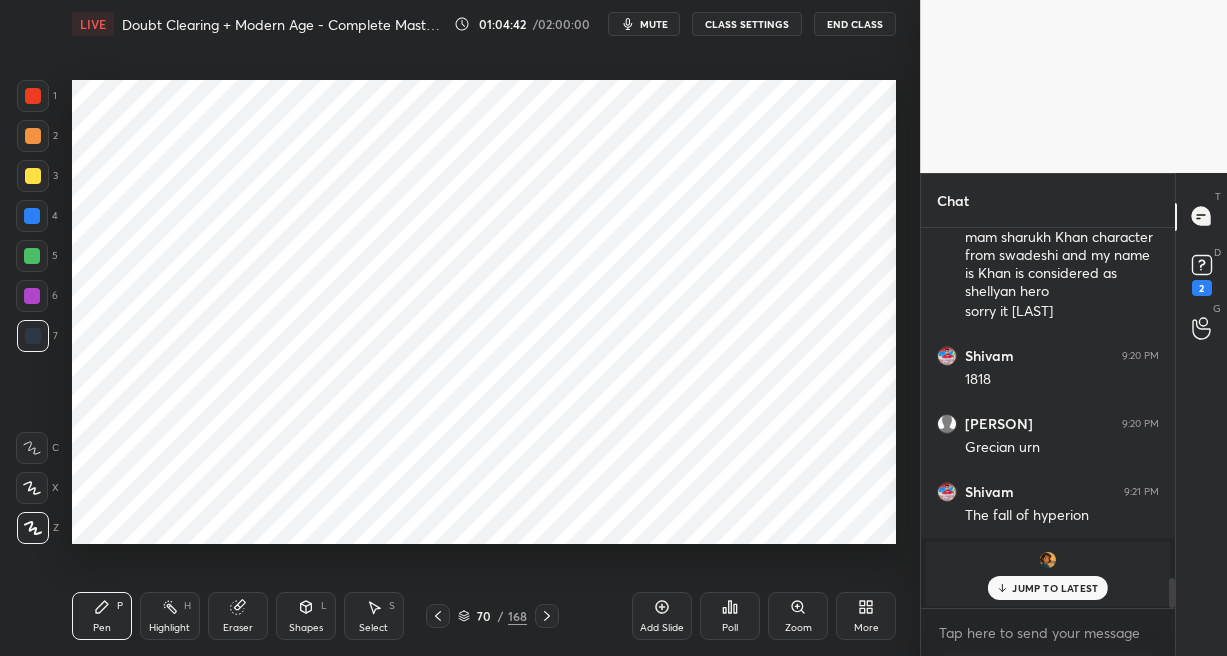 drag, startPoint x: 540, startPoint y: 617, endPoint x: 554, endPoint y: 610, distance: 15.652476 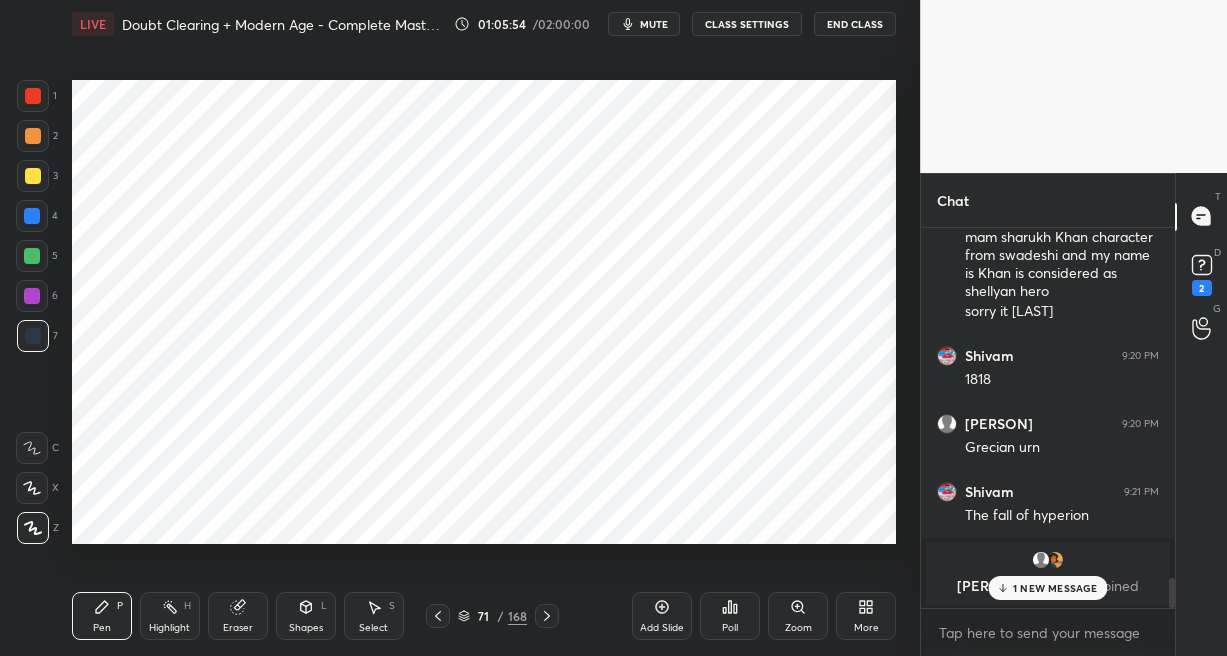 scroll, scrollTop: 4305, scrollLeft: 0, axis: vertical 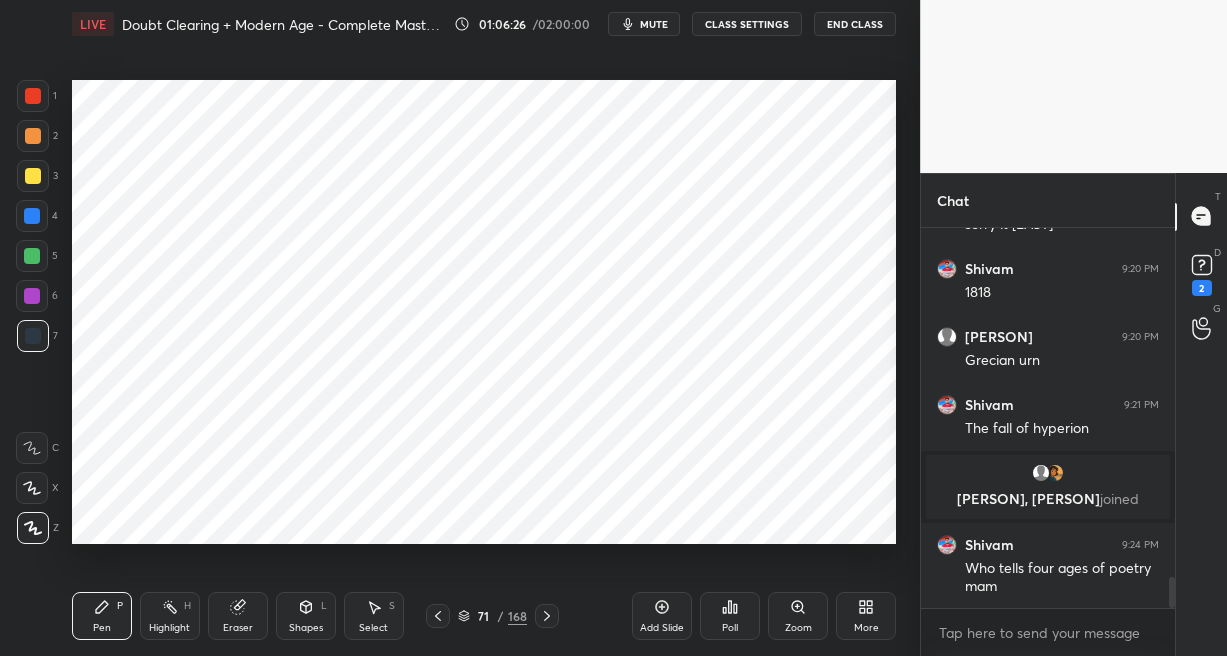 click 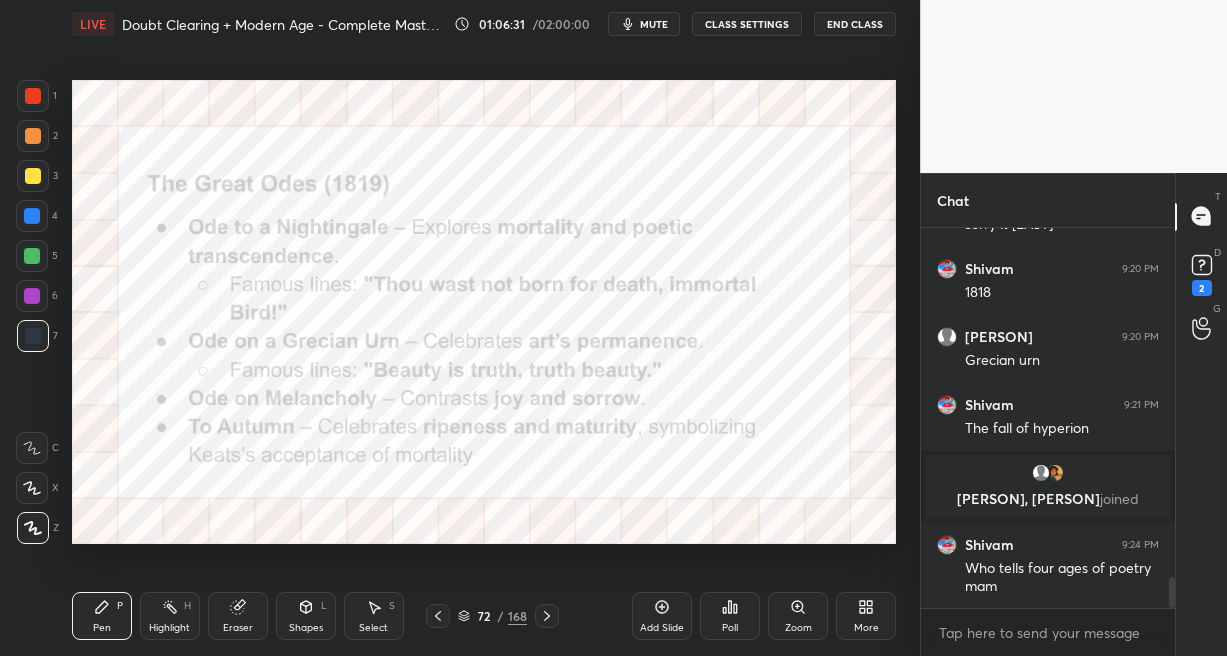 click at bounding box center (33, 136) 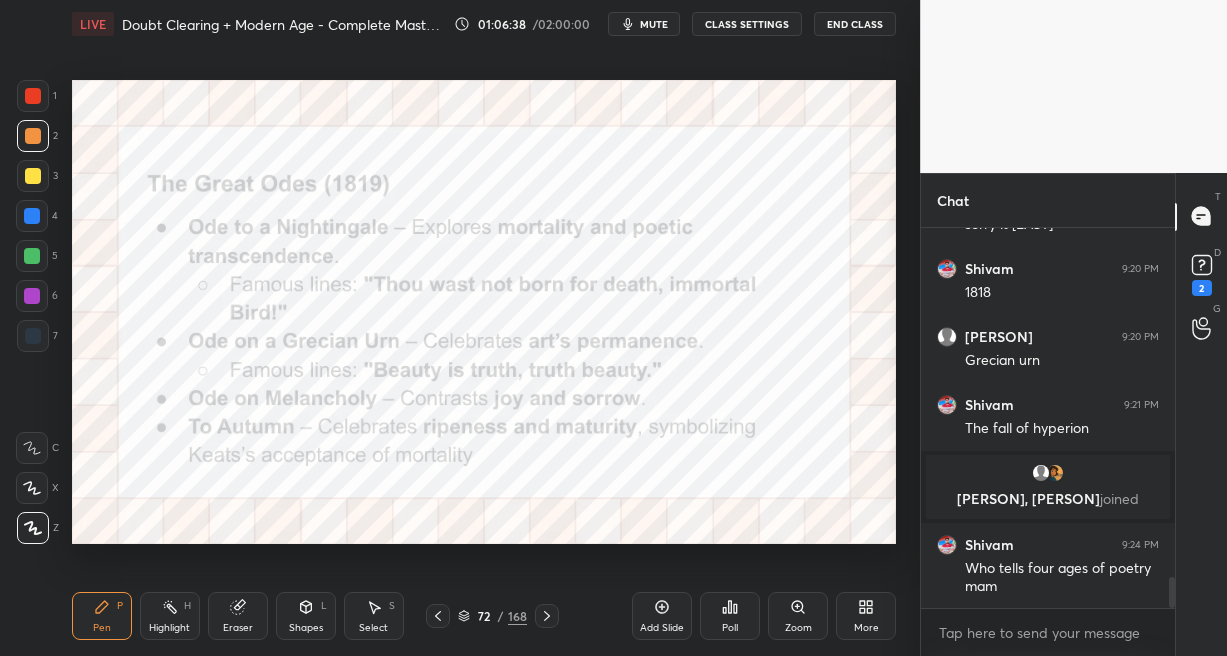 drag, startPoint x: 545, startPoint y: 614, endPoint x: 545, endPoint y: 599, distance: 15 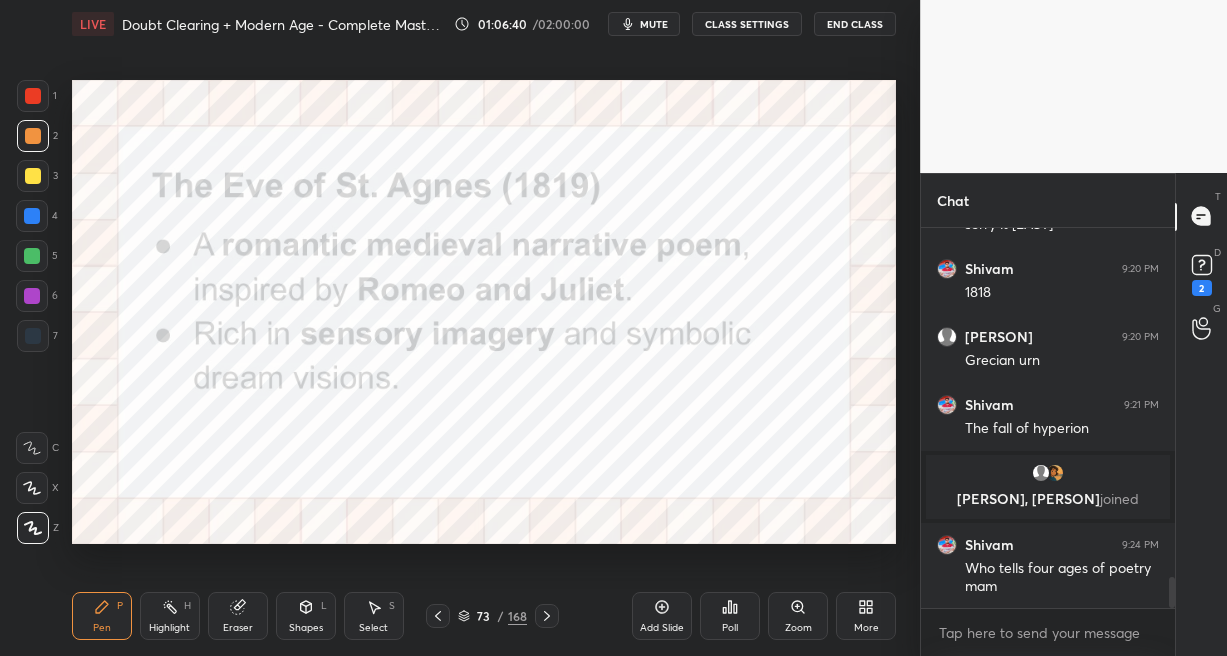 drag, startPoint x: 516, startPoint y: 614, endPoint x: 528, endPoint y: 600, distance: 18.439089 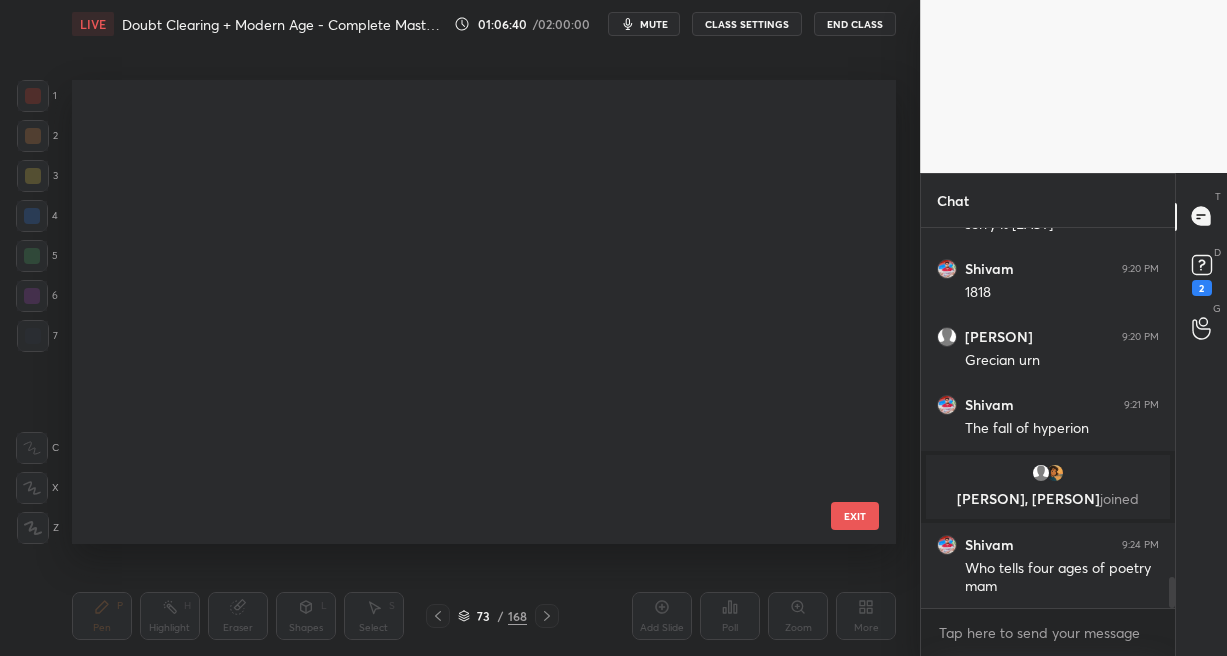 scroll, scrollTop: 3023, scrollLeft: 0, axis: vertical 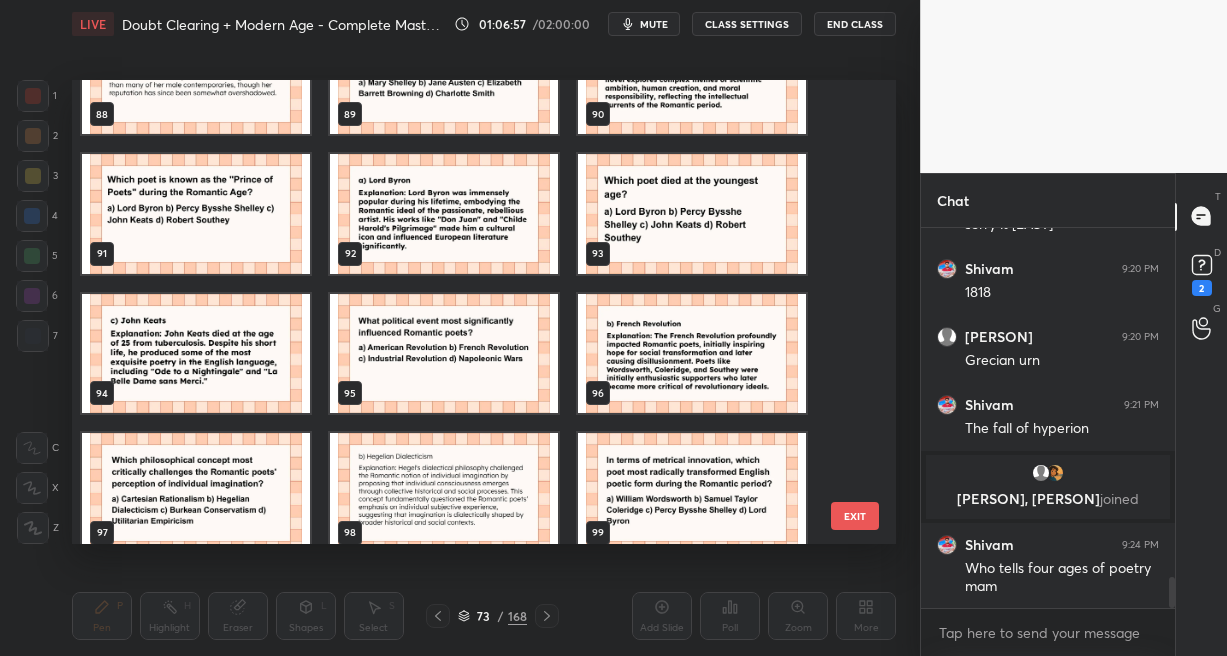 click at bounding box center (692, 214) 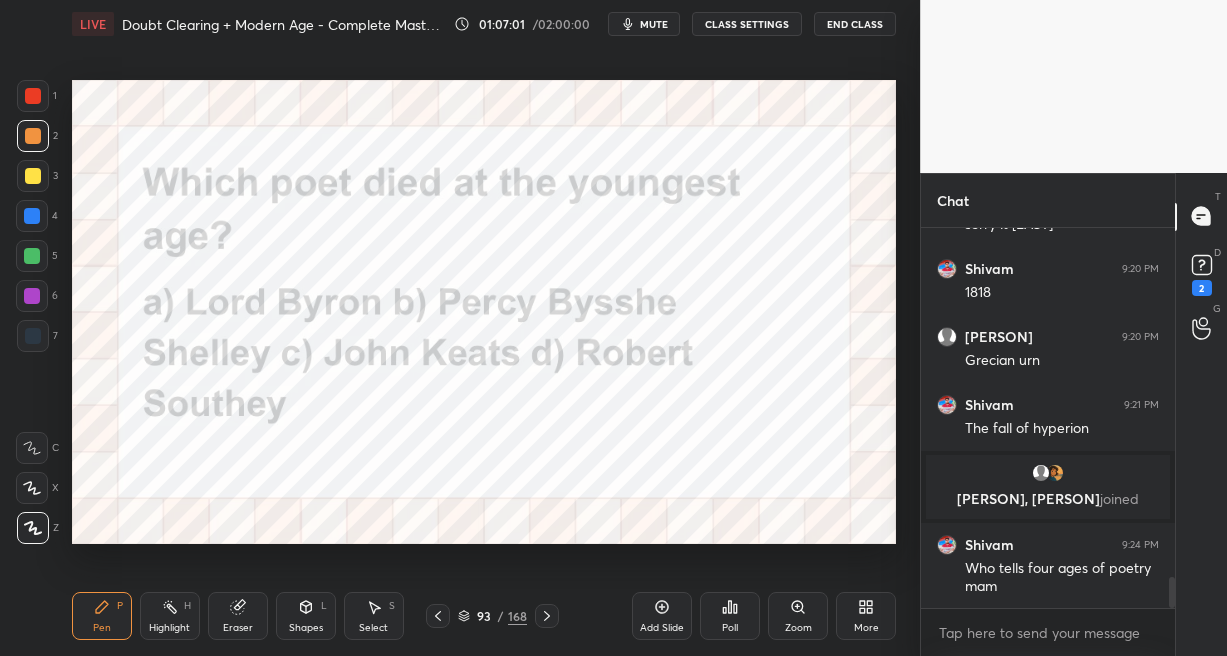 drag, startPoint x: 28, startPoint y: 222, endPoint x: 38, endPoint y: 233, distance: 14.866069 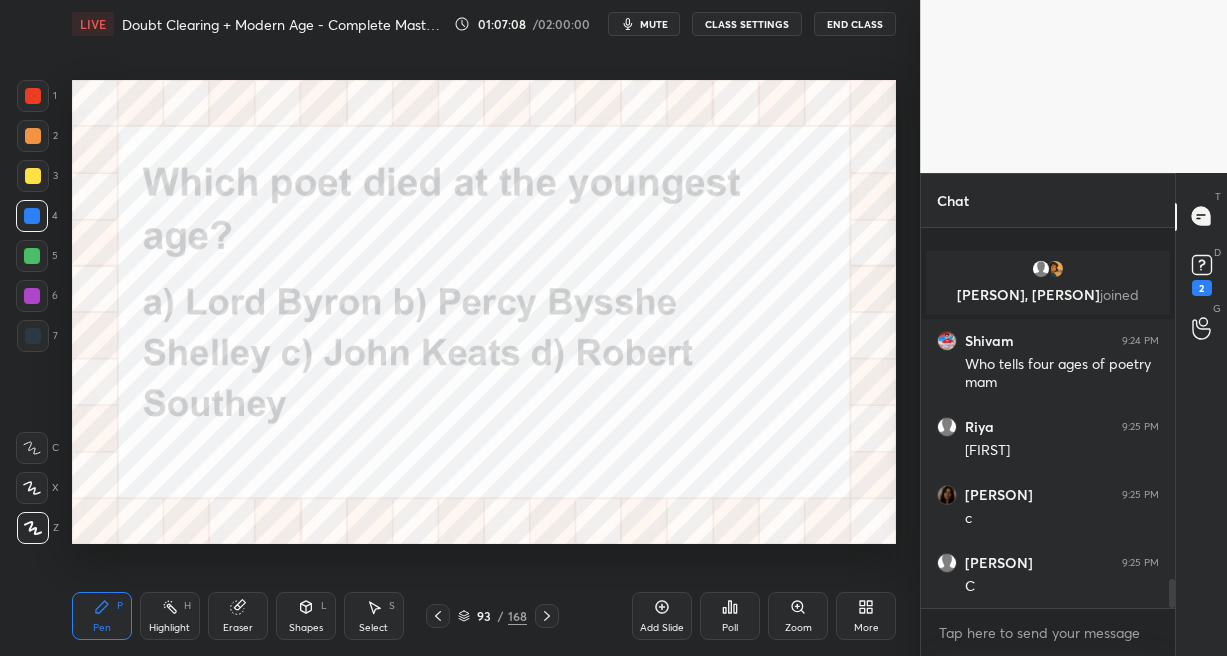 scroll, scrollTop: 4645, scrollLeft: 0, axis: vertical 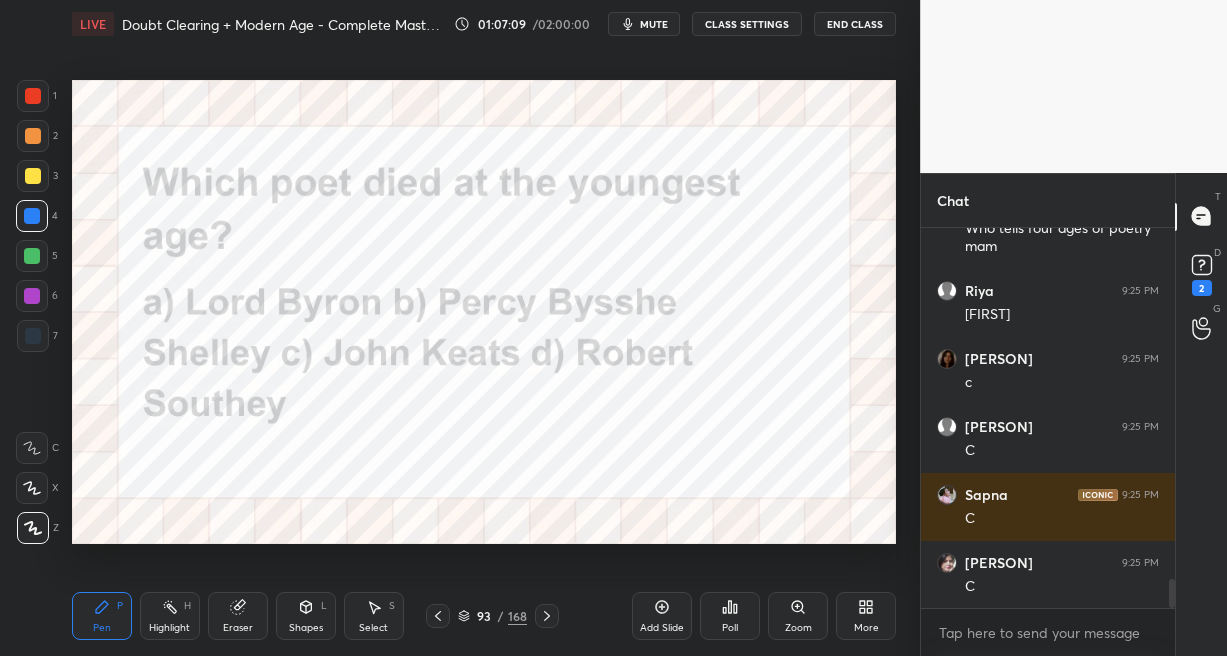 drag, startPoint x: 513, startPoint y: 612, endPoint x: 522, endPoint y: 563, distance: 49.819675 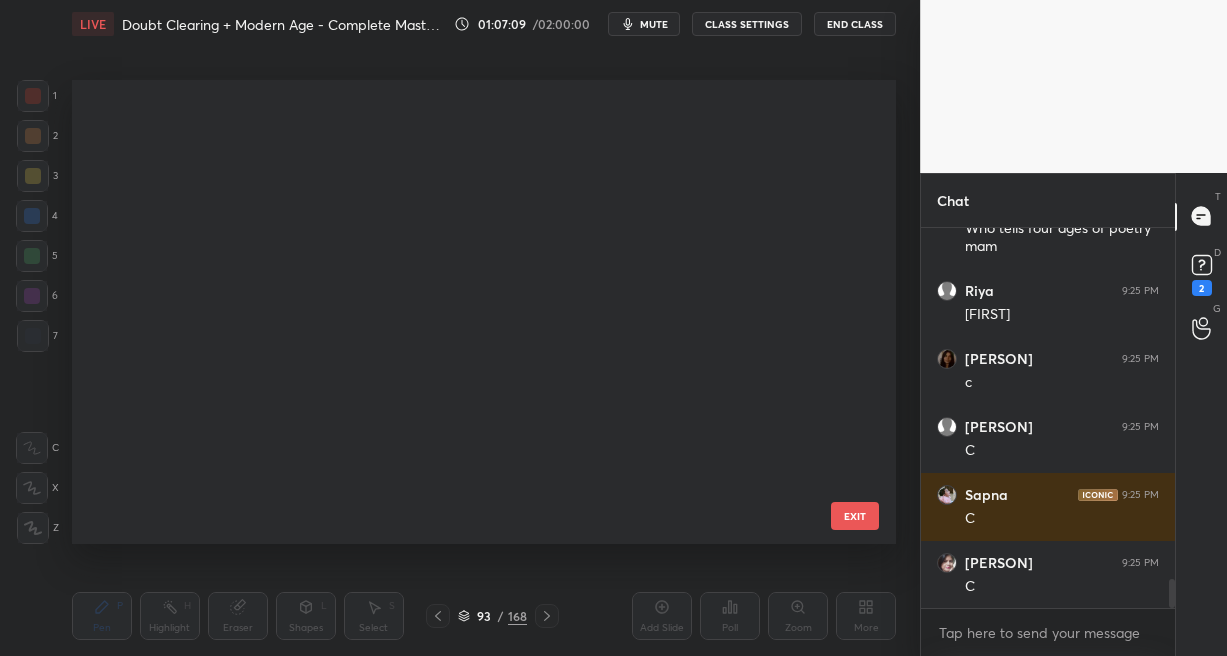 scroll, scrollTop: 3860, scrollLeft: 0, axis: vertical 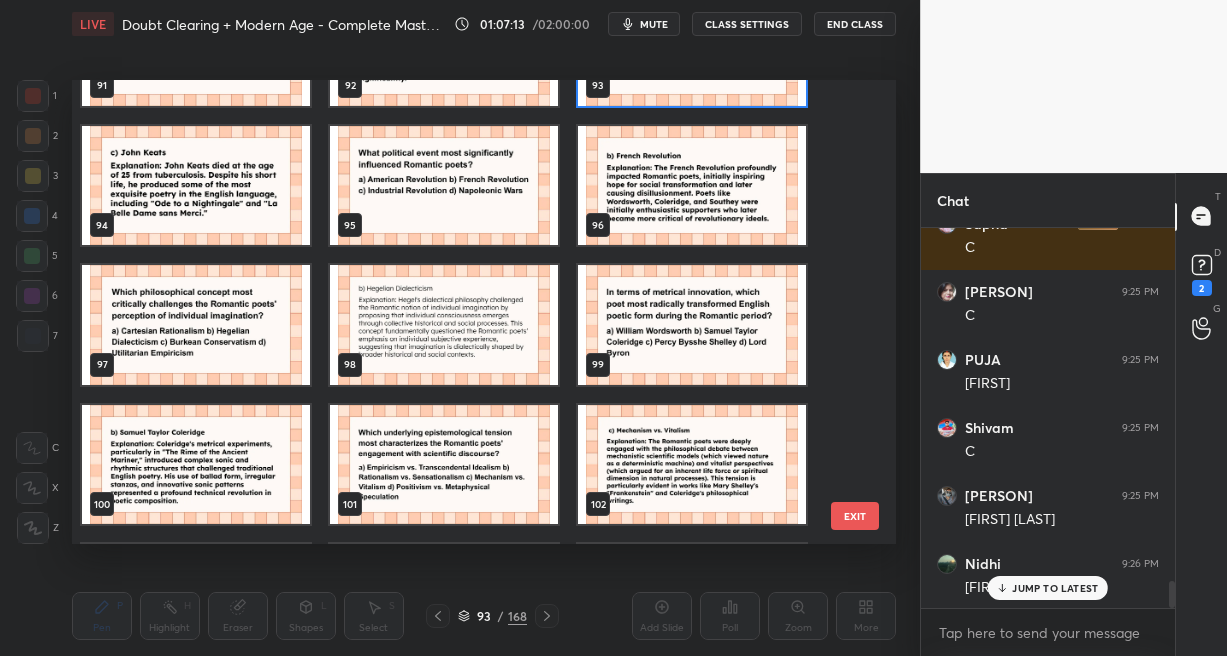 click at bounding box center [444, 186] 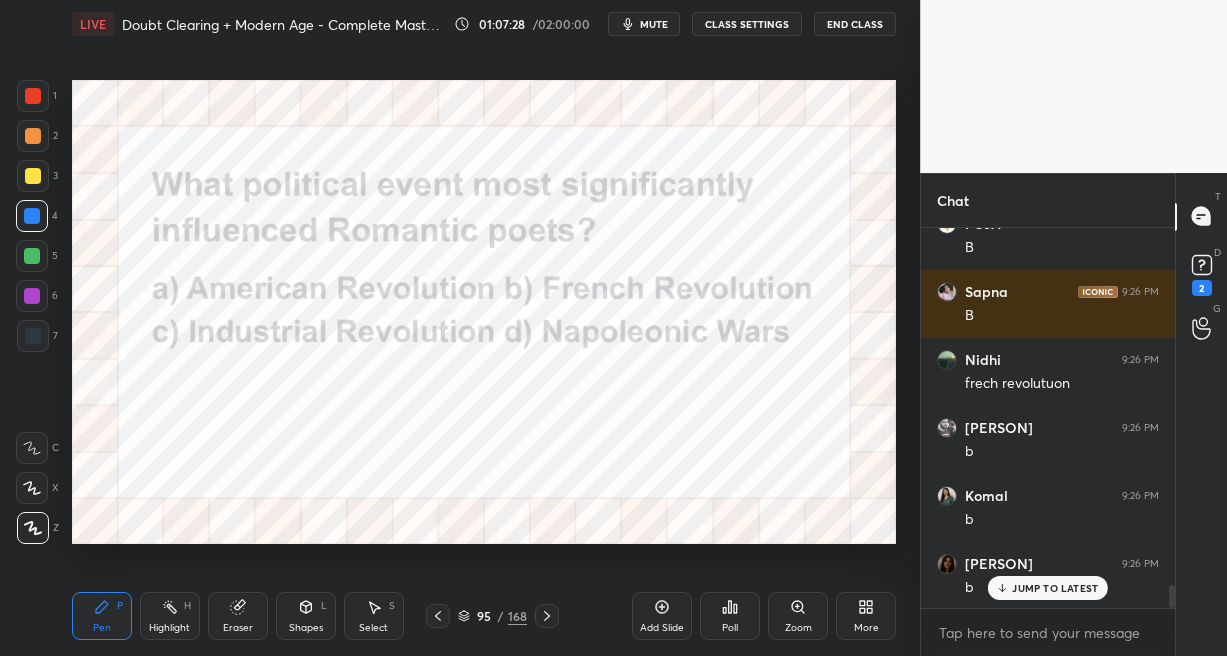 scroll, scrollTop: 6005, scrollLeft: 0, axis: vertical 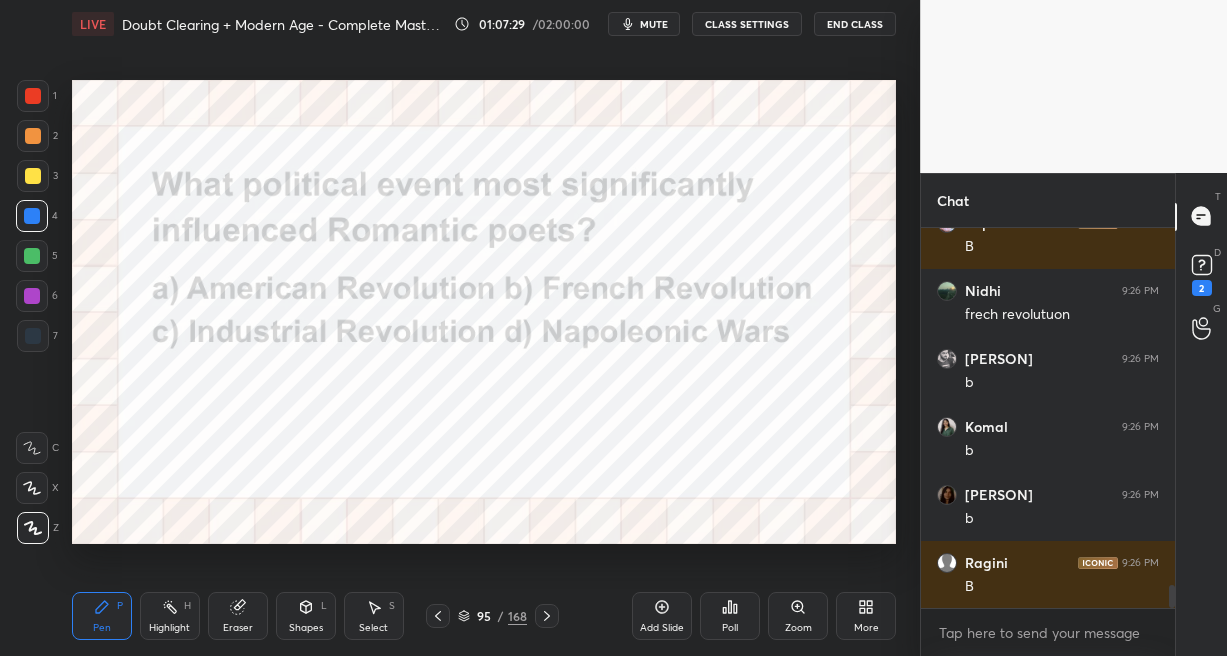 drag, startPoint x: 516, startPoint y: 617, endPoint x: 520, endPoint y: 600, distance: 17.464249 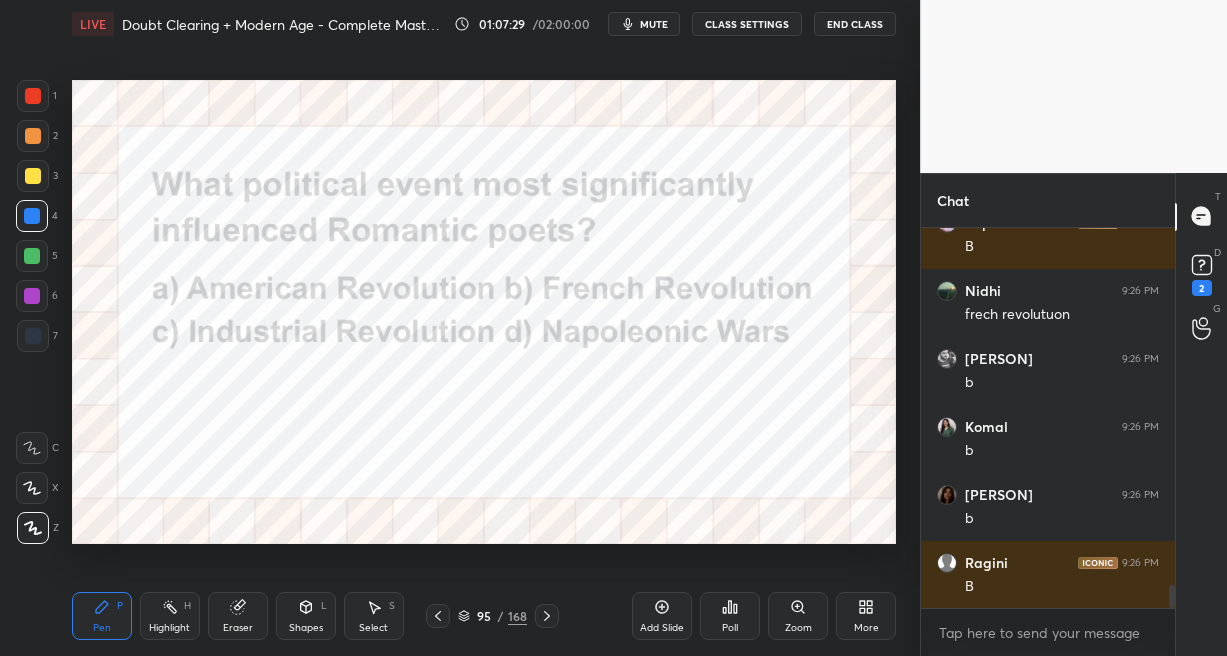click on "168" at bounding box center [517, 616] 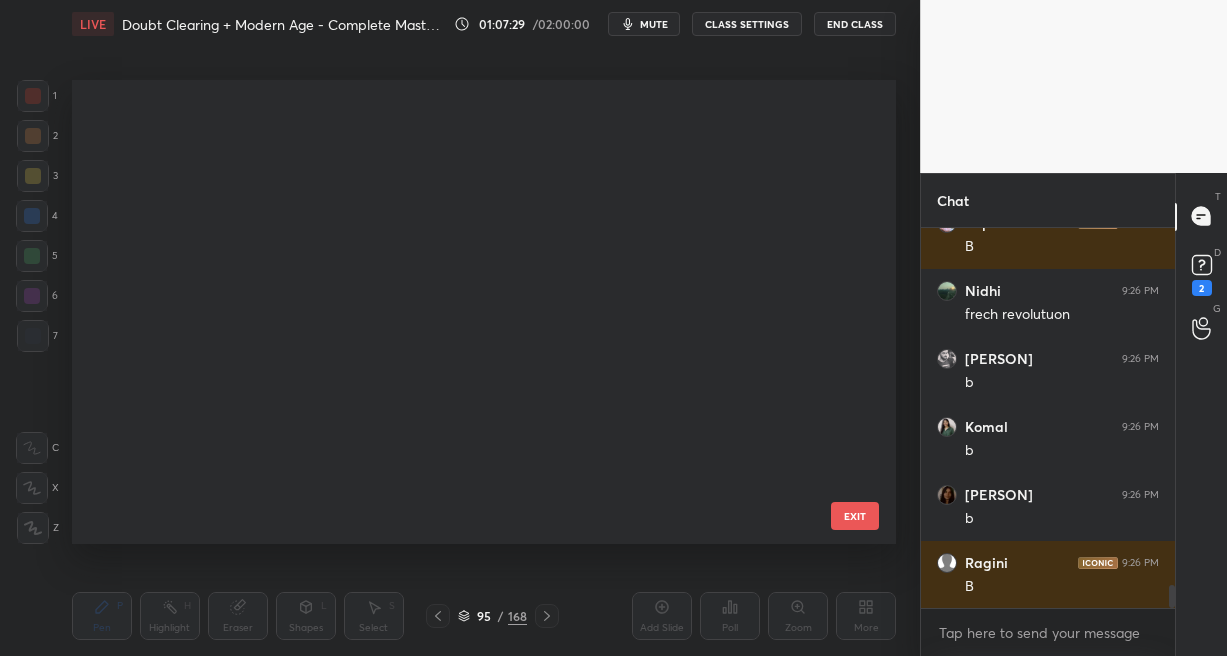 scroll, scrollTop: 4000, scrollLeft: 0, axis: vertical 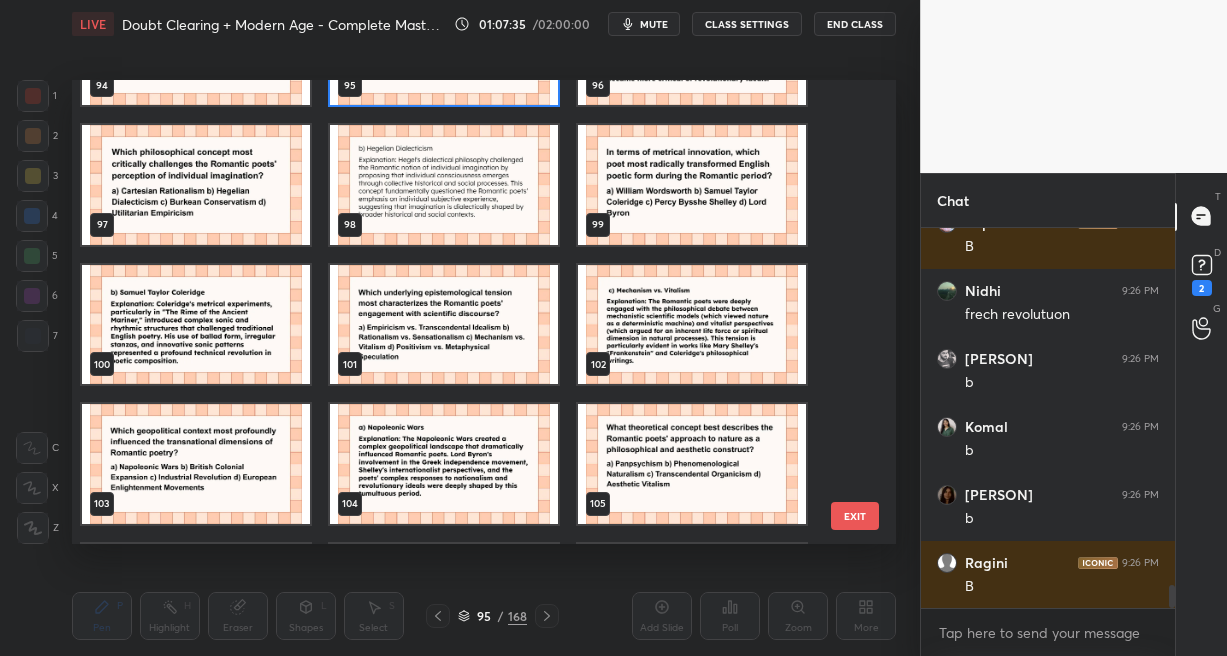 click at bounding box center (692, 185) 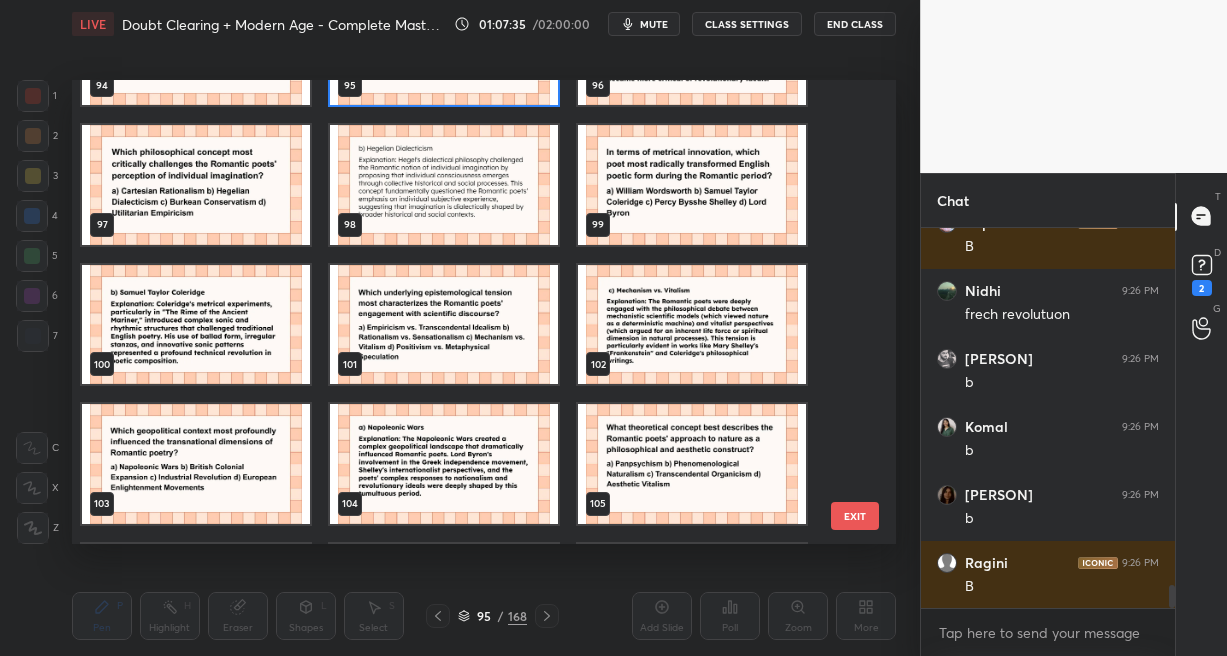 click at bounding box center (692, 185) 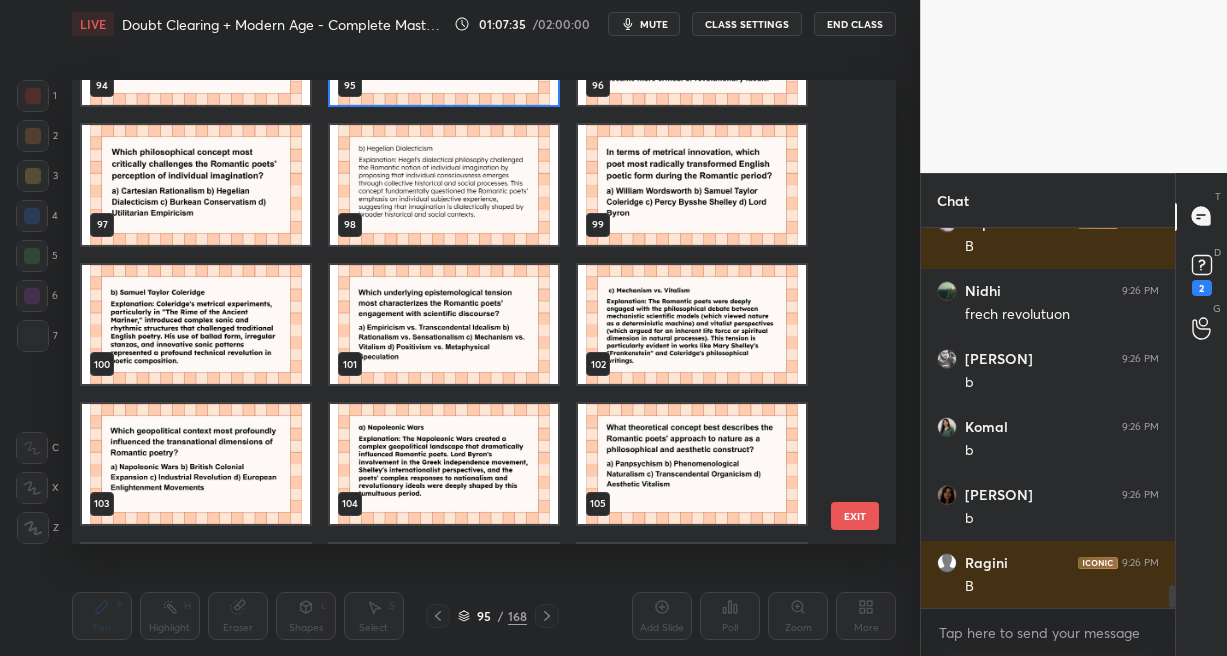 click at bounding box center (692, 185) 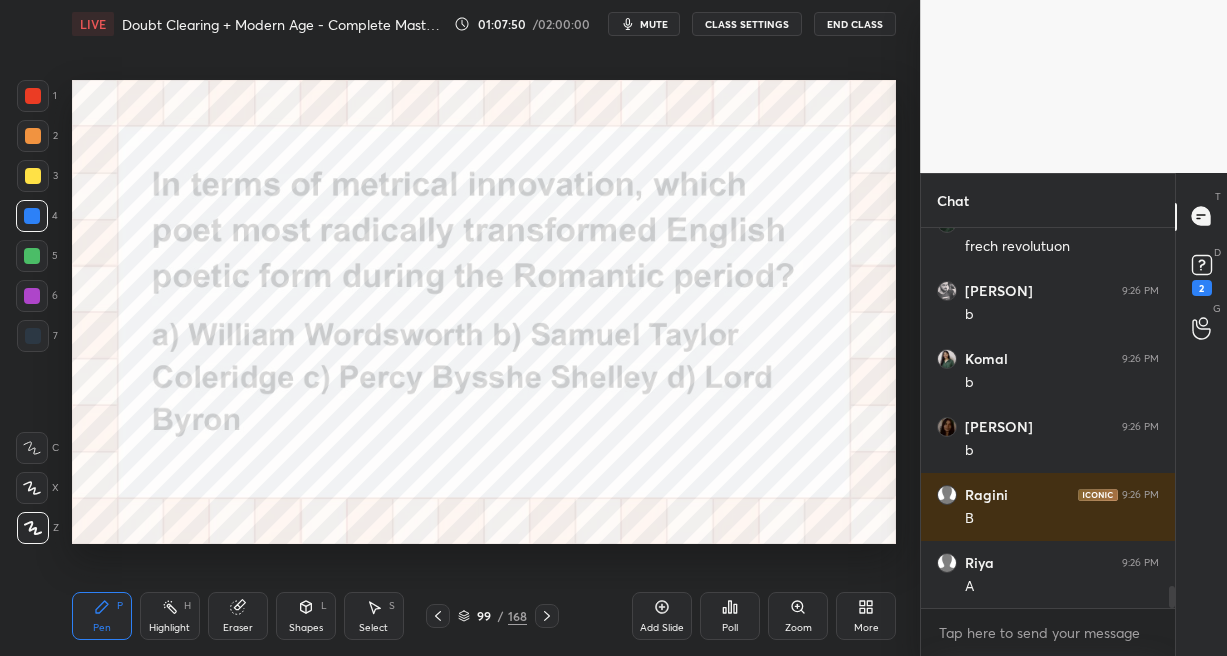 scroll, scrollTop: 6140, scrollLeft: 0, axis: vertical 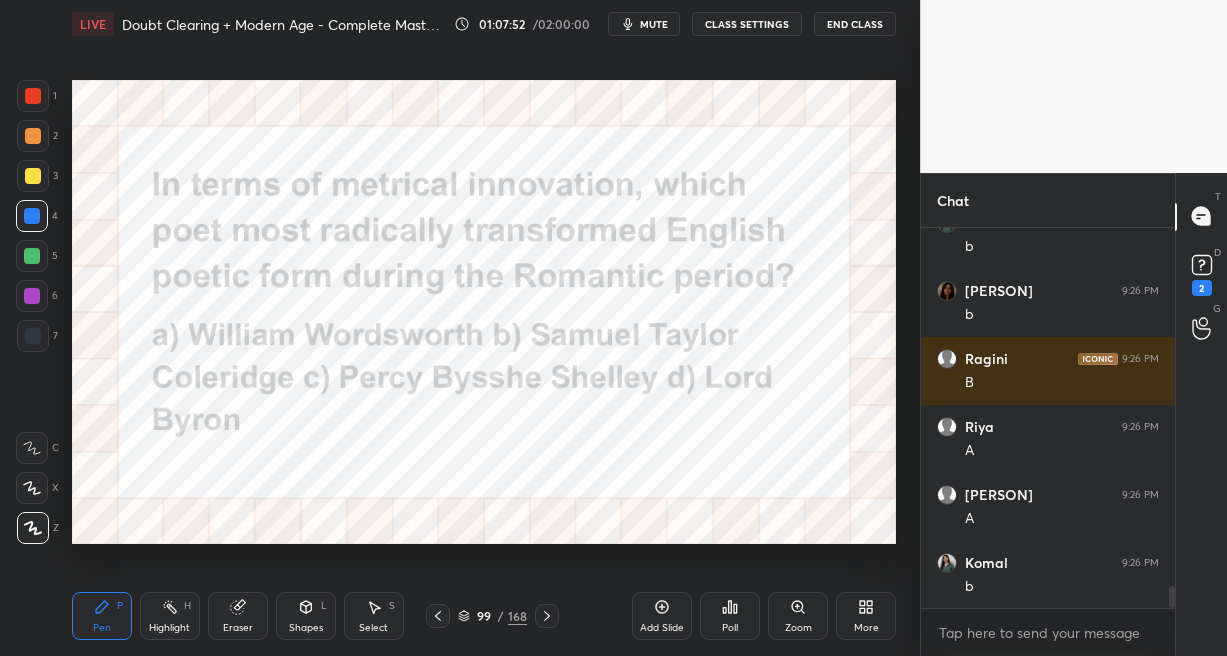 click 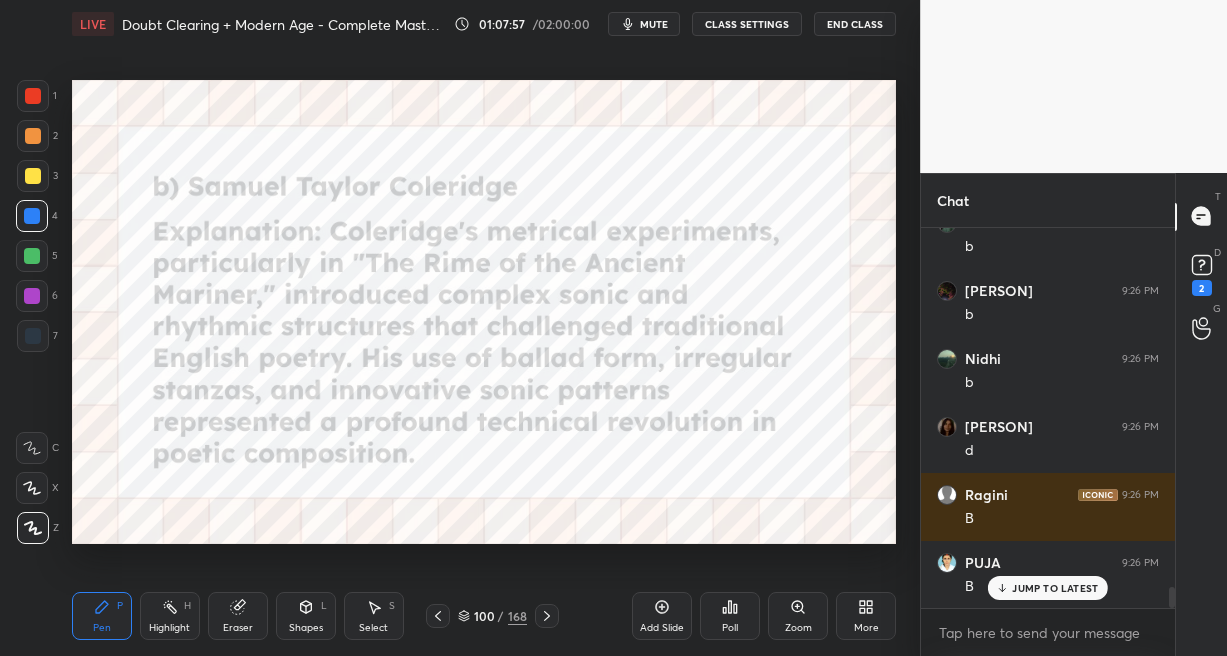 scroll, scrollTop: 6616, scrollLeft: 0, axis: vertical 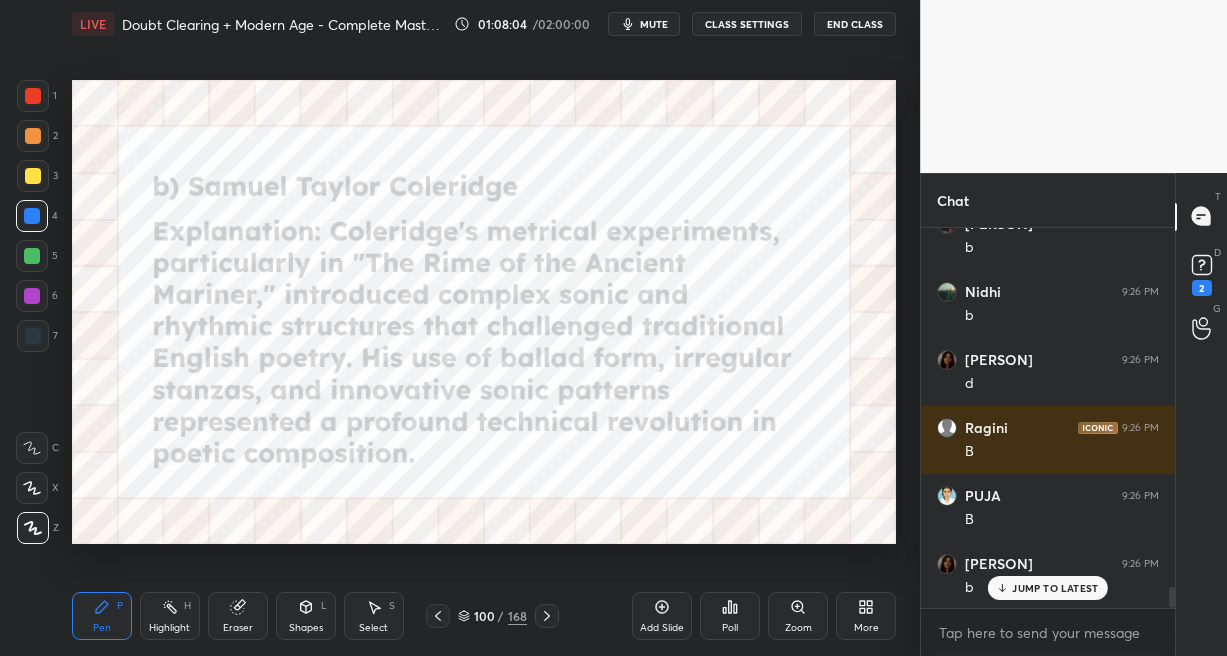 drag, startPoint x: 518, startPoint y: 611, endPoint x: 520, endPoint y: 594, distance: 17.117243 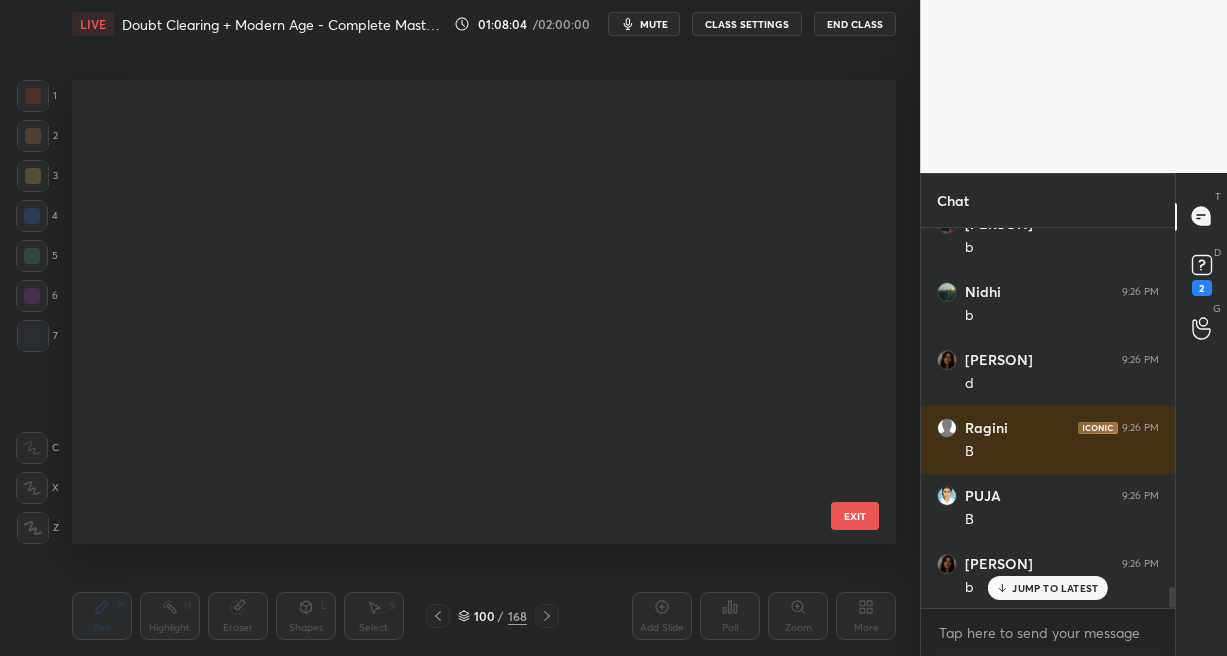 scroll, scrollTop: 4279, scrollLeft: 0, axis: vertical 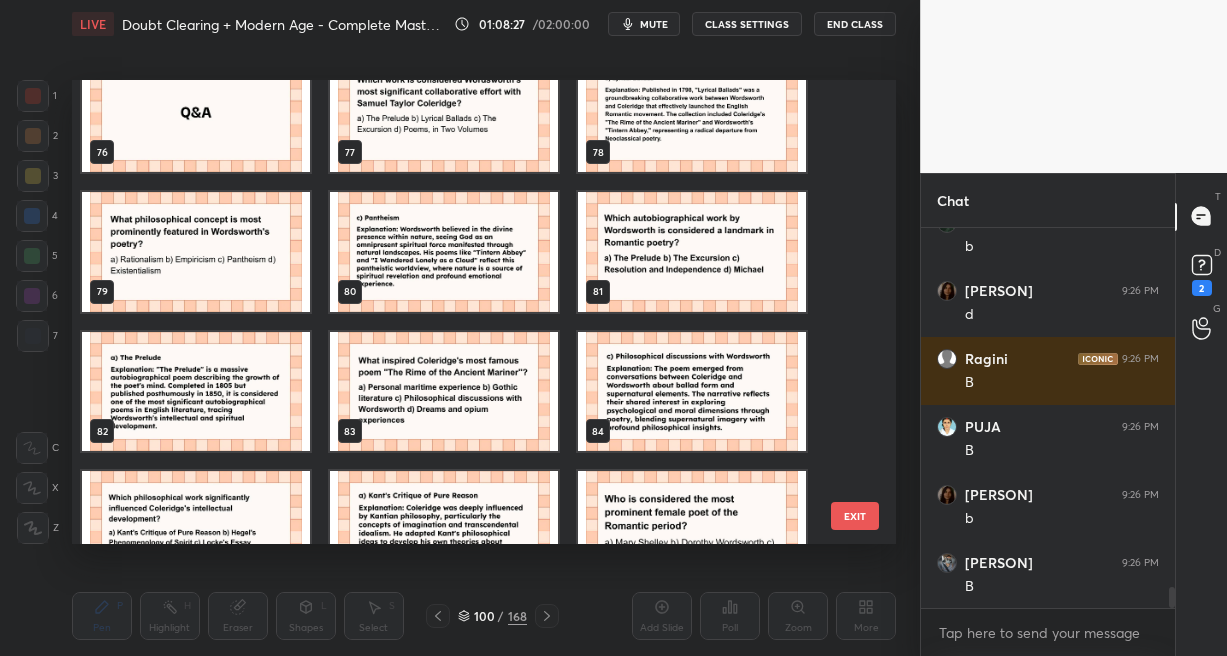 click at bounding box center [196, 252] 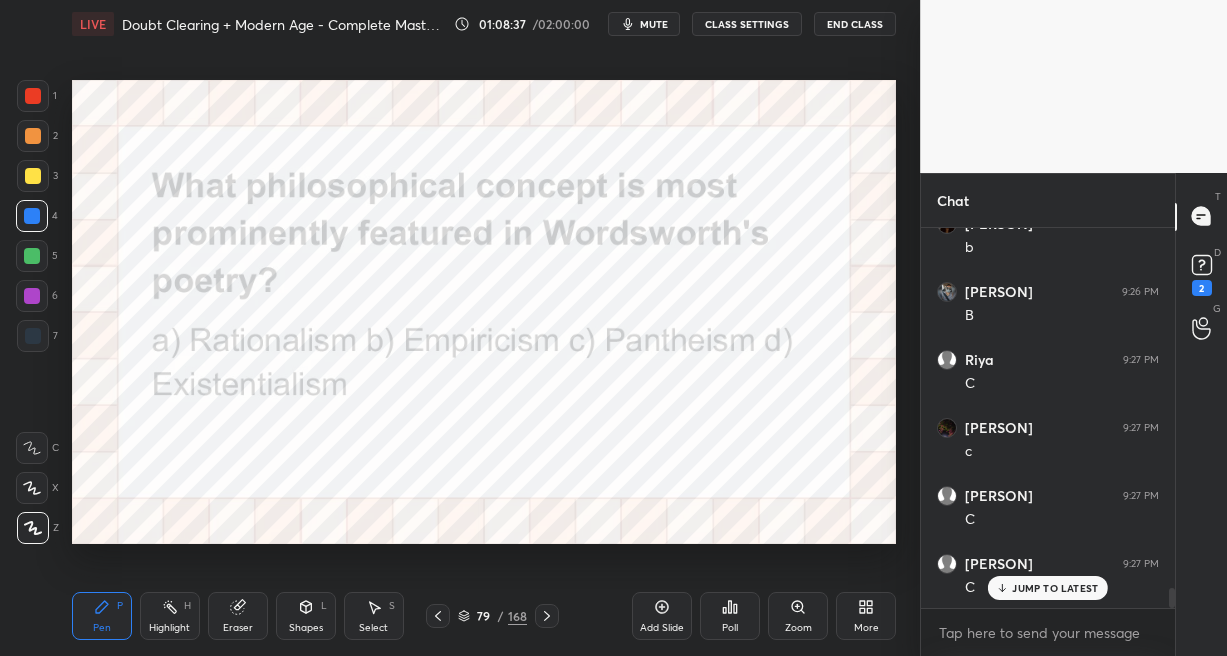 scroll, scrollTop: 7025, scrollLeft: 0, axis: vertical 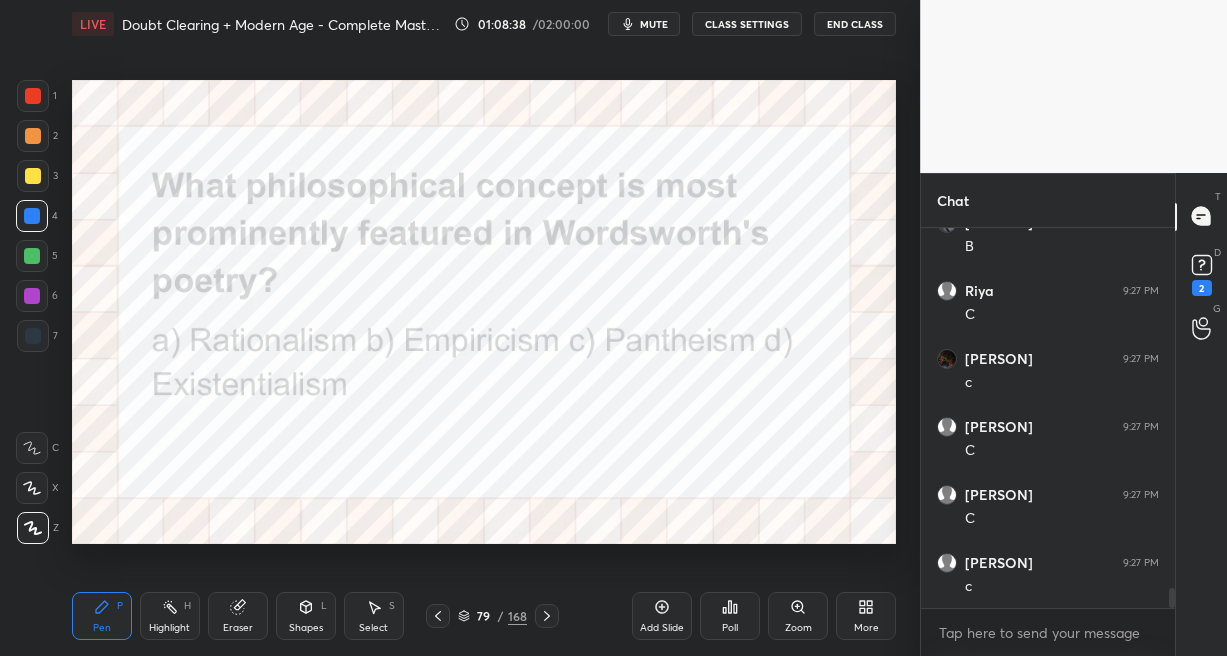 drag, startPoint x: 480, startPoint y: 612, endPoint x: 495, endPoint y: 575, distance: 39.92493 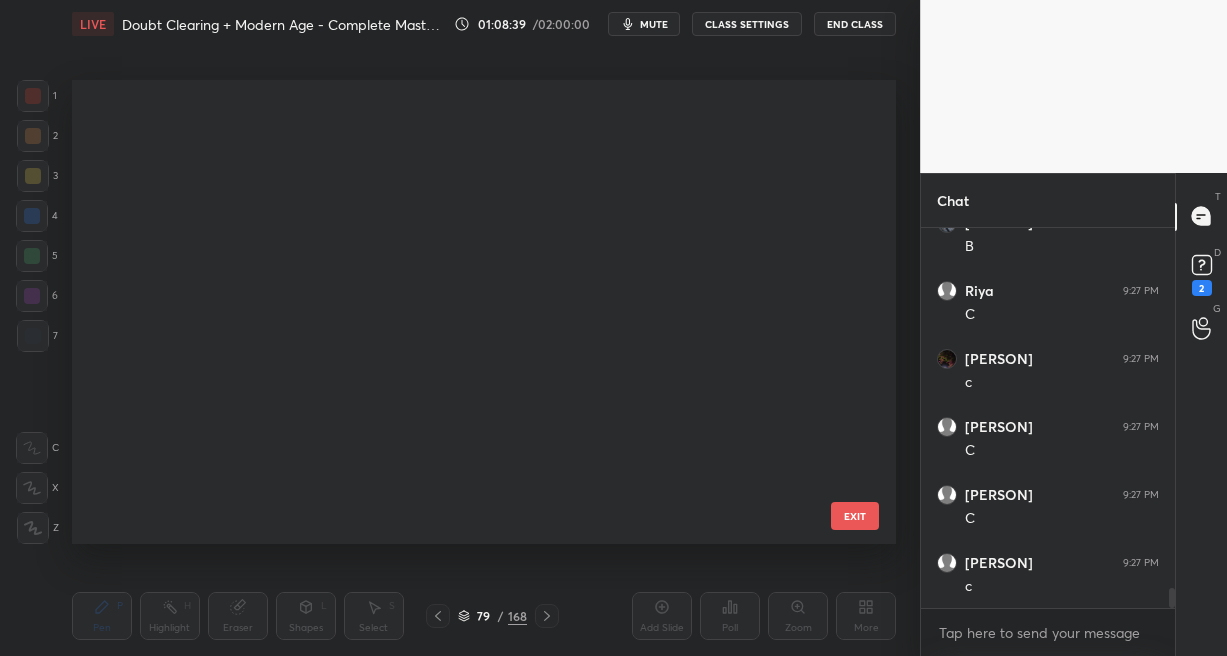 scroll, scrollTop: 3302, scrollLeft: 0, axis: vertical 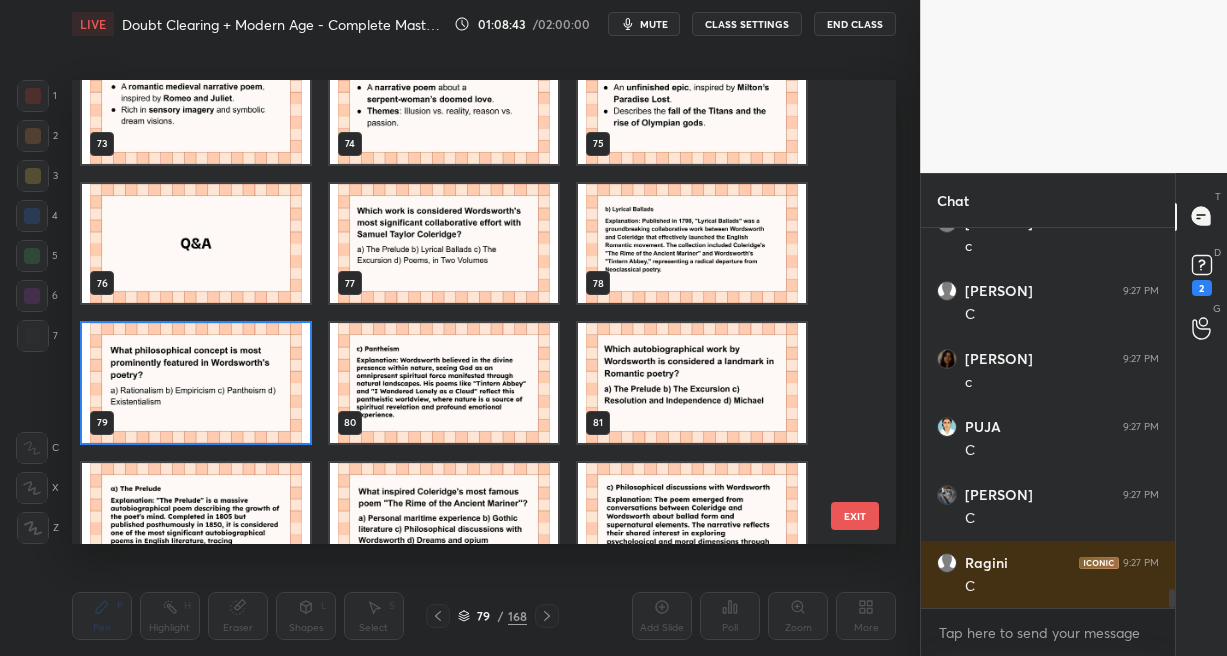 click at bounding box center [444, 244] 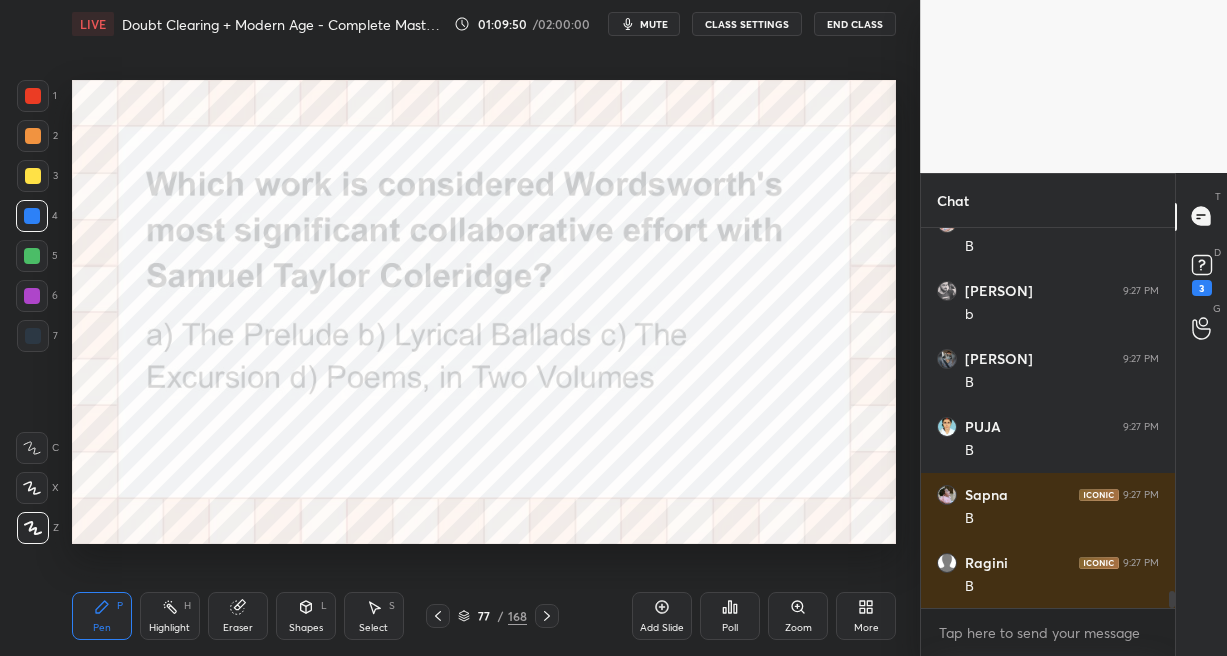 scroll, scrollTop: 8335, scrollLeft: 0, axis: vertical 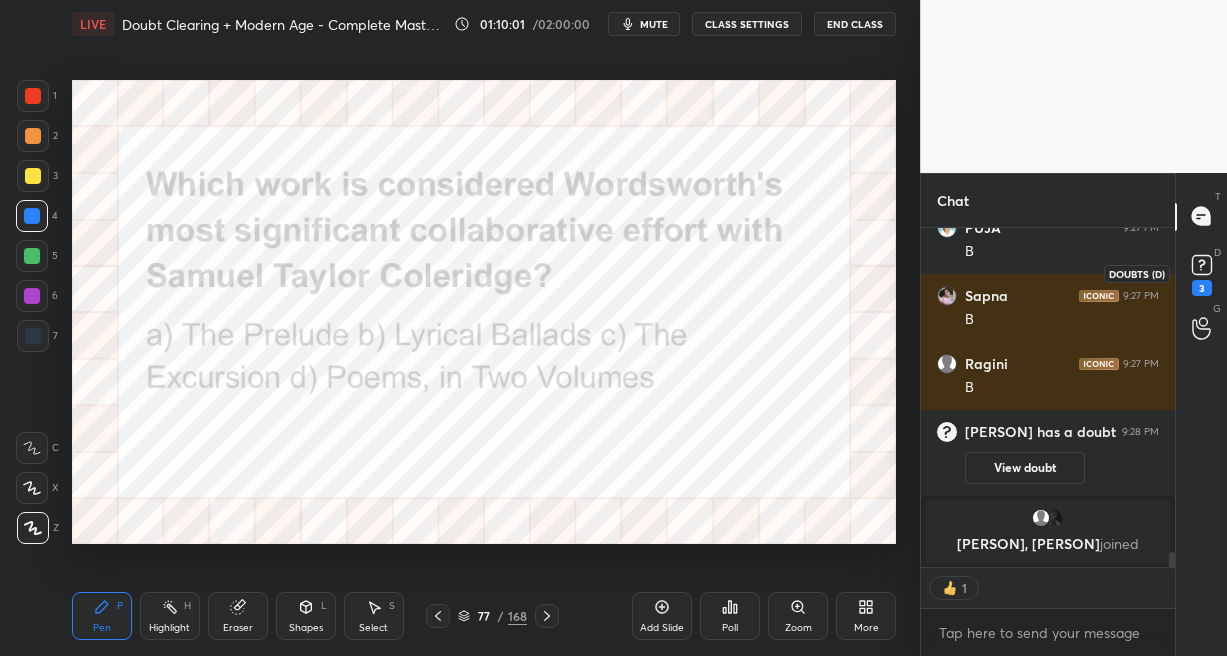 click 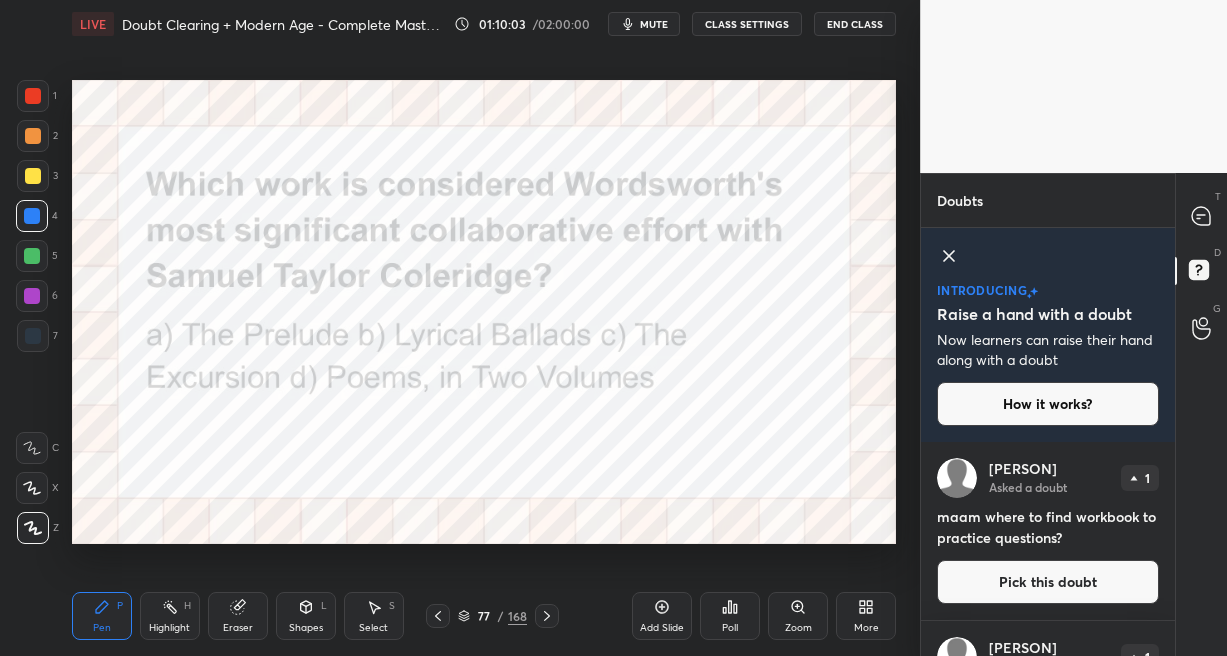 click on "168" at bounding box center [517, 616] 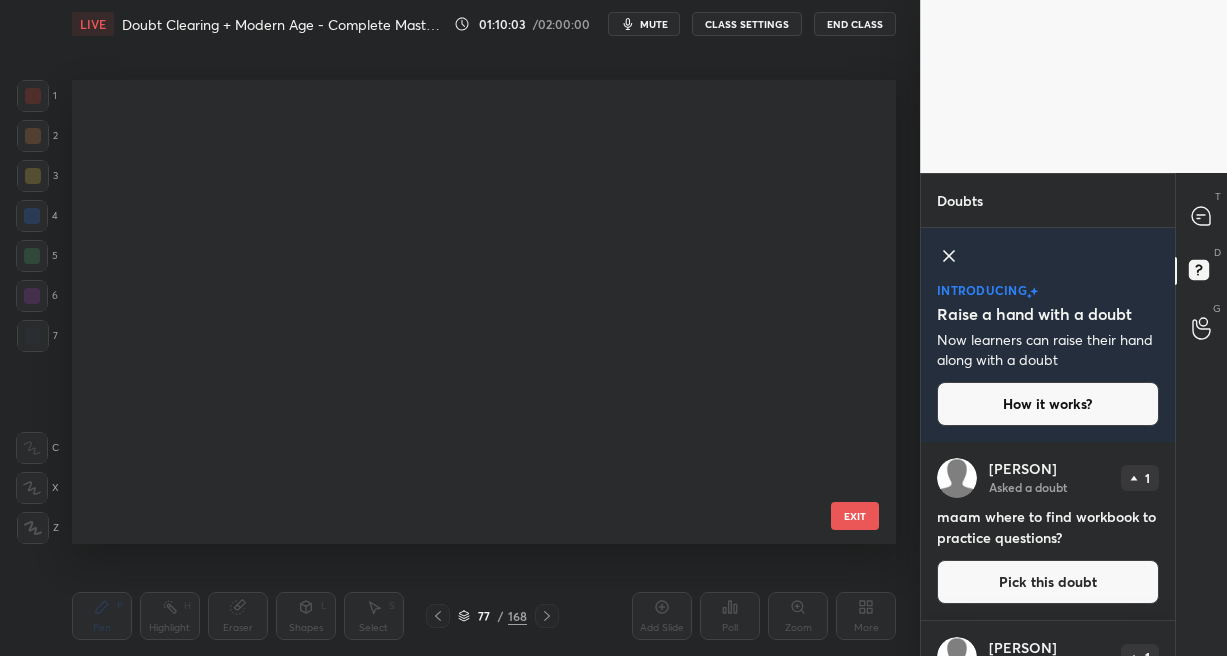 scroll, scrollTop: 3163, scrollLeft: 0, axis: vertical 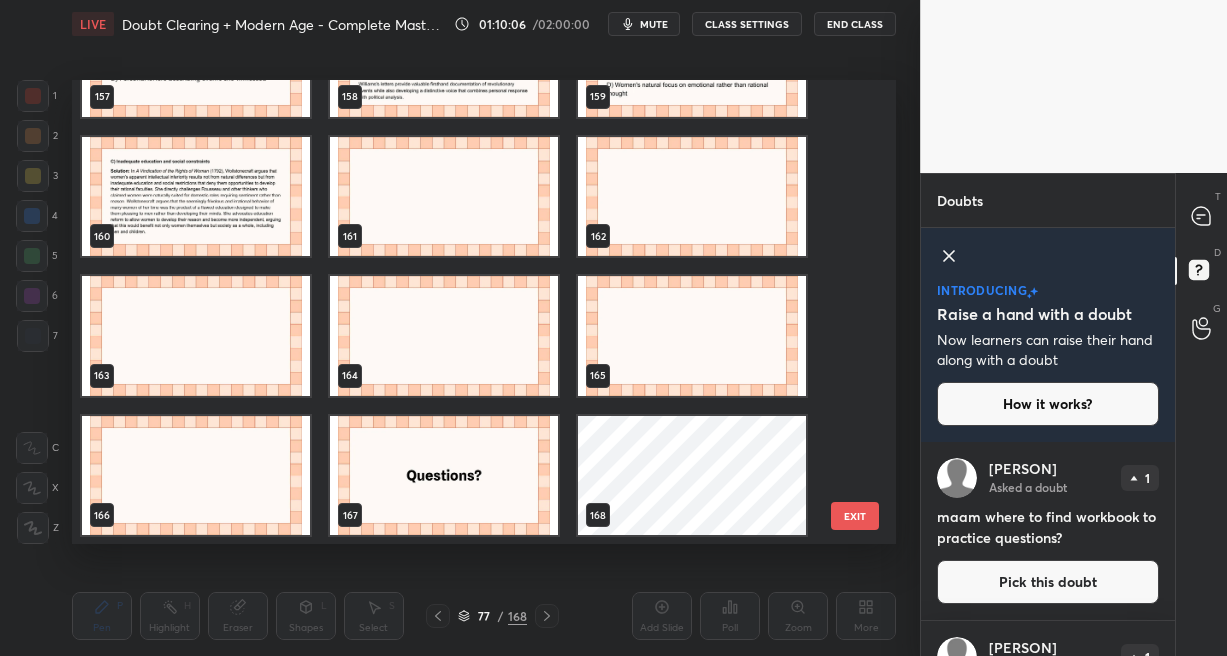 click at bounding box center [444, 476] 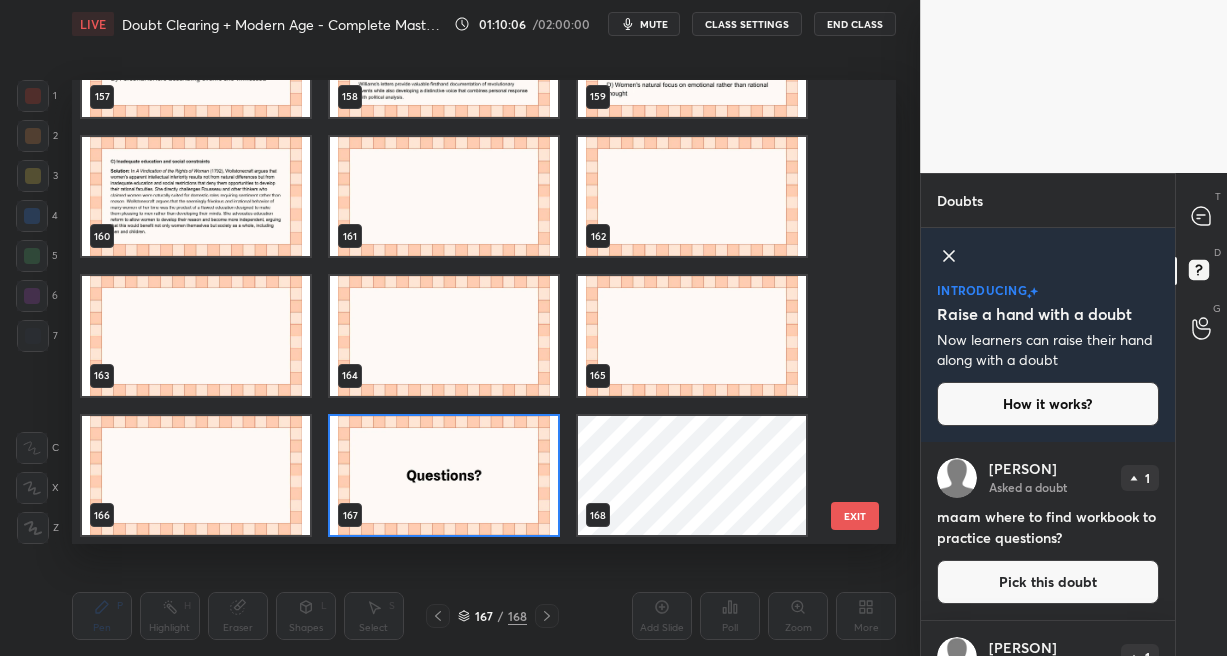 click at bounding box center [444, 476] 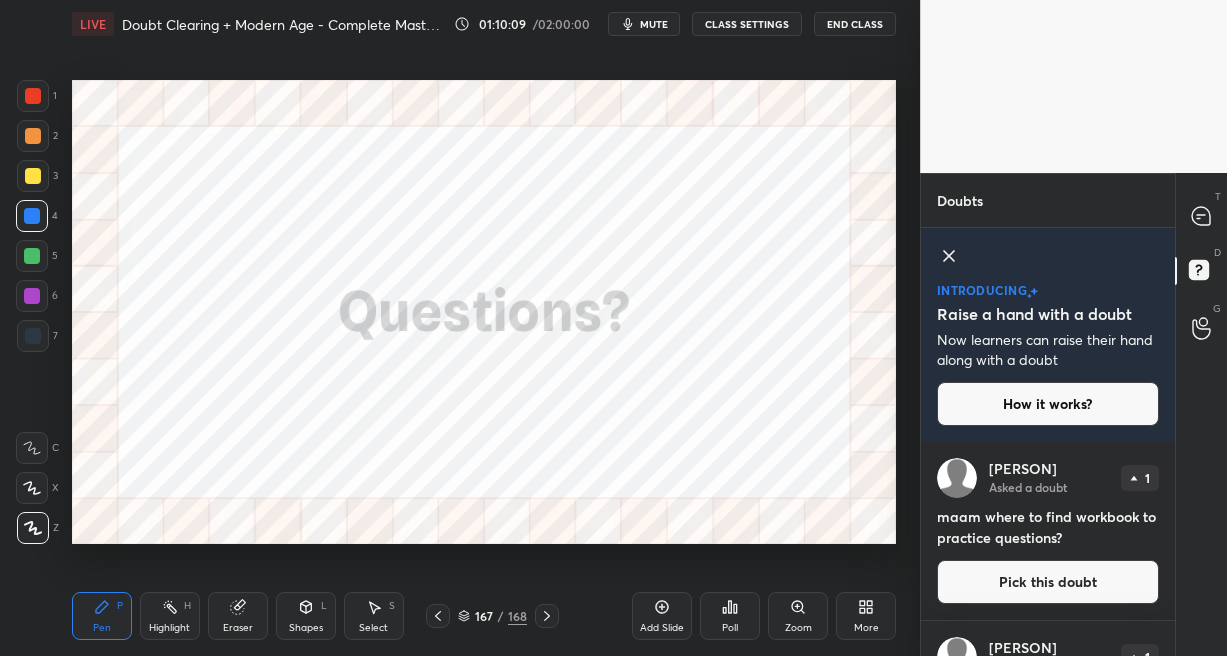click on "Pick this doubt" at bounding box center [1048, 582] 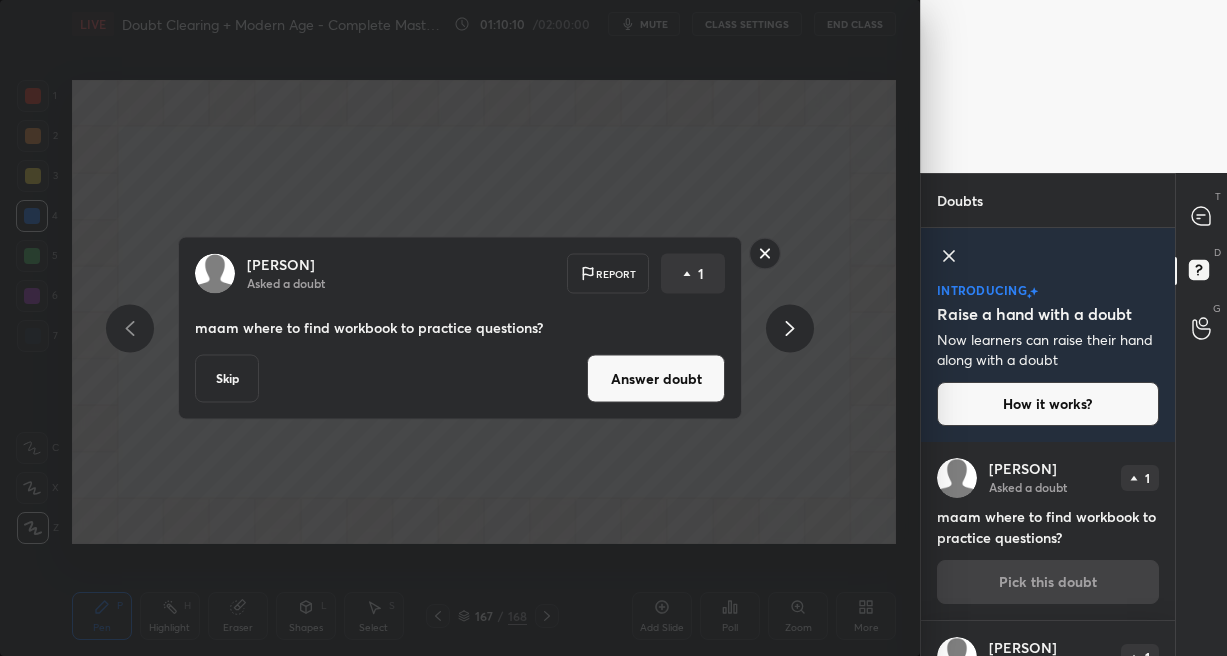 click on "Answer doubt" at bounding box center (656, 379) 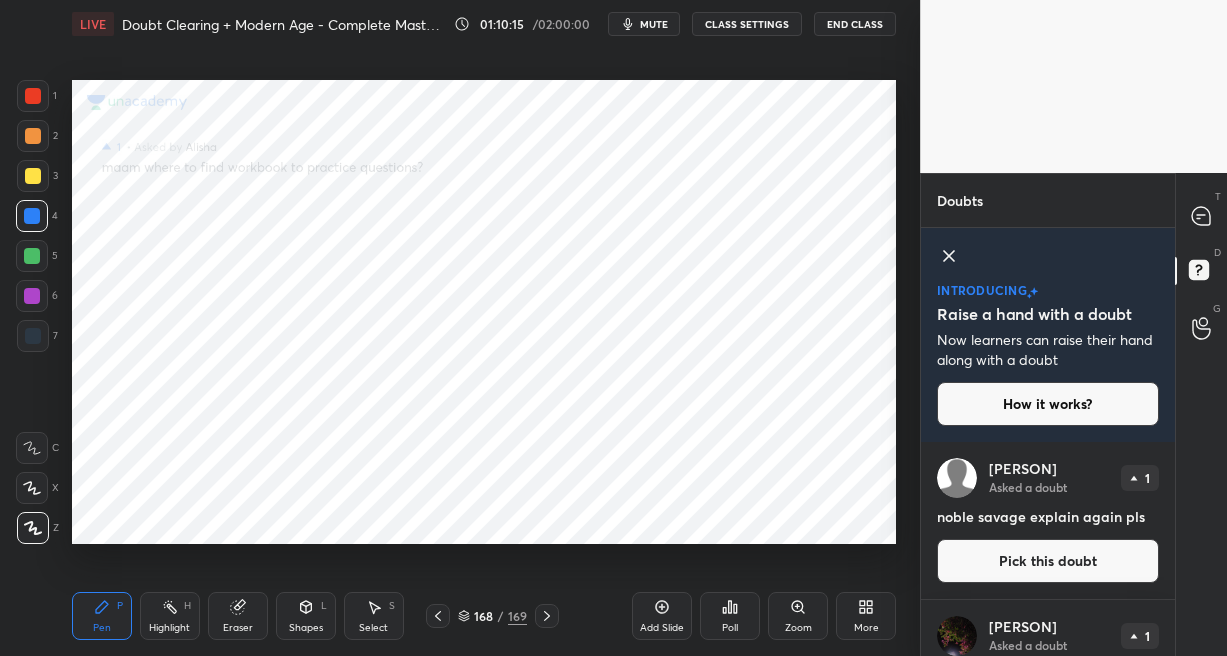 click on "168" at bounding box center (484, 616) 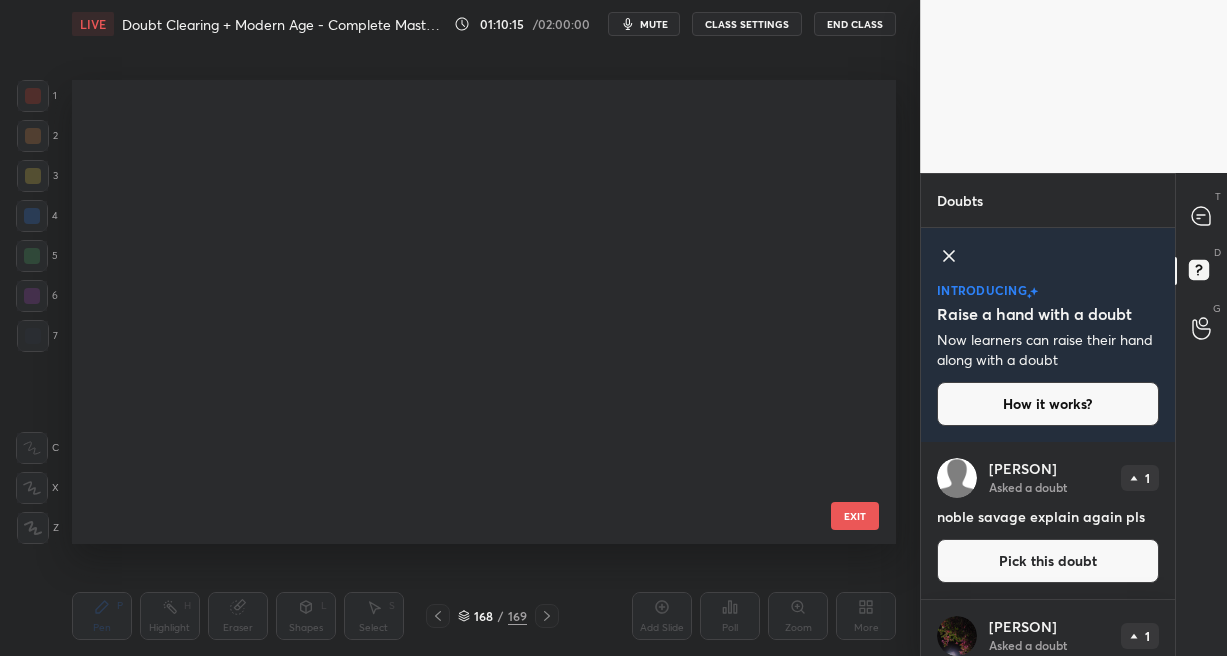 scroll, scrollTop: 7348, scrollLeft: 0, axis: vertical 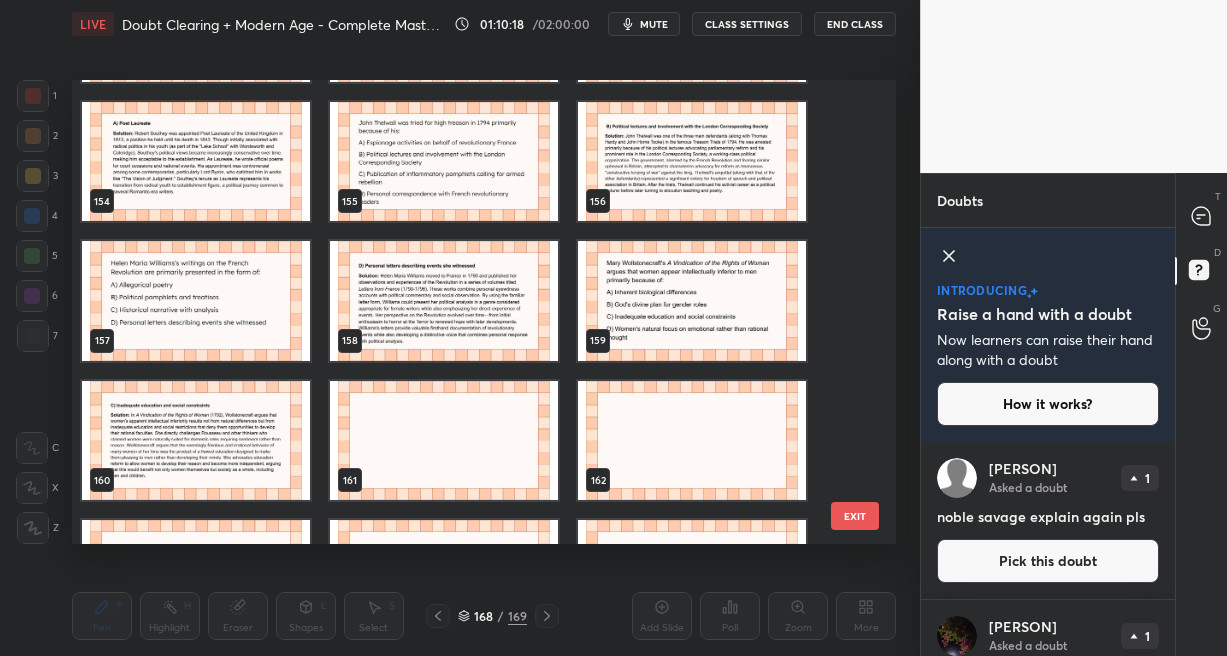 click at bounding box center [692, 301] 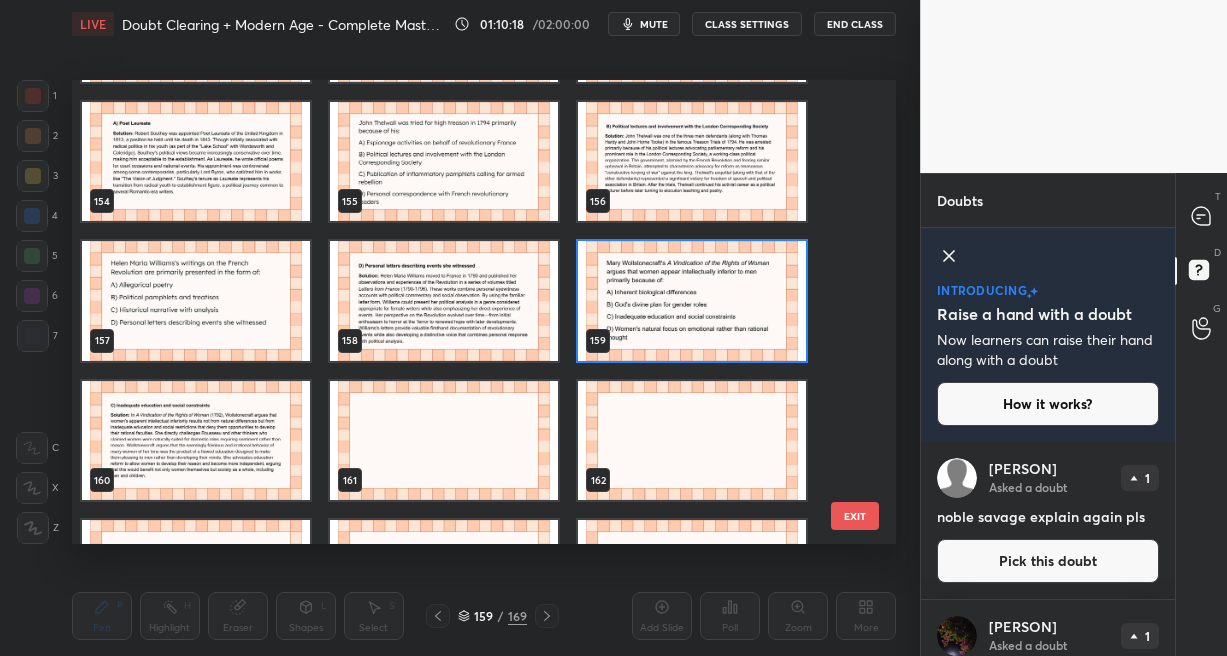 click at bounding box center [692, 301] 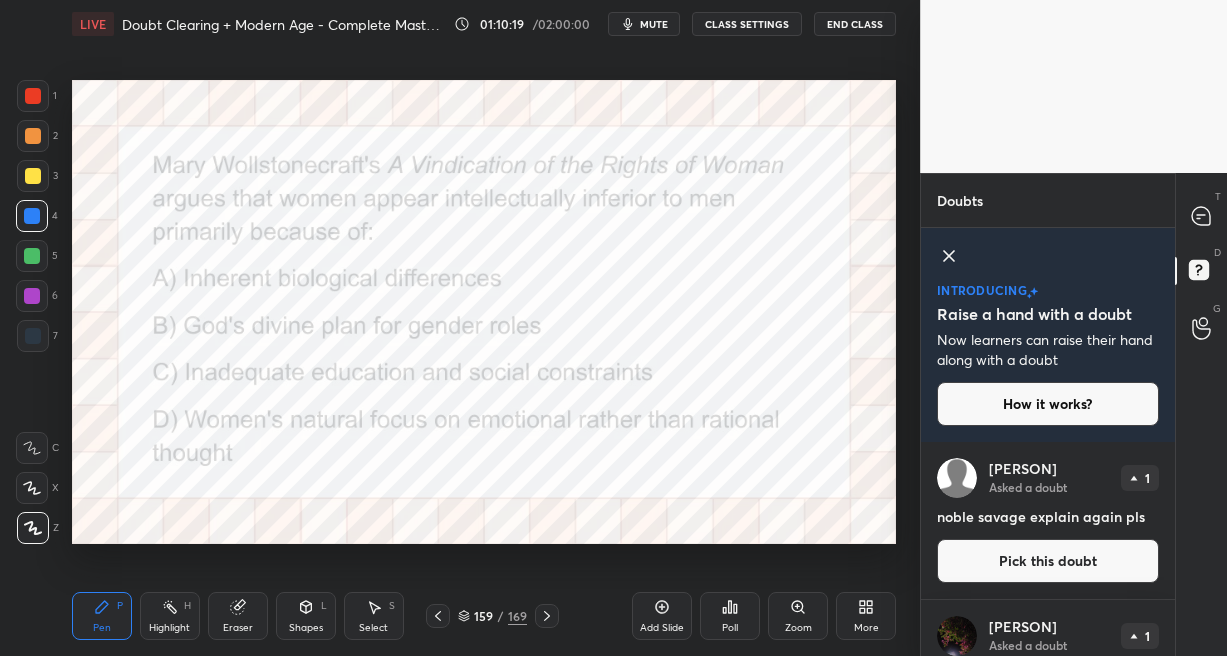 click at bounding box center [692, 301] 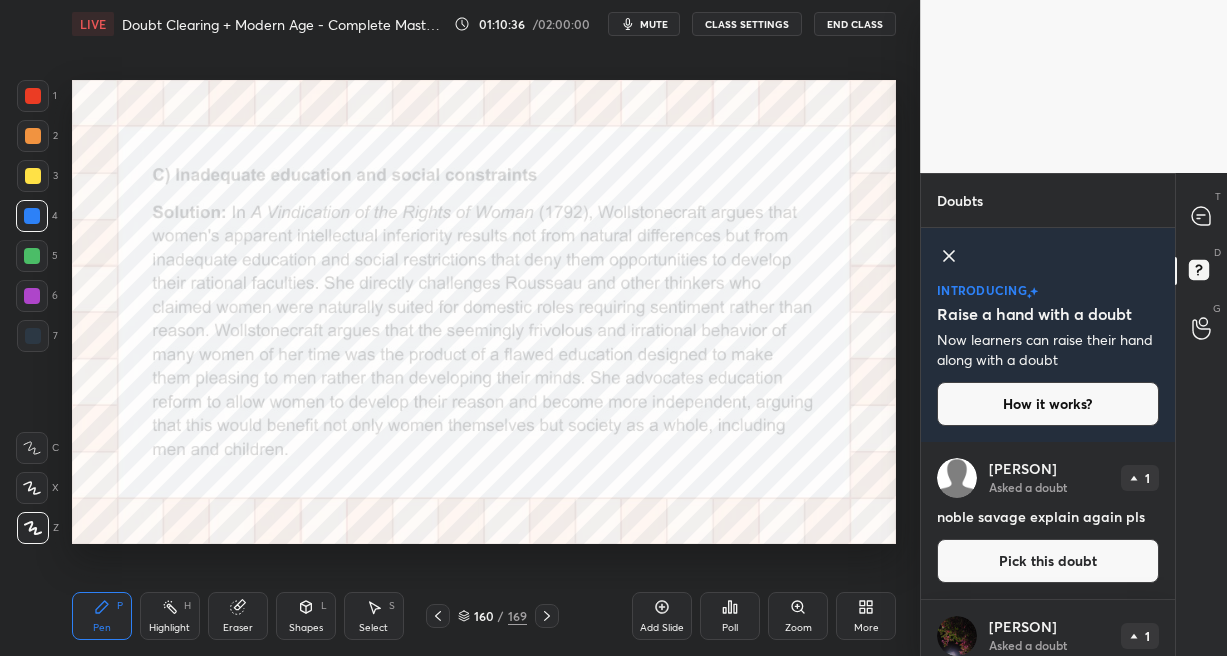 click on "169" at bounding box center (517, 616) 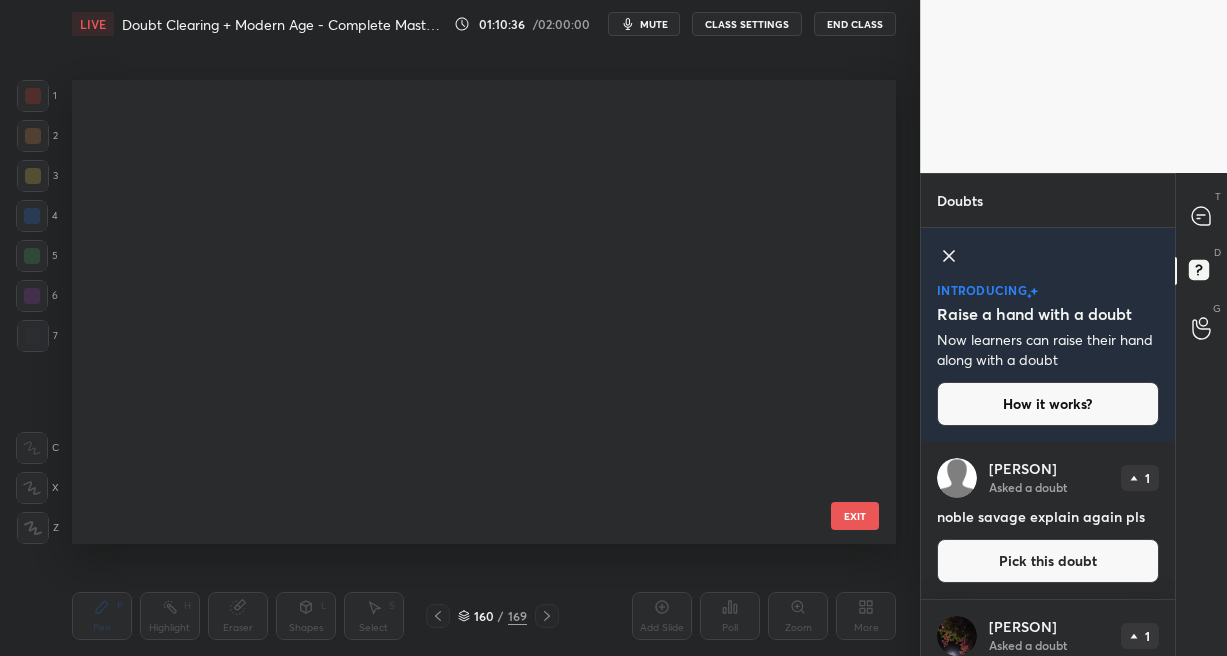 scroll, scrollTop: 7069, scrollLeft: 0, axis: vertical 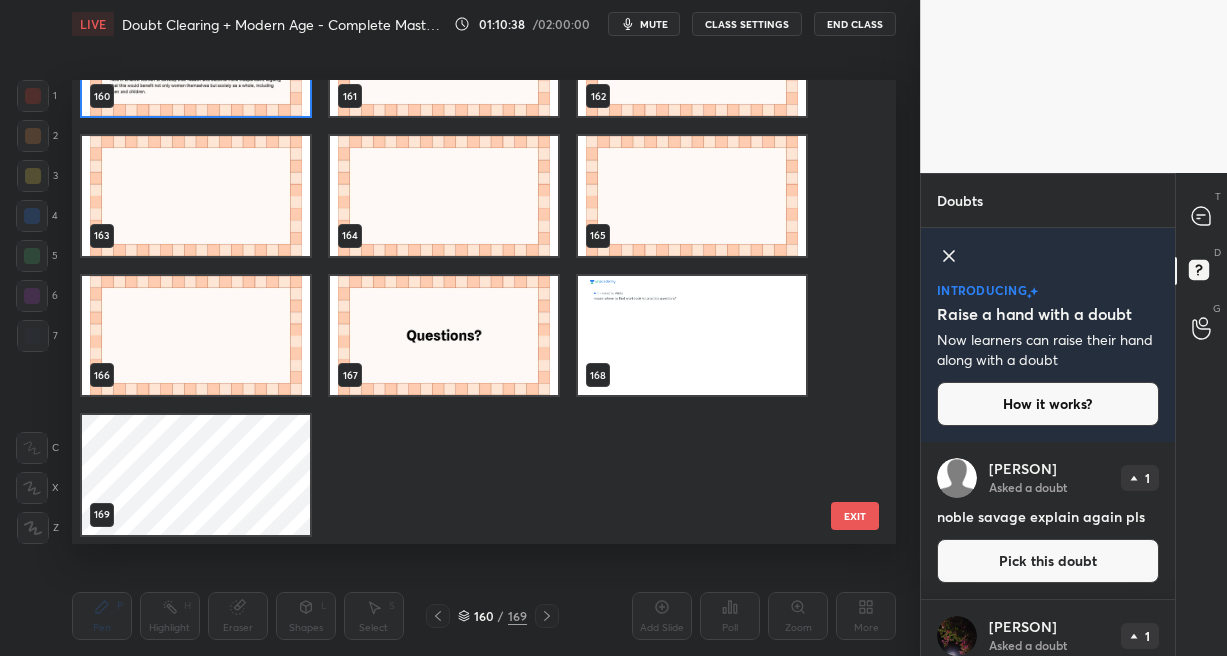 click at bounding box center [444, 336] 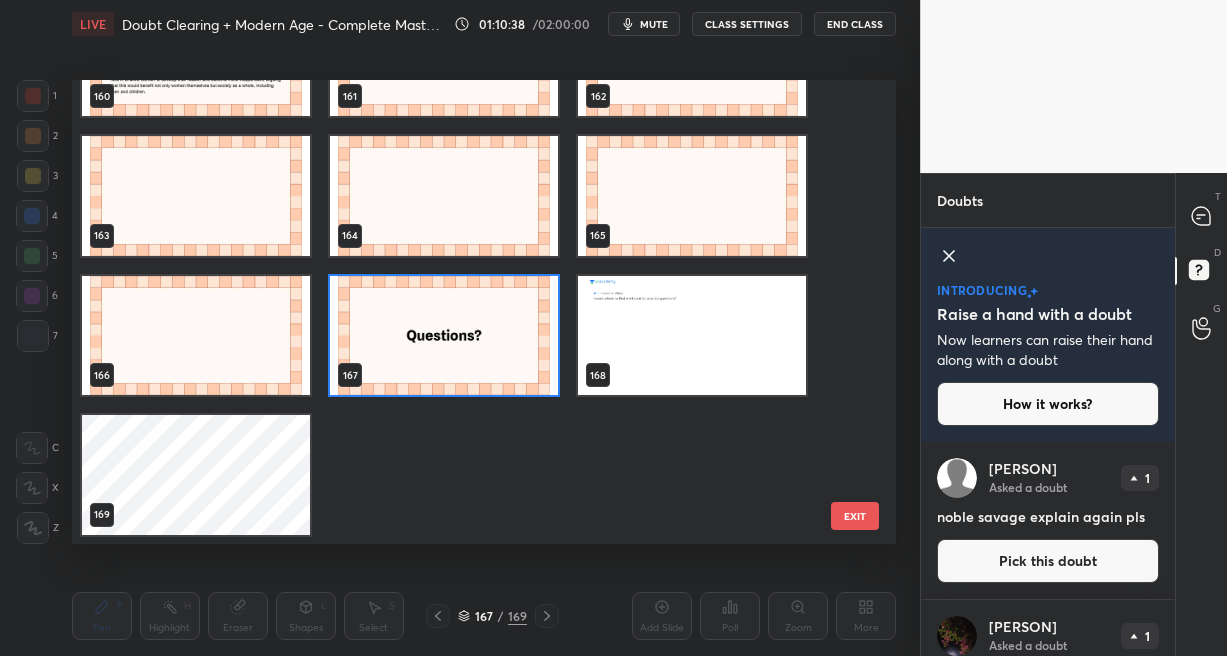 click at bounding box center [444, 336] 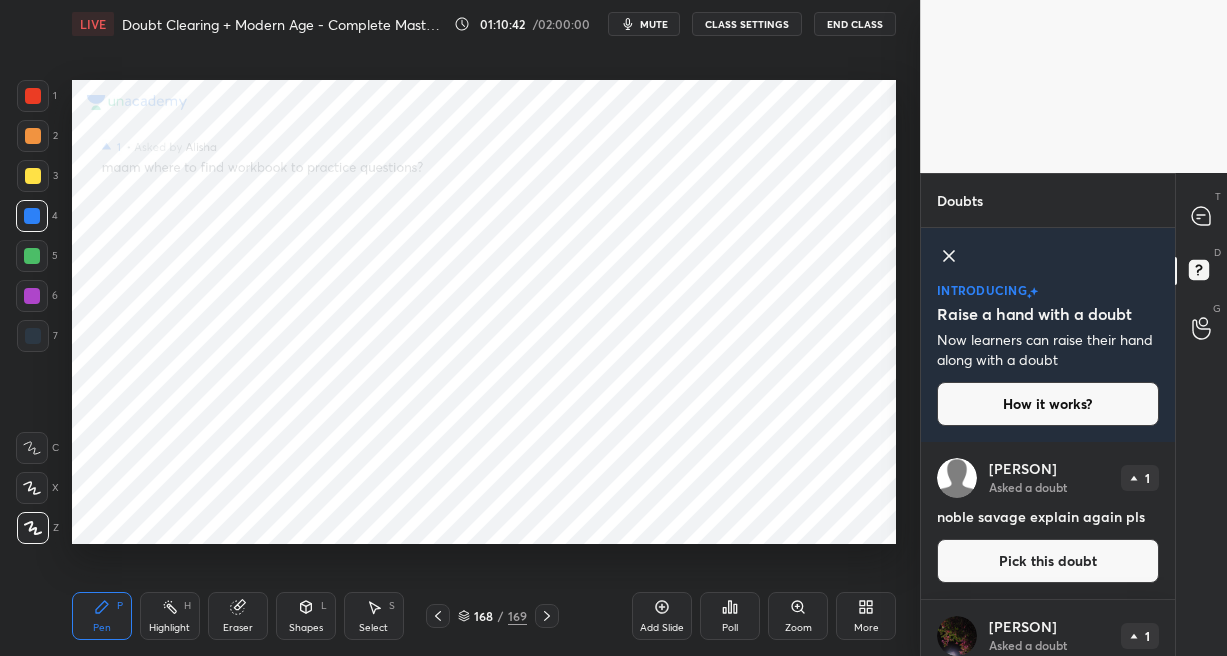 scroll, scrollTop: 50, scrollLeft: 0, axis: vertical 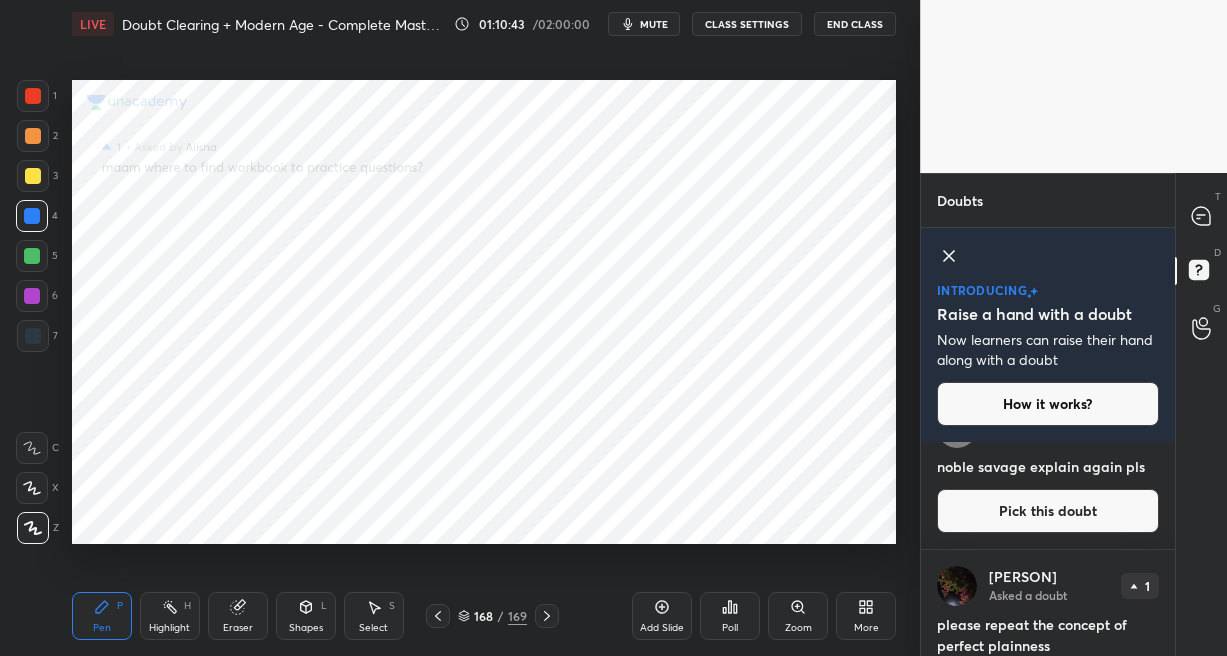 click on "Pick this doubt" at bounding box center (1048, 511) 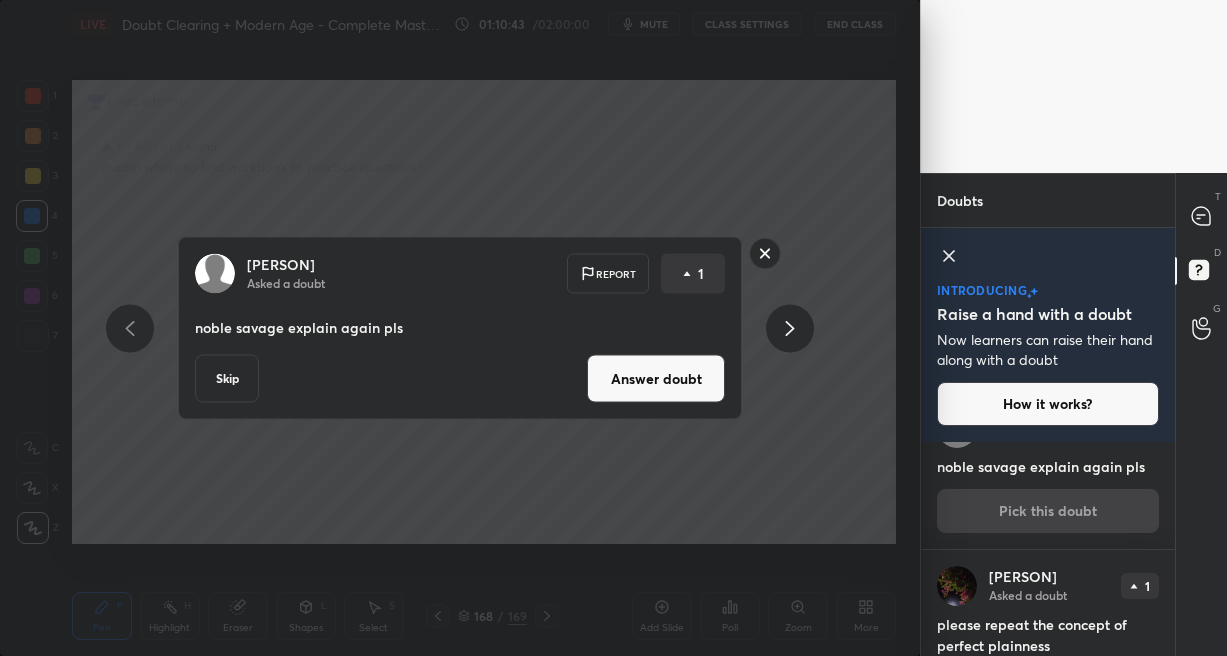 scroll, scrollTop: 0, scrollLeft: 0, axis: both 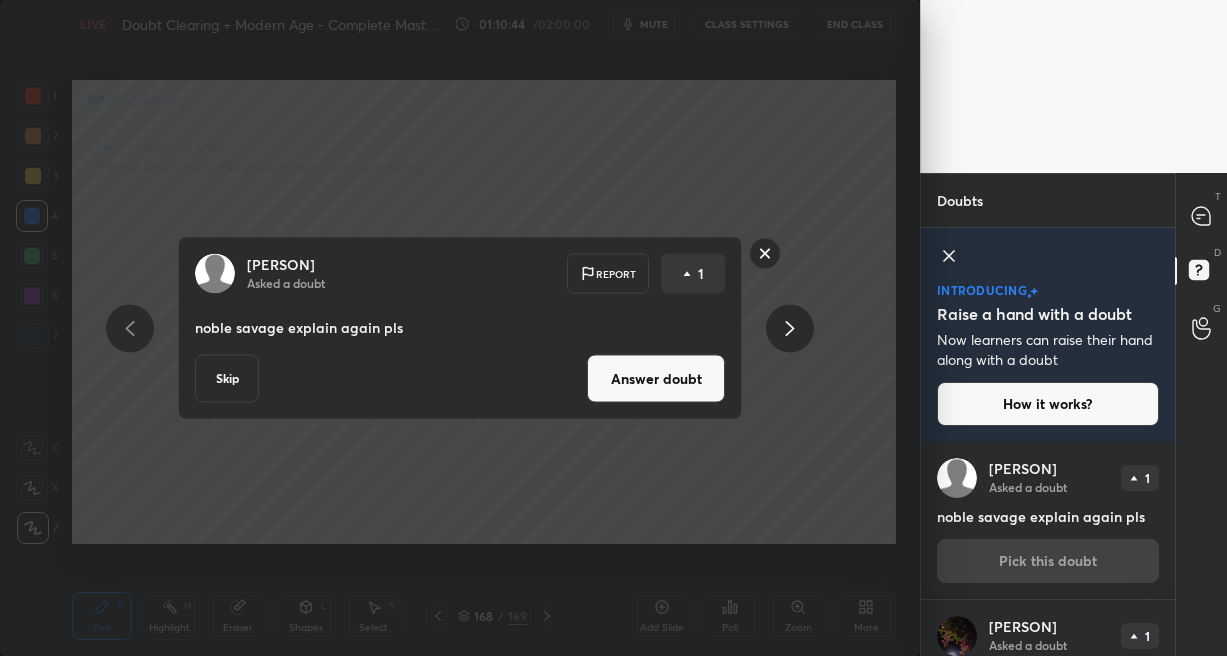 click on "Answer doubt" at bounding box center (656, 379) 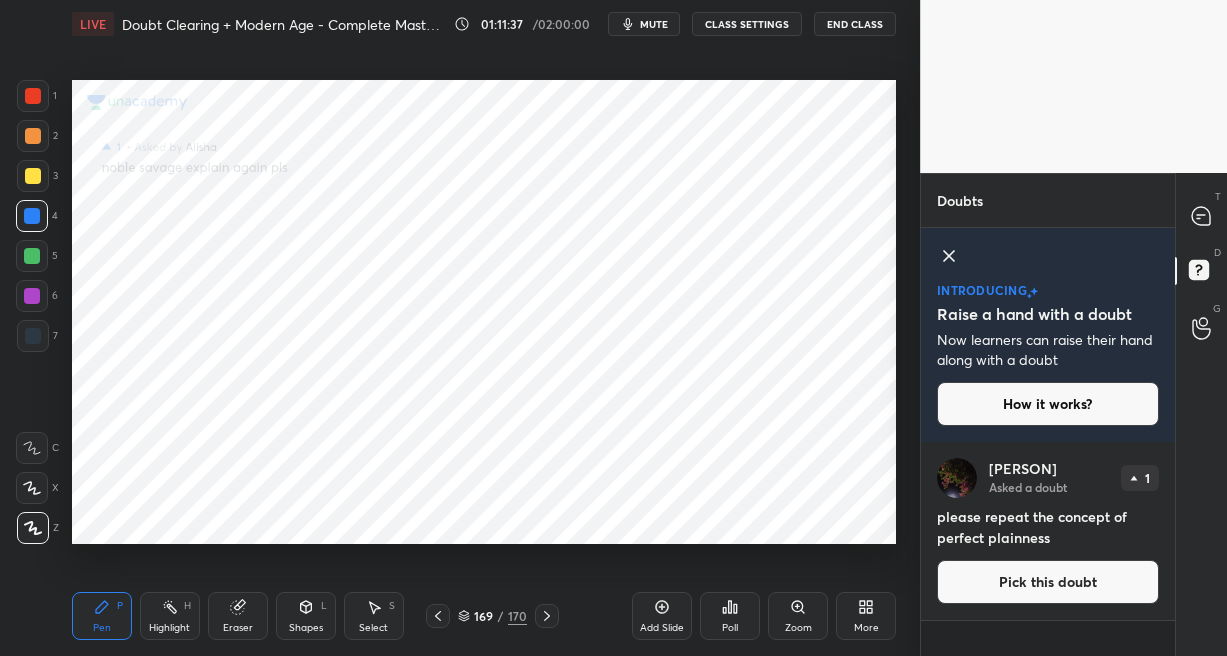 click on "Pick this doubt" at bounding box center [1048, 582] 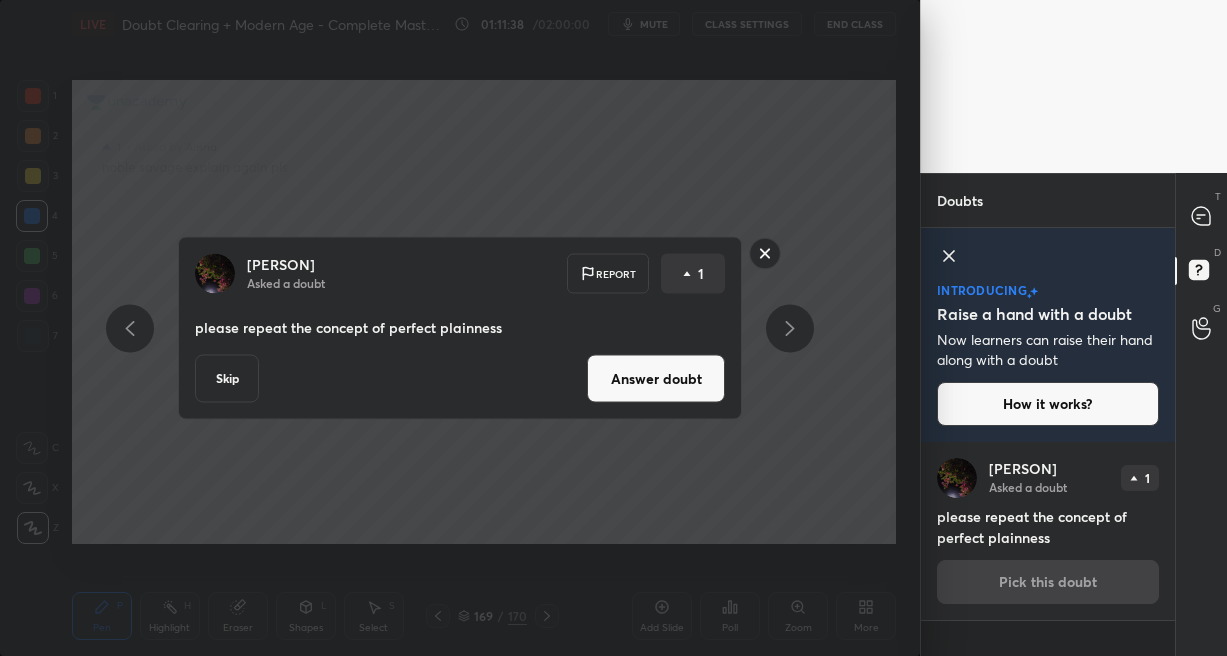 click on "Answer doubt" at bounding box center (656, 379) 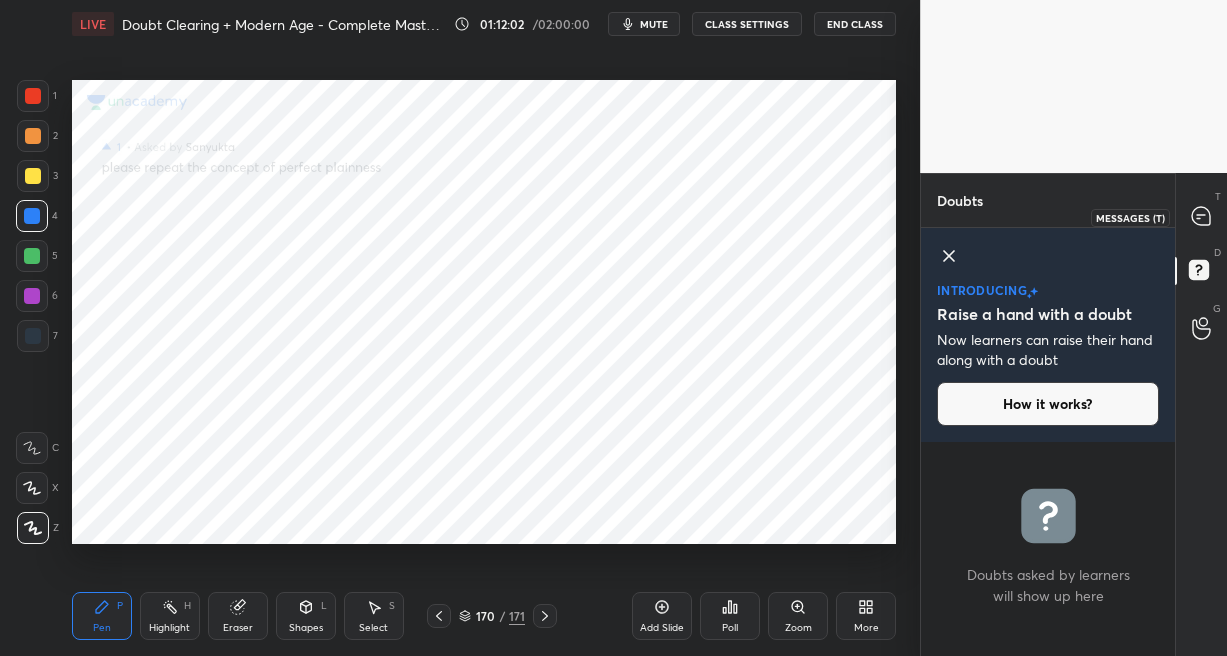 click 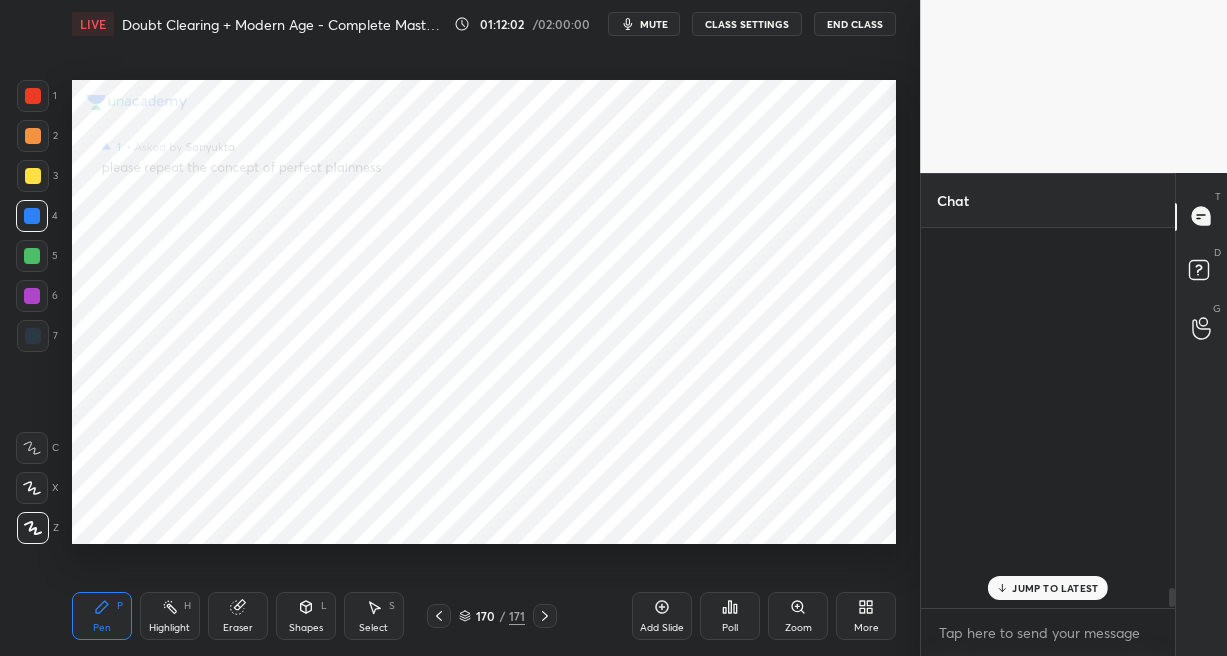 scroll, scrollTop: 7370, scrollLeft: 0, axis: vertical 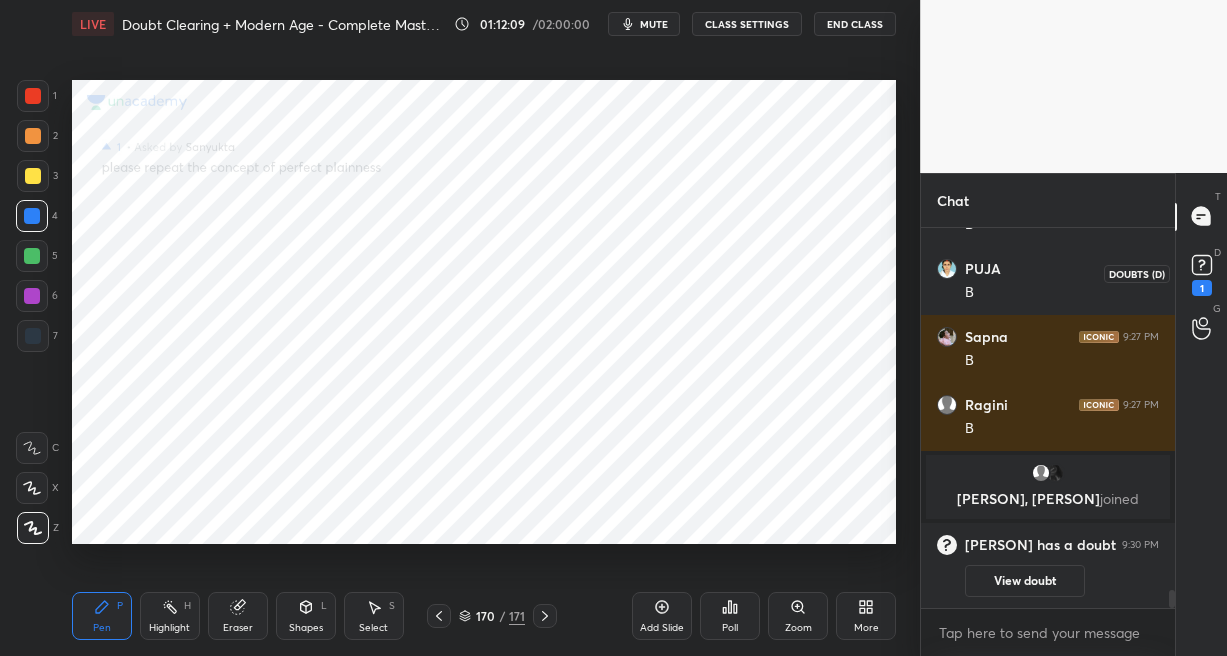 click 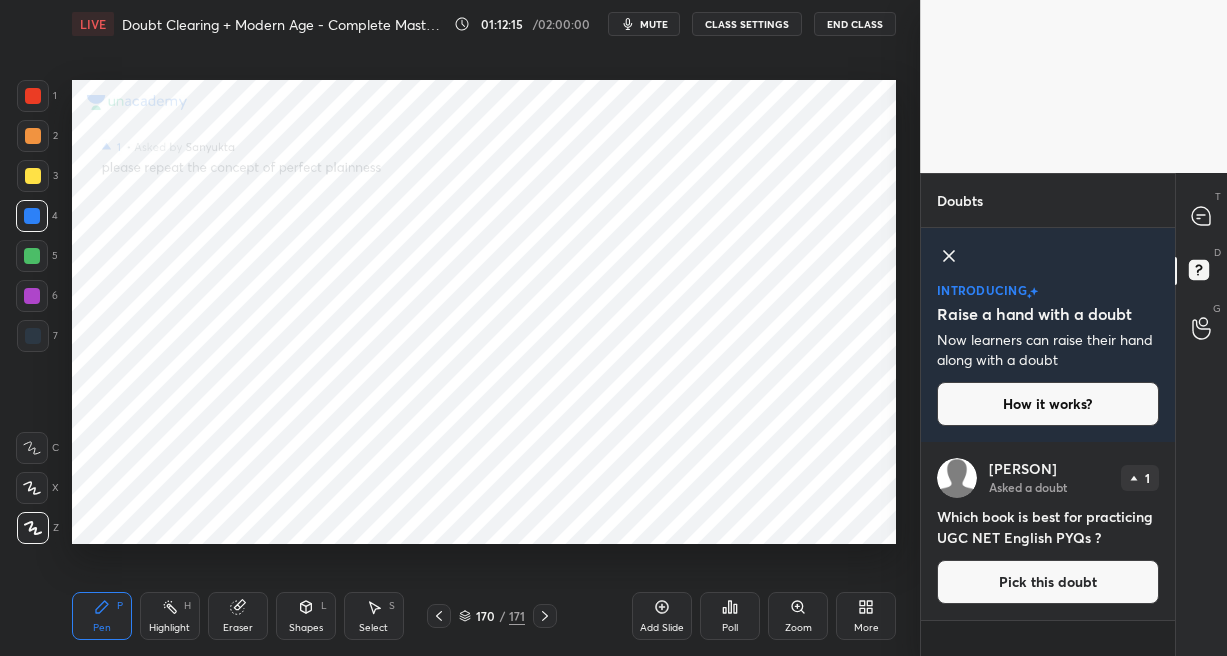 click on "Pick this doubt" at bounding box center (1048, 582) 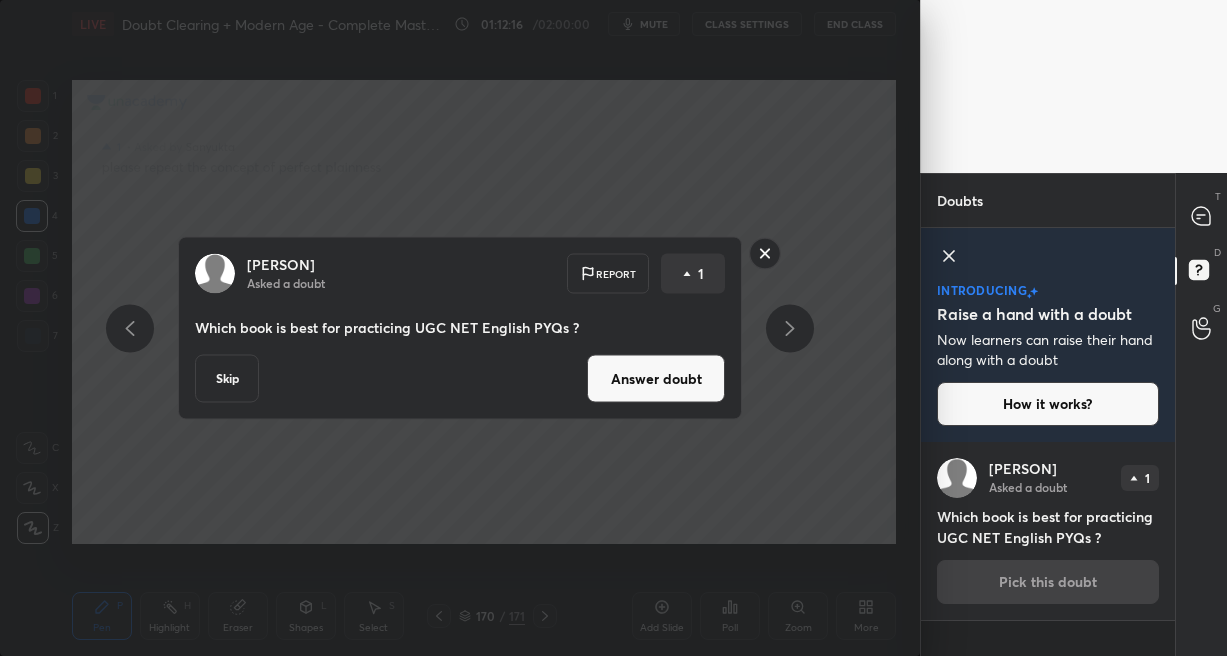 click on "Answer doubt" at bounding box center [656, 379] 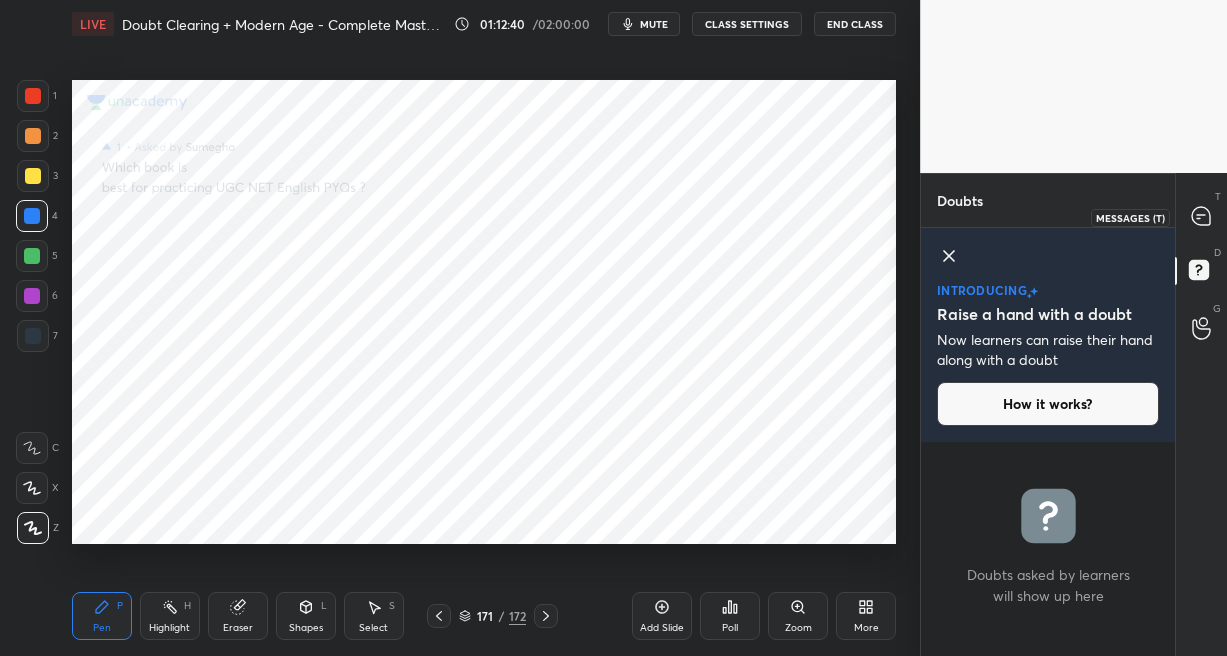 click 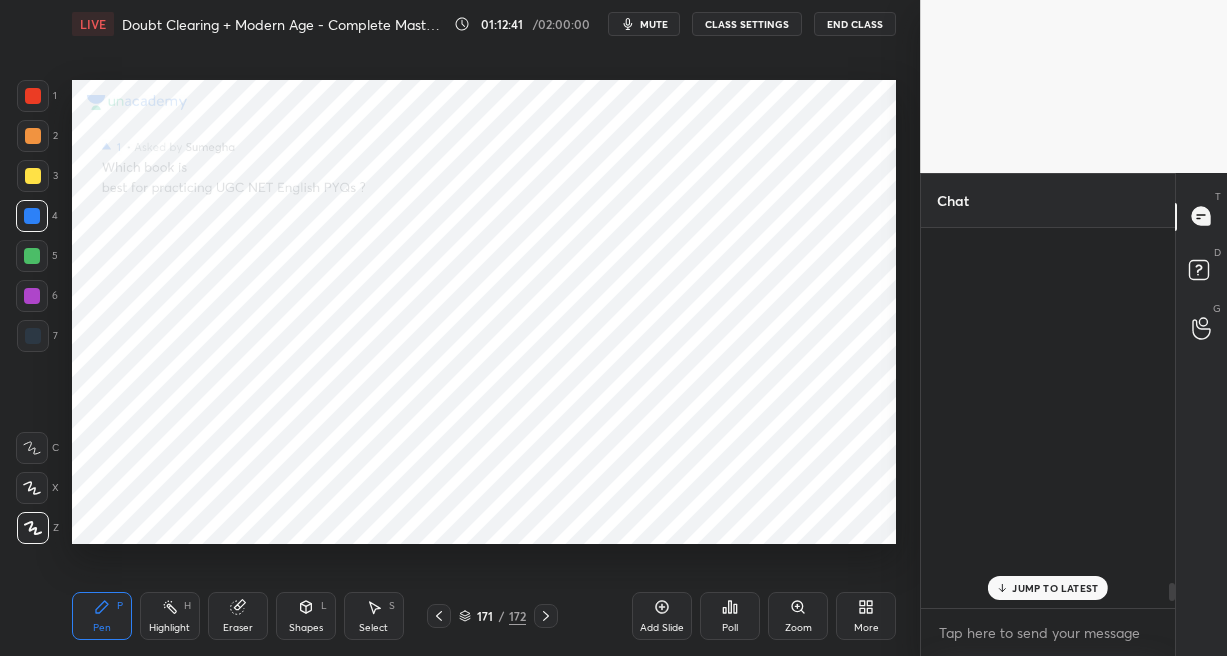 scroll, scrollTop: 7330, scrollLeft: 0, axis: vertical 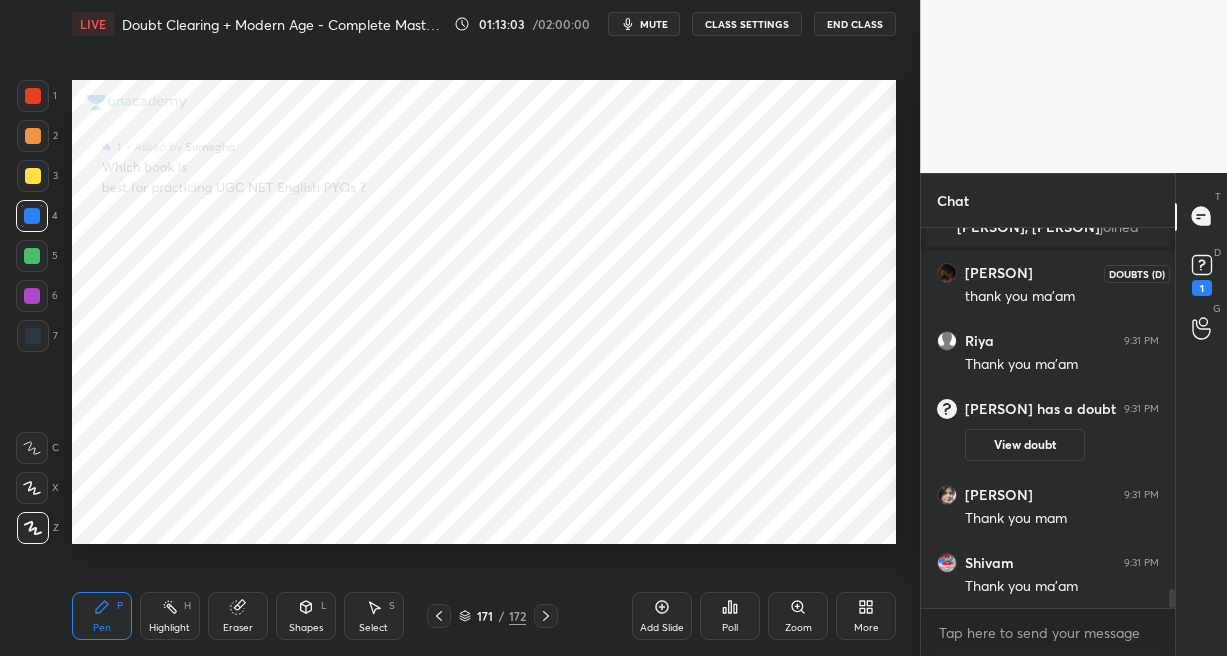 click 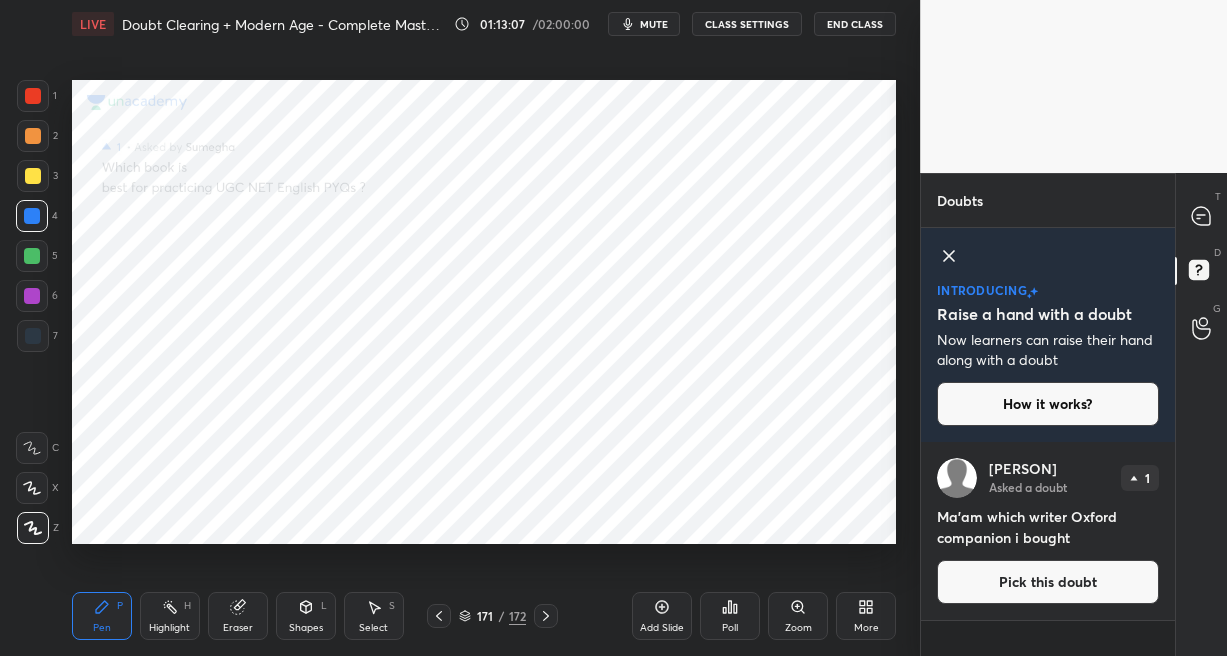 click on "Pick this doubt" at bounding box center (1048, 582) 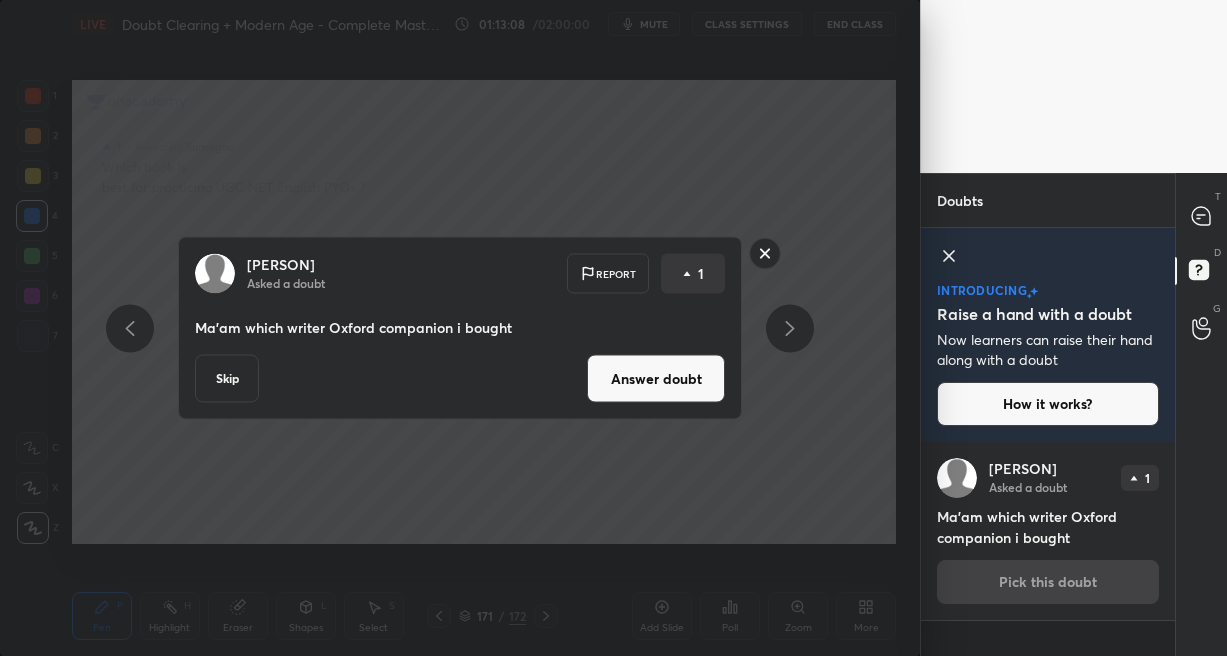 click on "Answer doubt" at bounding box center (656, 379) 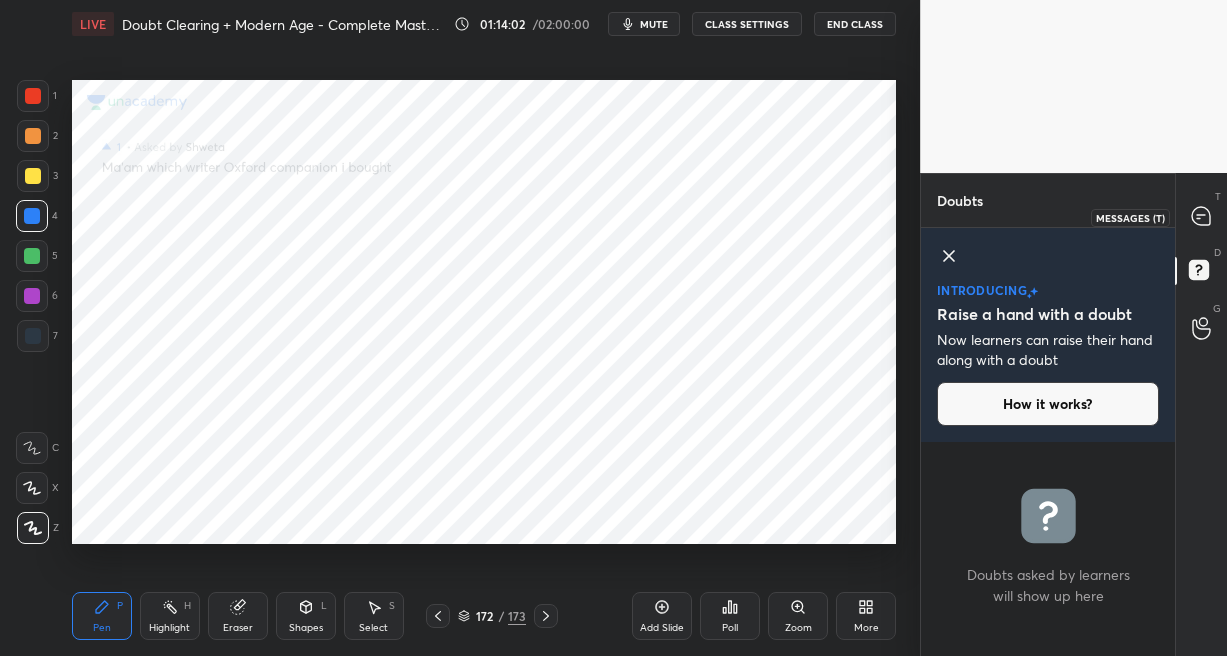 click 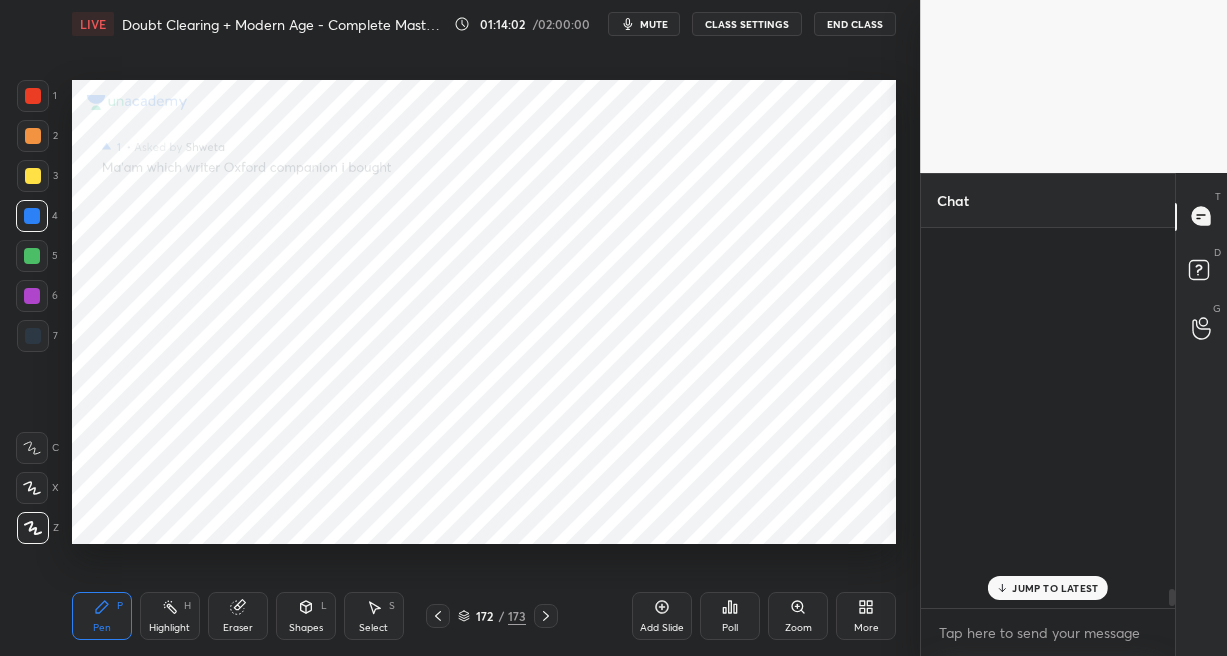 scroll, scrollTop: 7729, scrollLeft: 0, axis: vertical 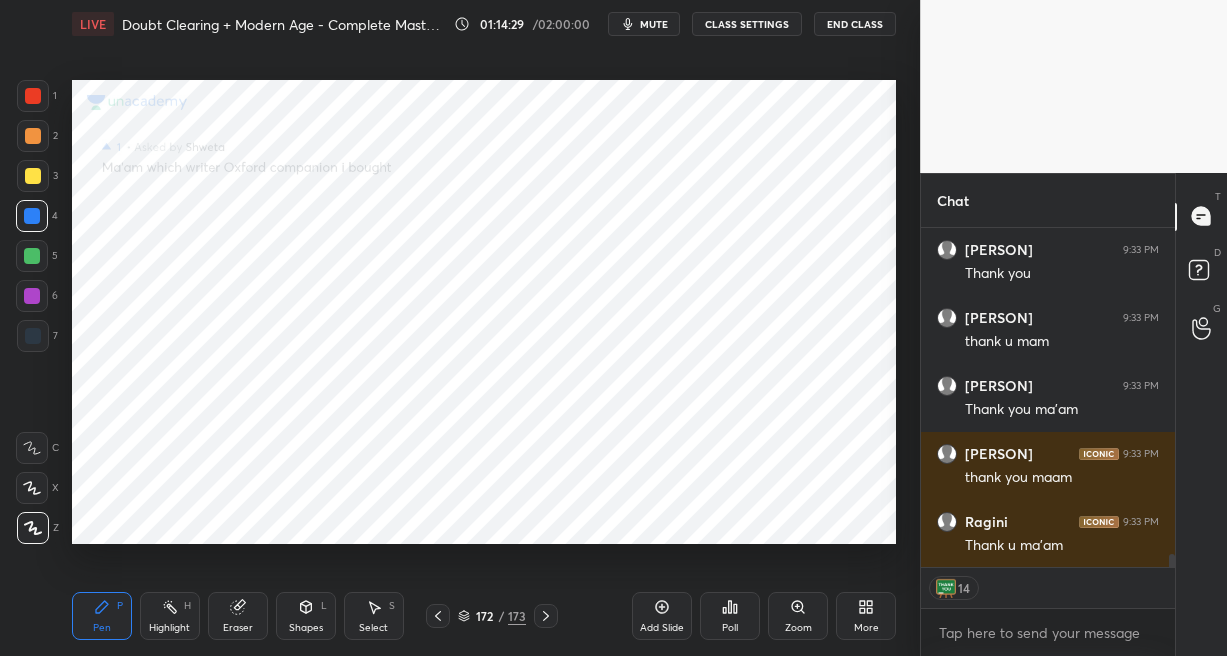 click on "End Class" at bounding box center [855, 24] 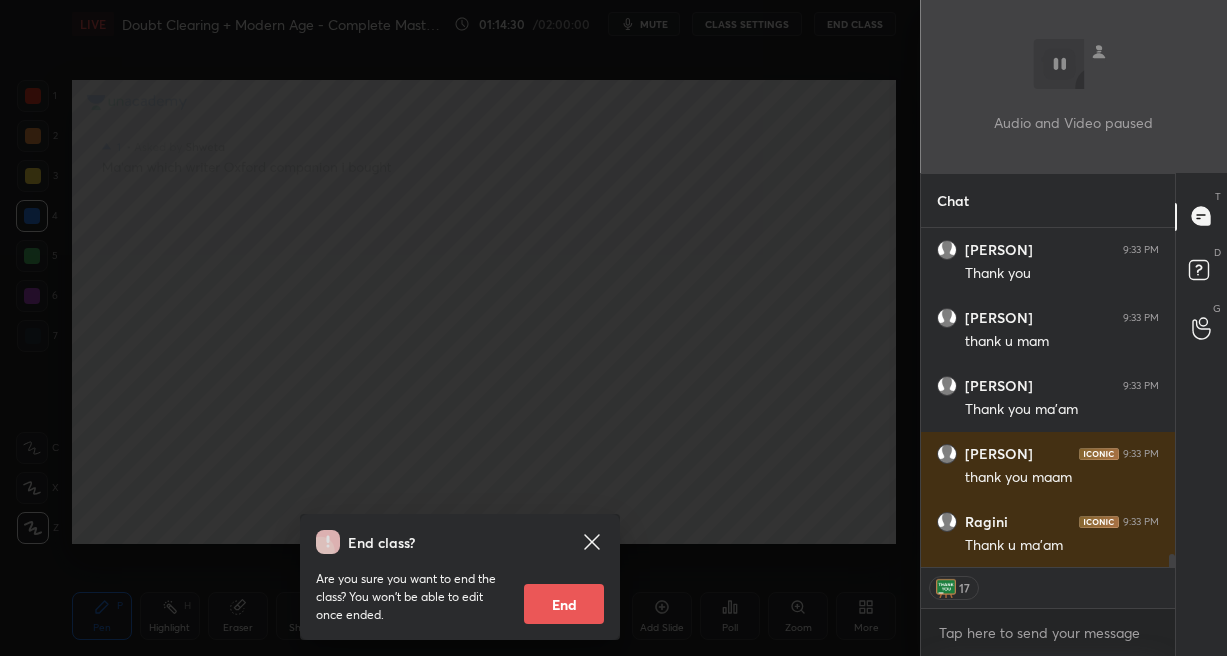 click on "End" at bounding box center [564, 604] 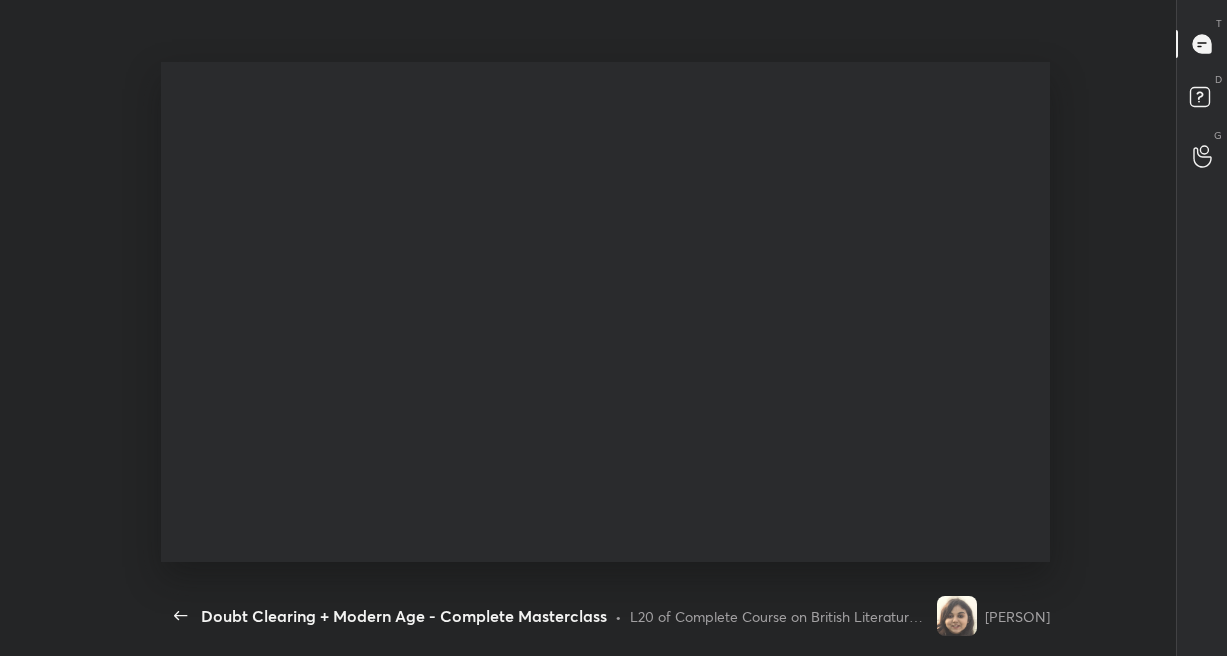 scroll, scrollTop: 99471, scrollLeft: 99095, axis: both 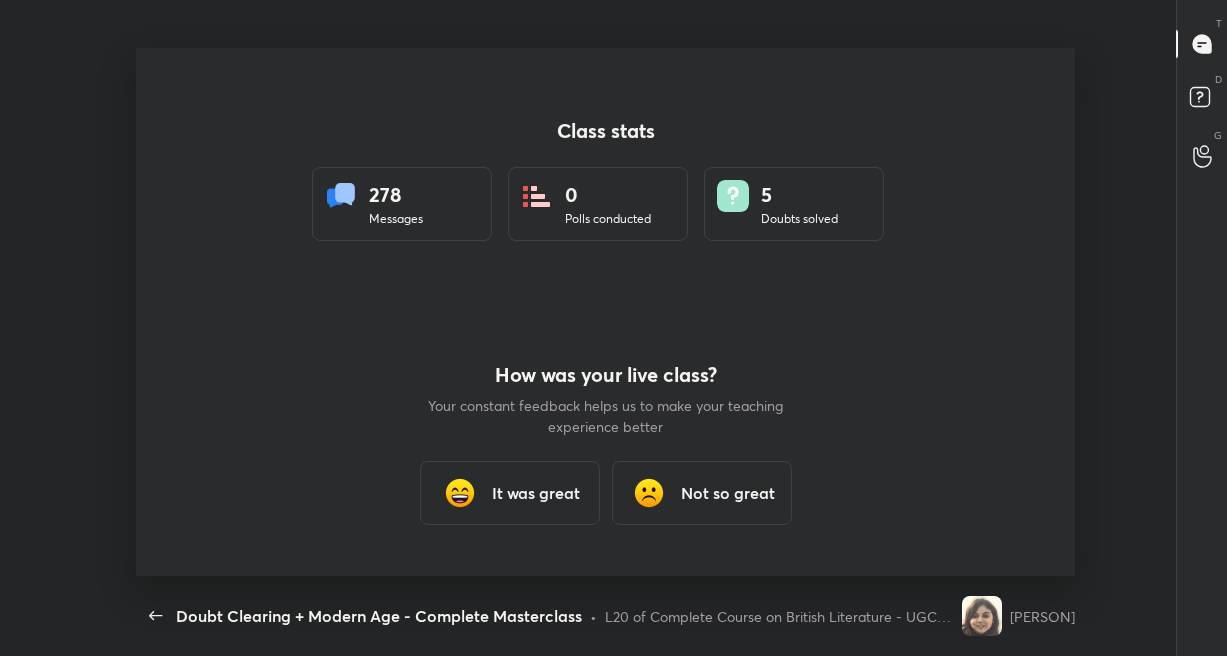 type on "x" 